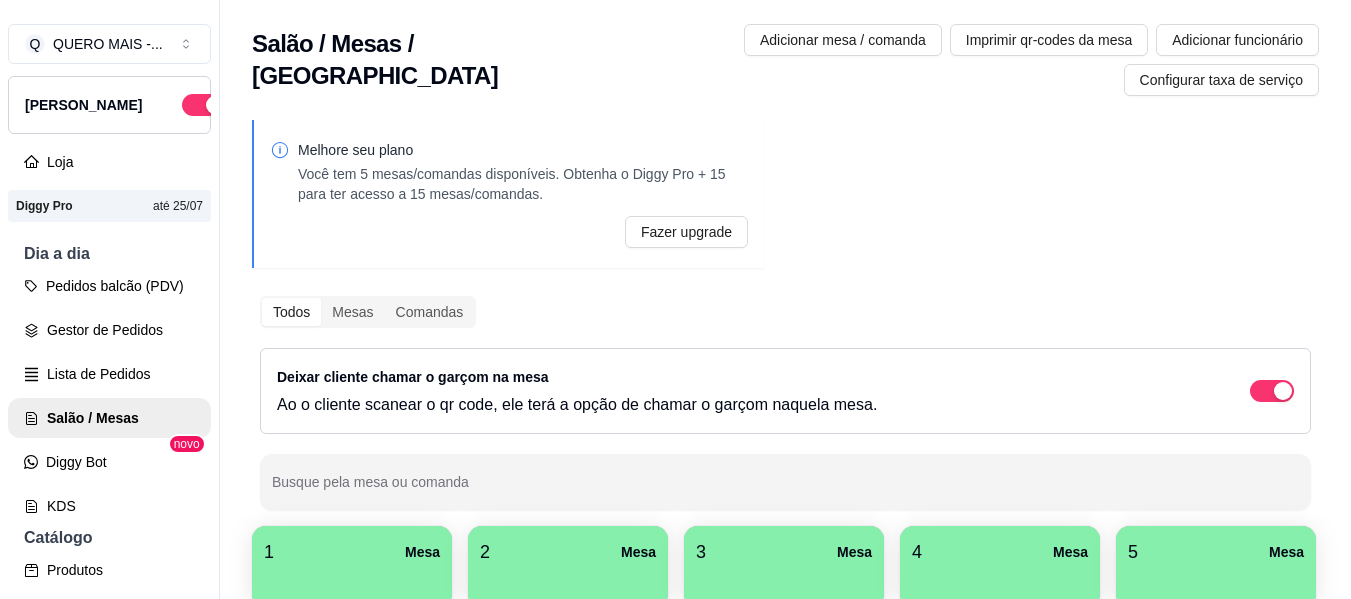 scroll, scrollTop: 0, scrollLeft: 0, axis: both 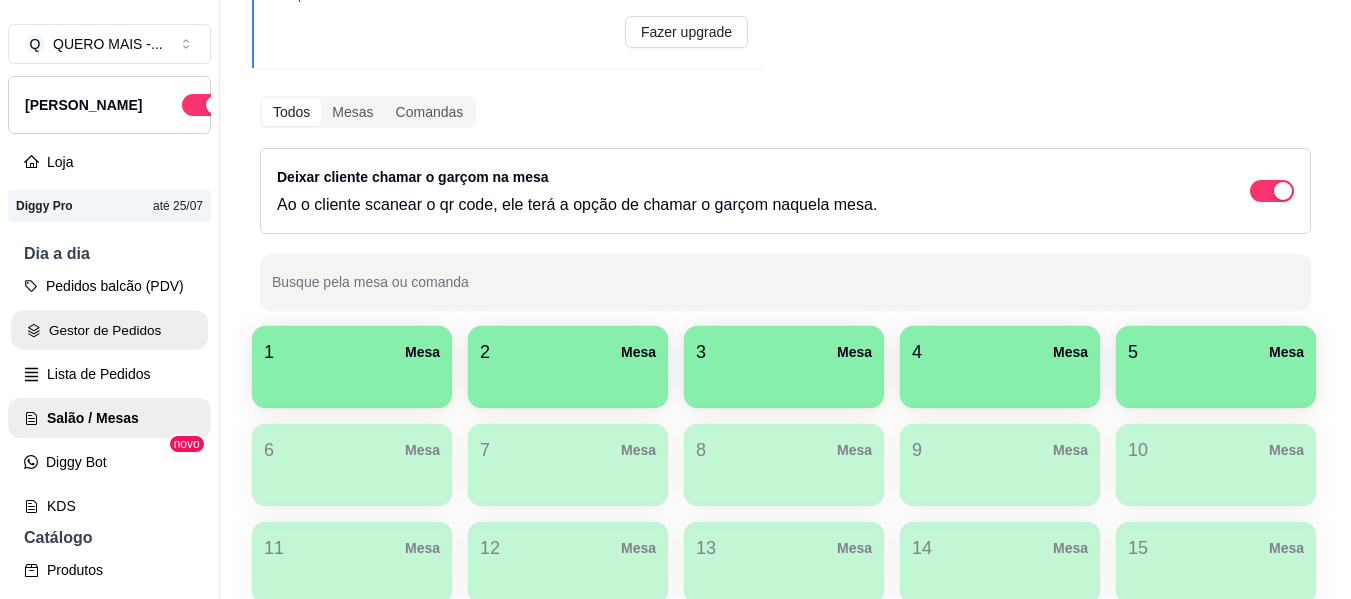 click on "Gestor de Pedidos" at bounding box center (109, 330) 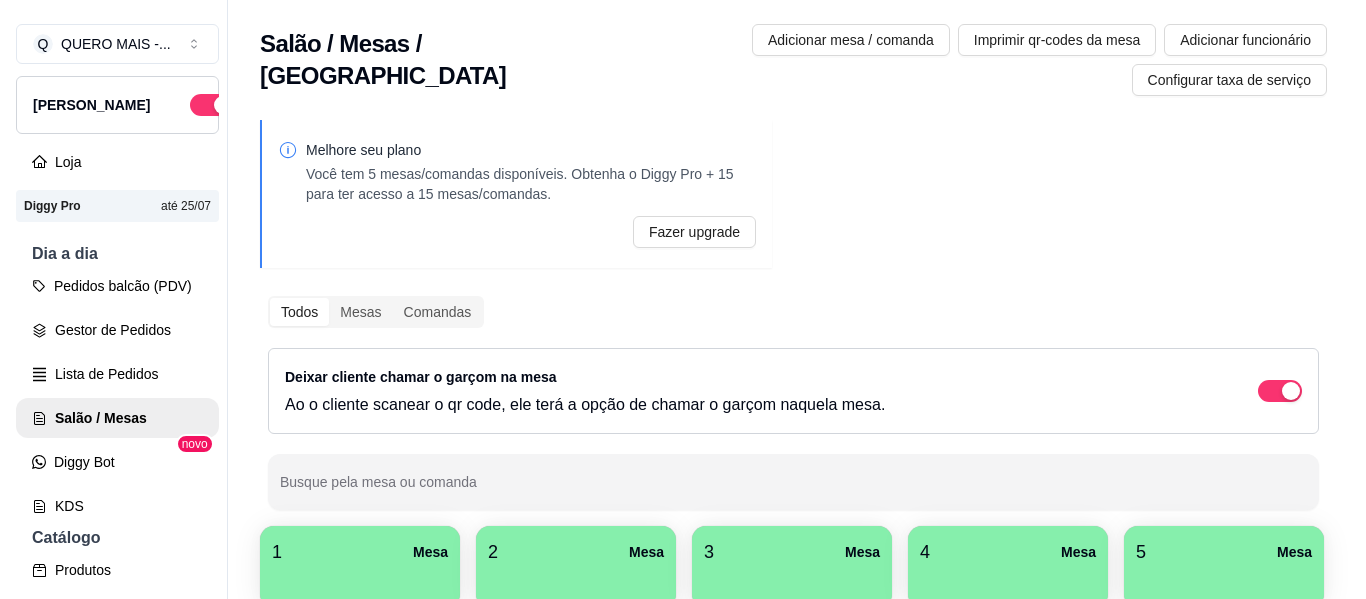 scroll, scrollTop: 0, scrollLeft: 0, axis: both 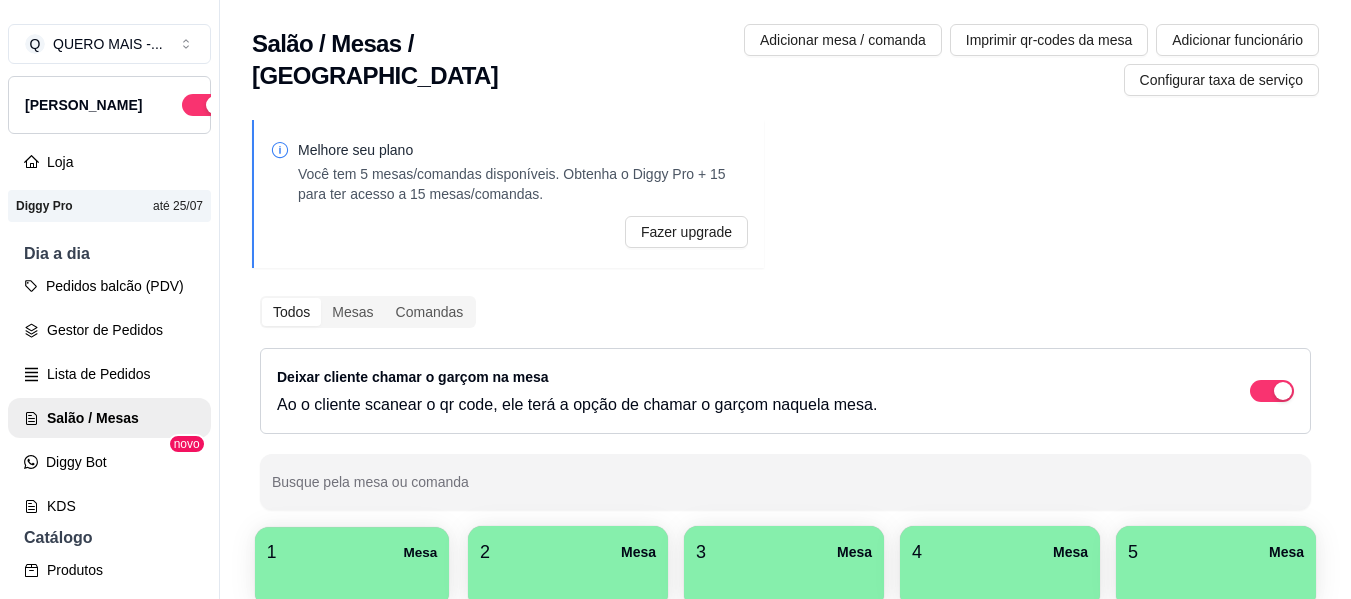click on "1 Mesa" at bounding box center [352, 552] 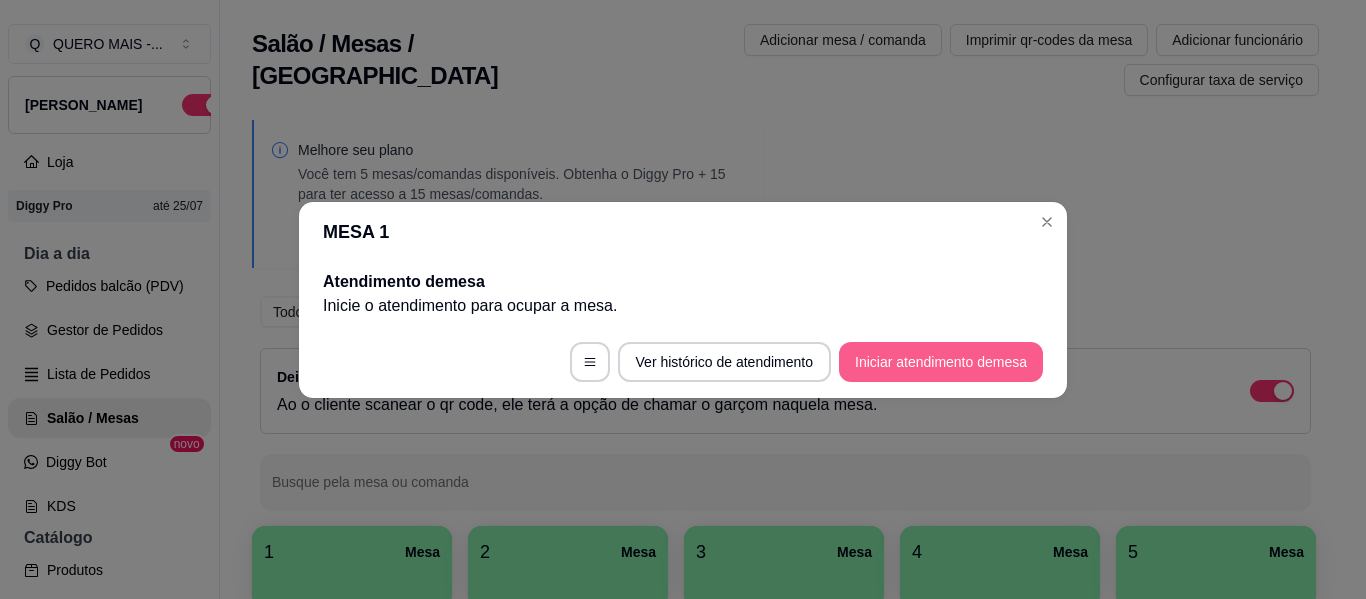 click on "Iniciar atendimento de  mesa" at bounding box center [941, 362] 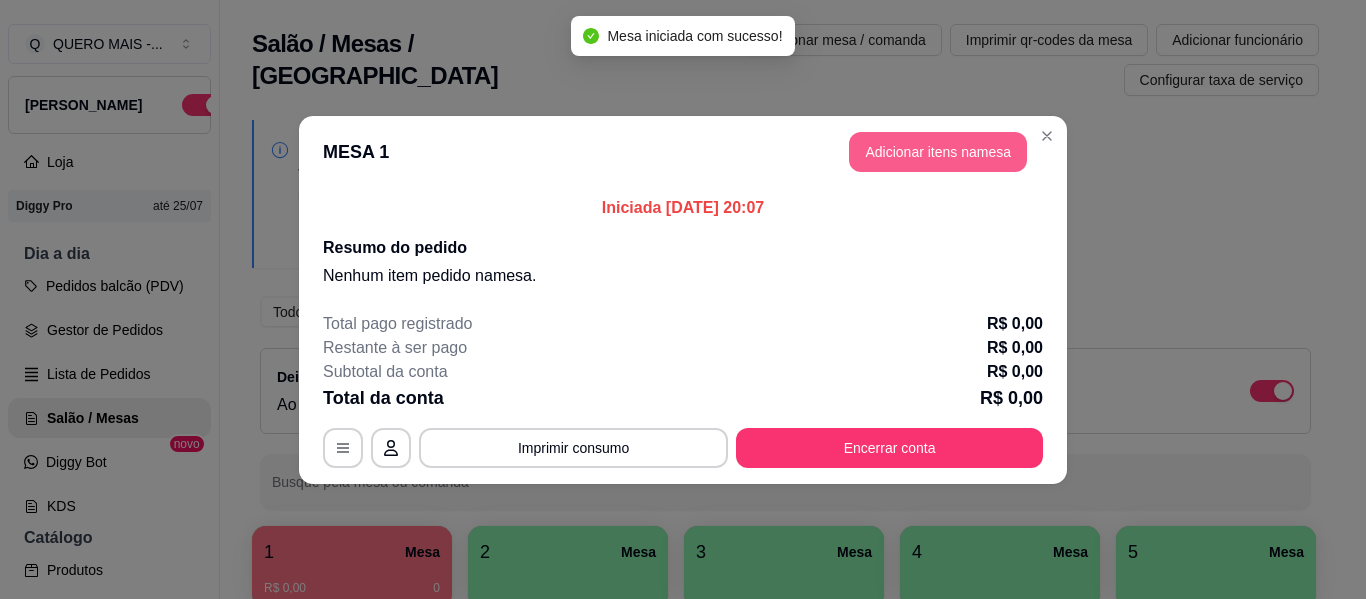 click on "Adicionar itens na  mesa" at bounding box center (938, 152) 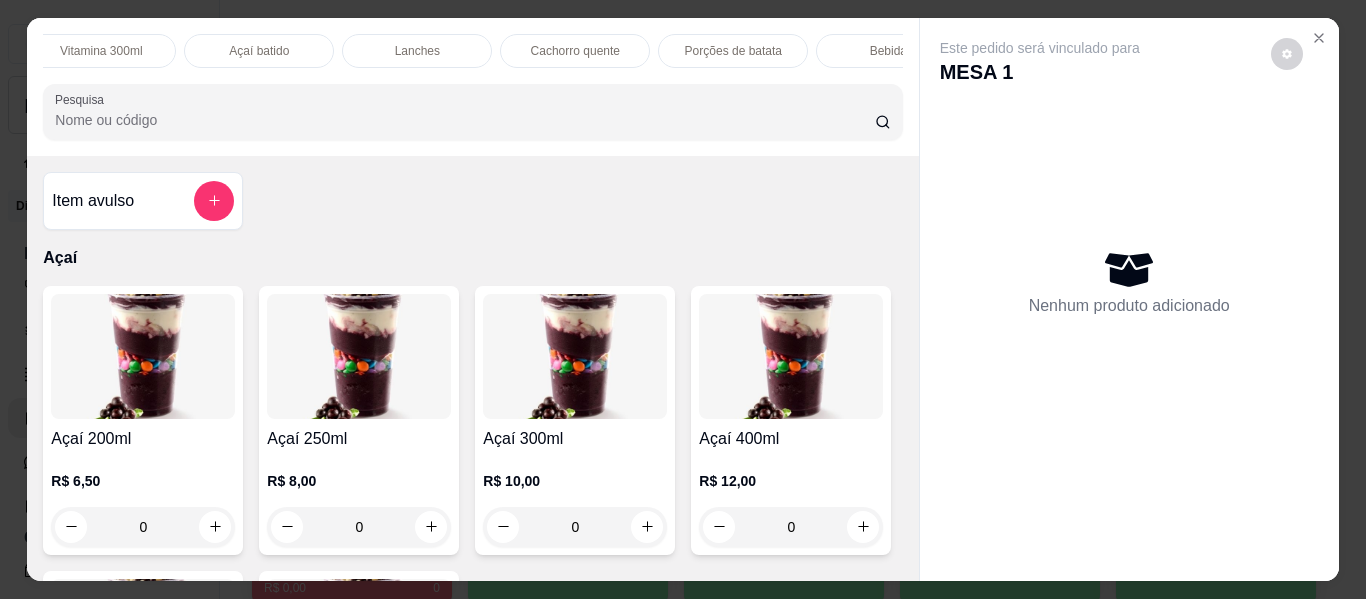 scroll, scrollTop: 0, scrollLeft: 1187, axis: horizontal 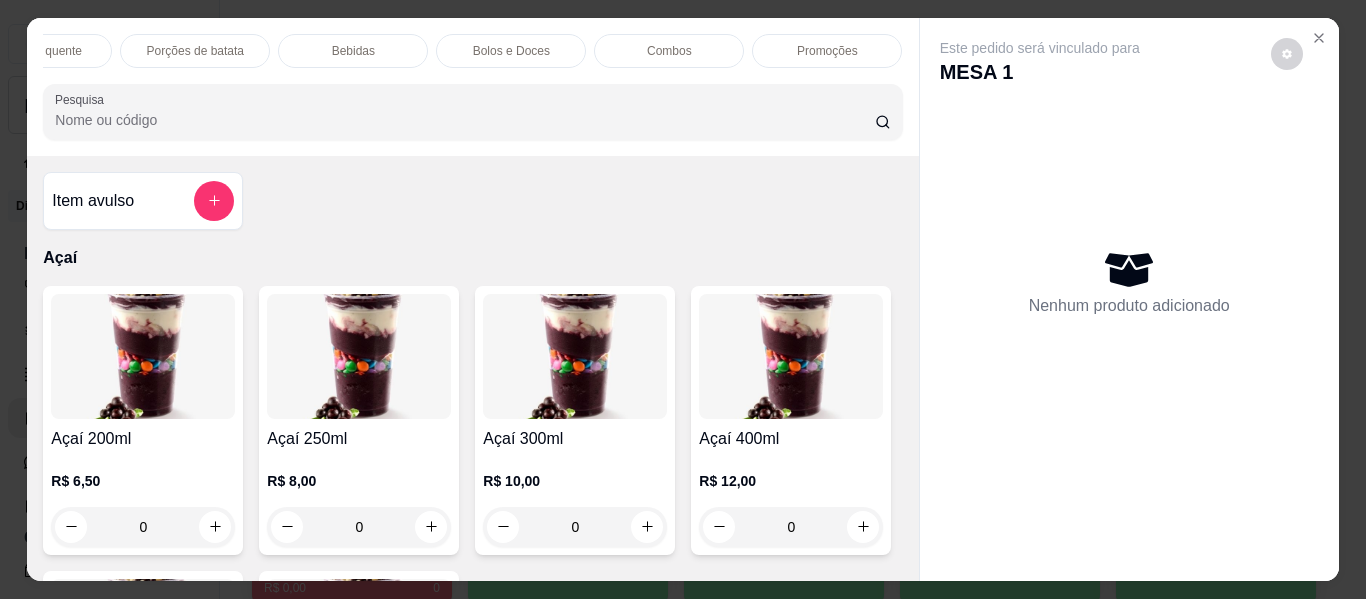 drag, startPoint x: 801, startPoint y: 41, endPoint x: 755, endPoint y: 118, distance: 89.693924 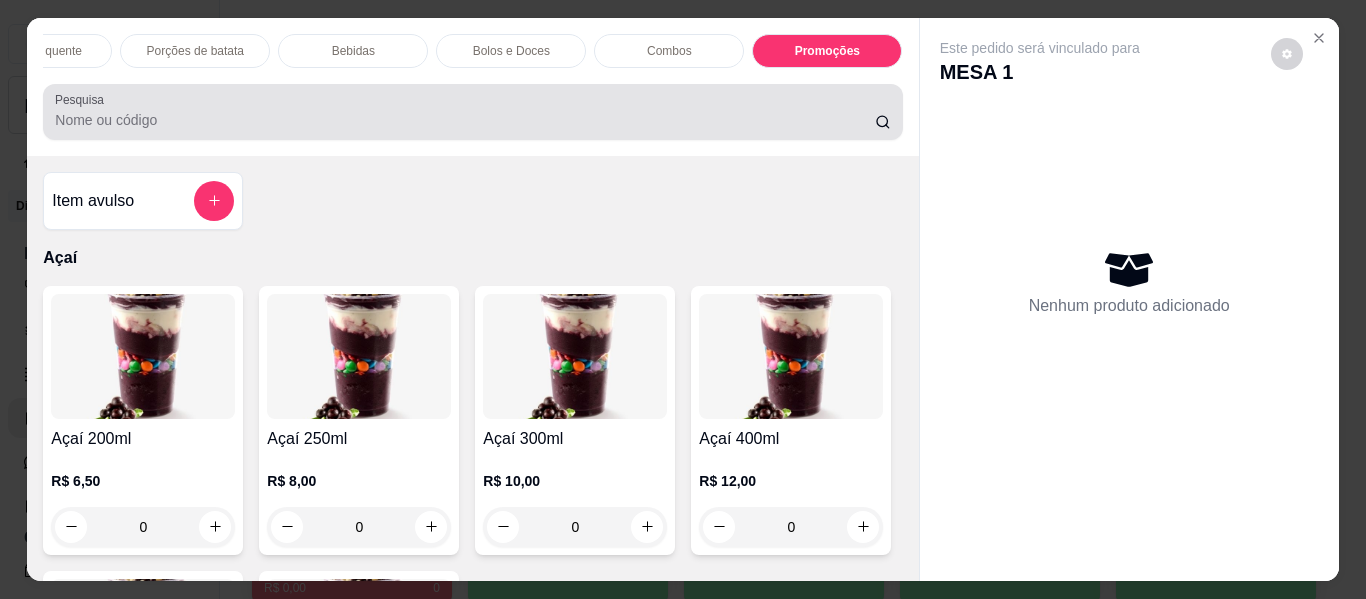 scroll, scrollTop: 7594, scrollLeft: 0, axis: vertical 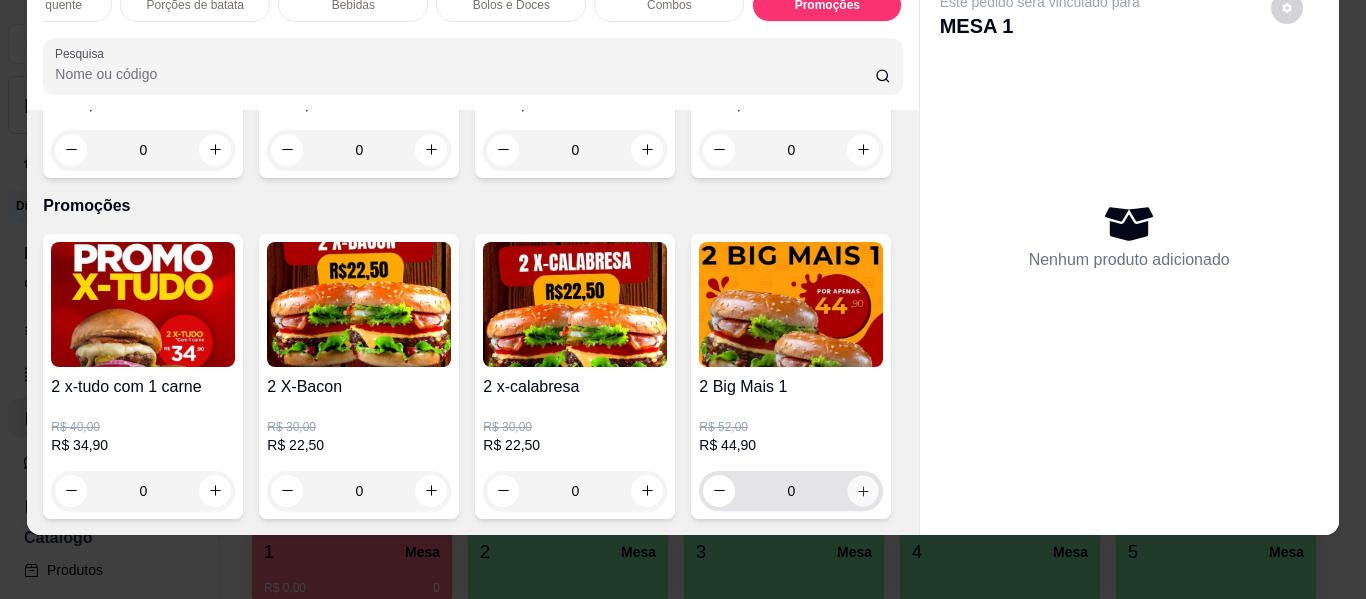 click 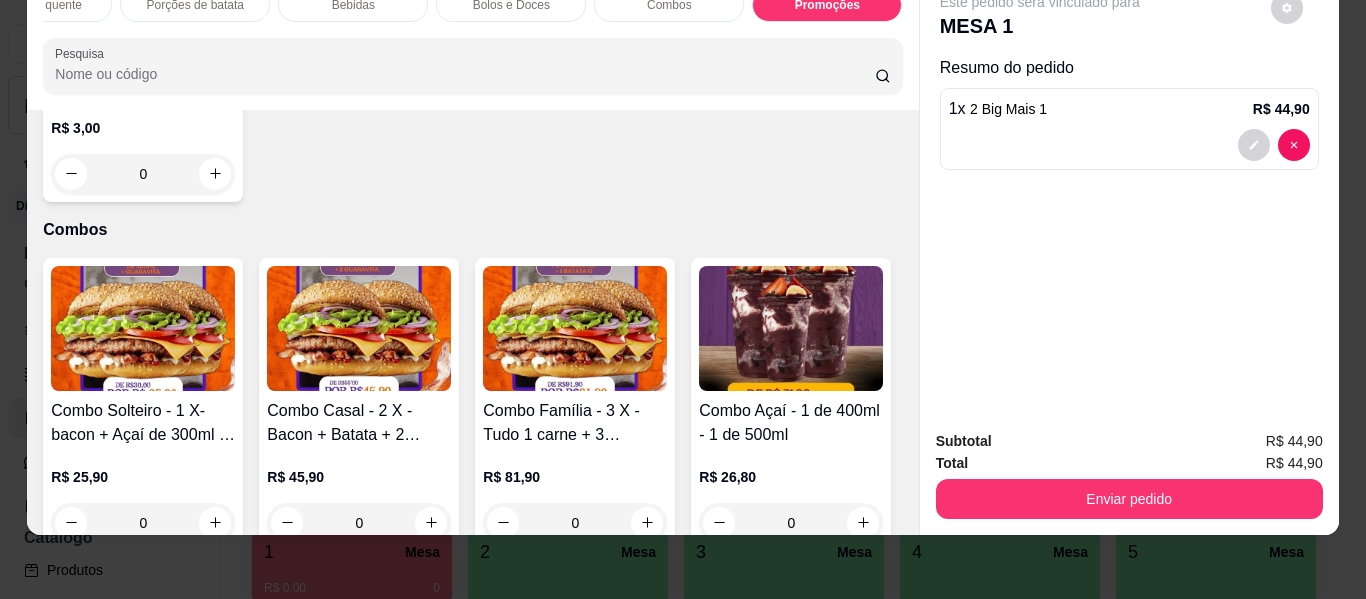 scroll, scrollTop: 6297, scrollLeft: 0, axis: vertical 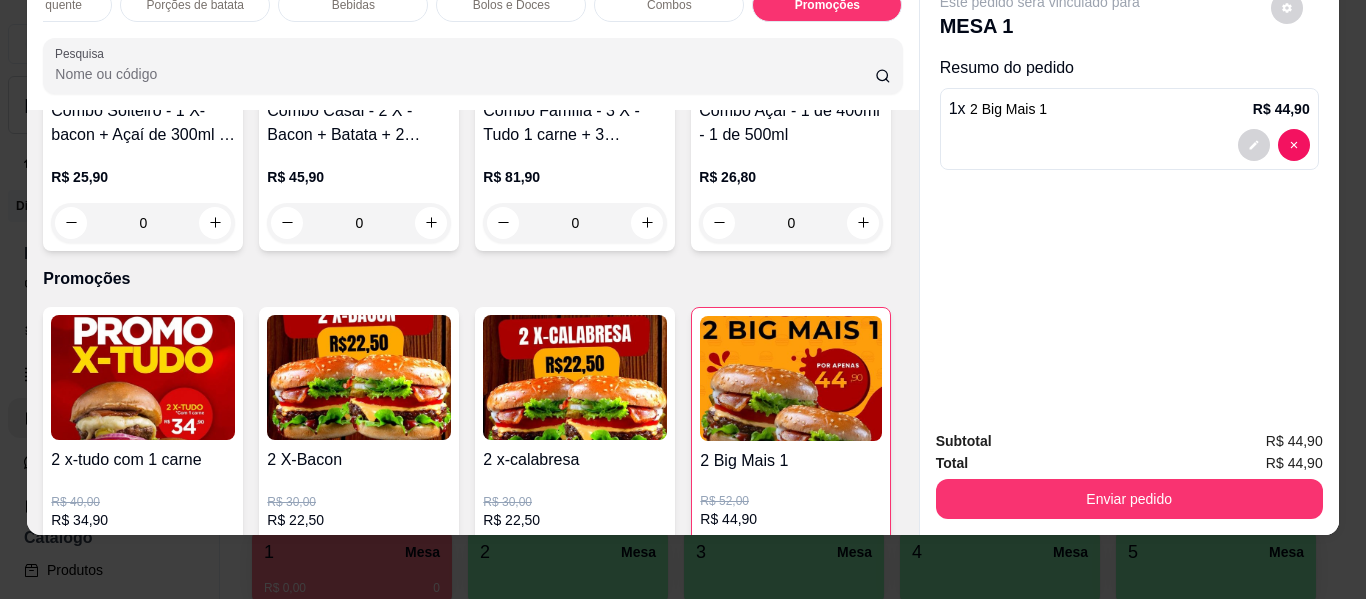 click 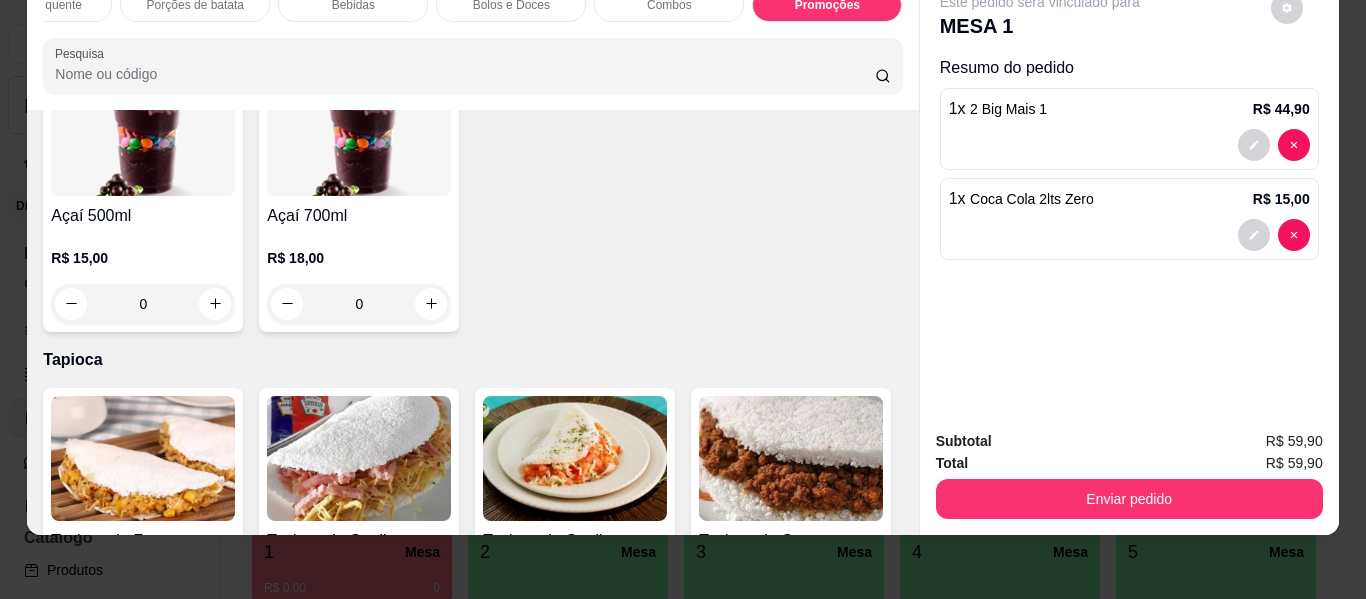 scroll, scrollTop: 0, scrollLeft: 0, axis: both 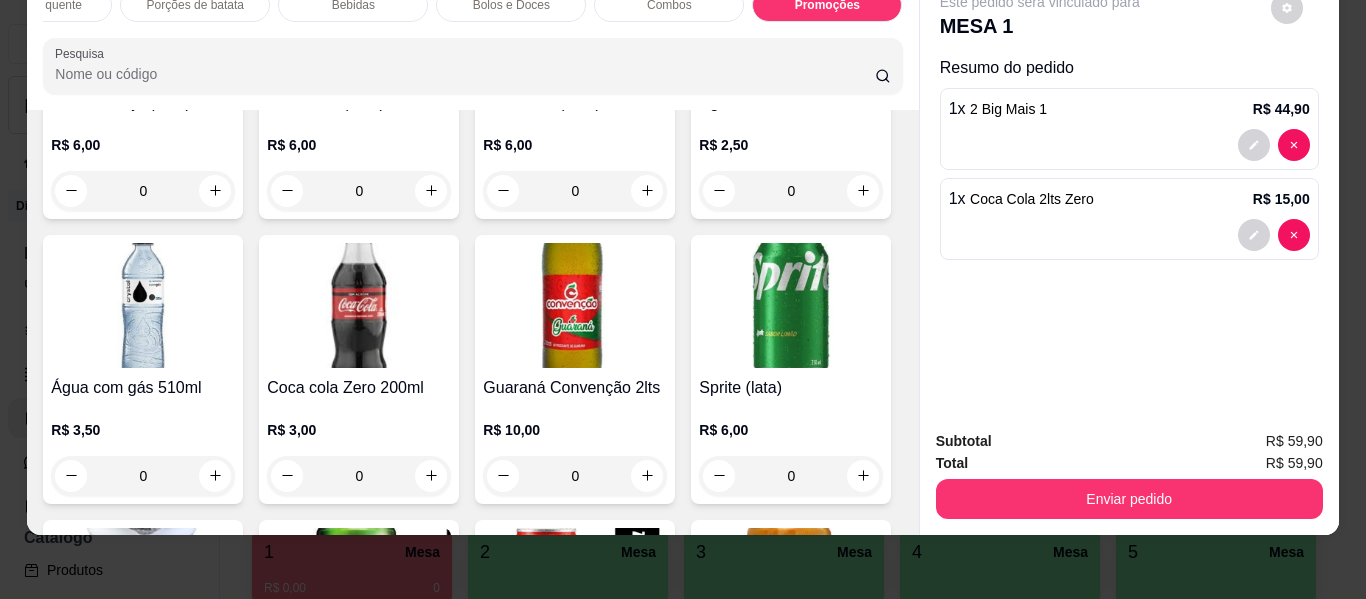 click 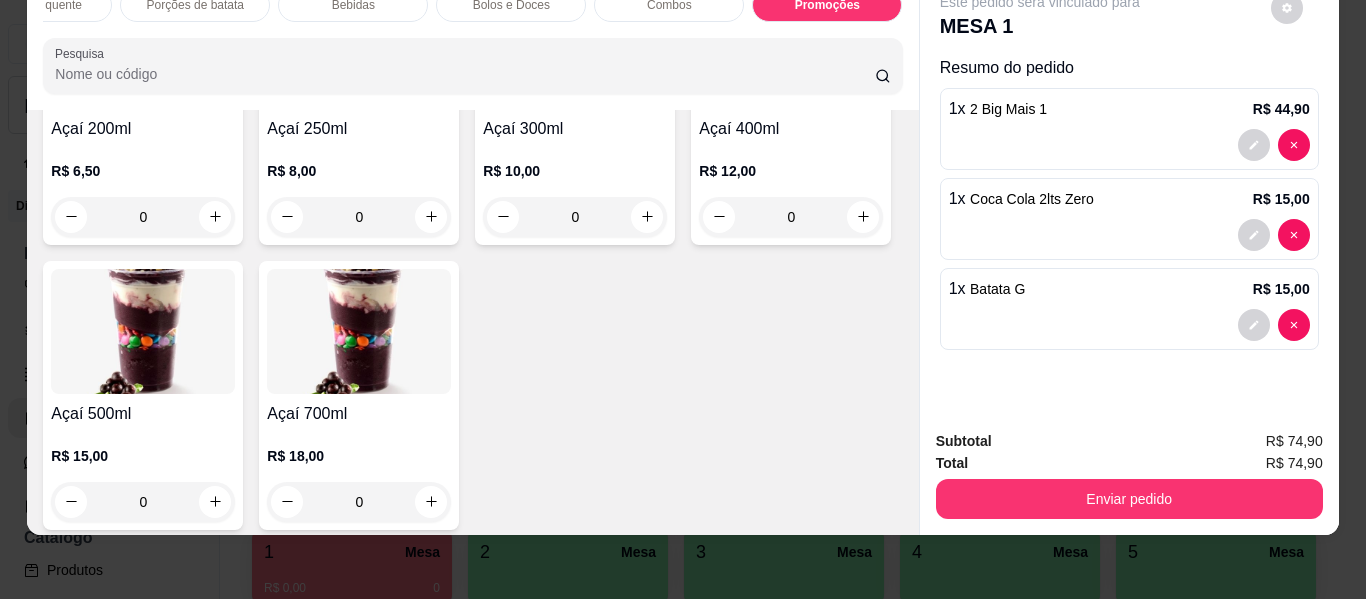 scroll, scrollTop: 0, scrollLeft: 0, axis: both 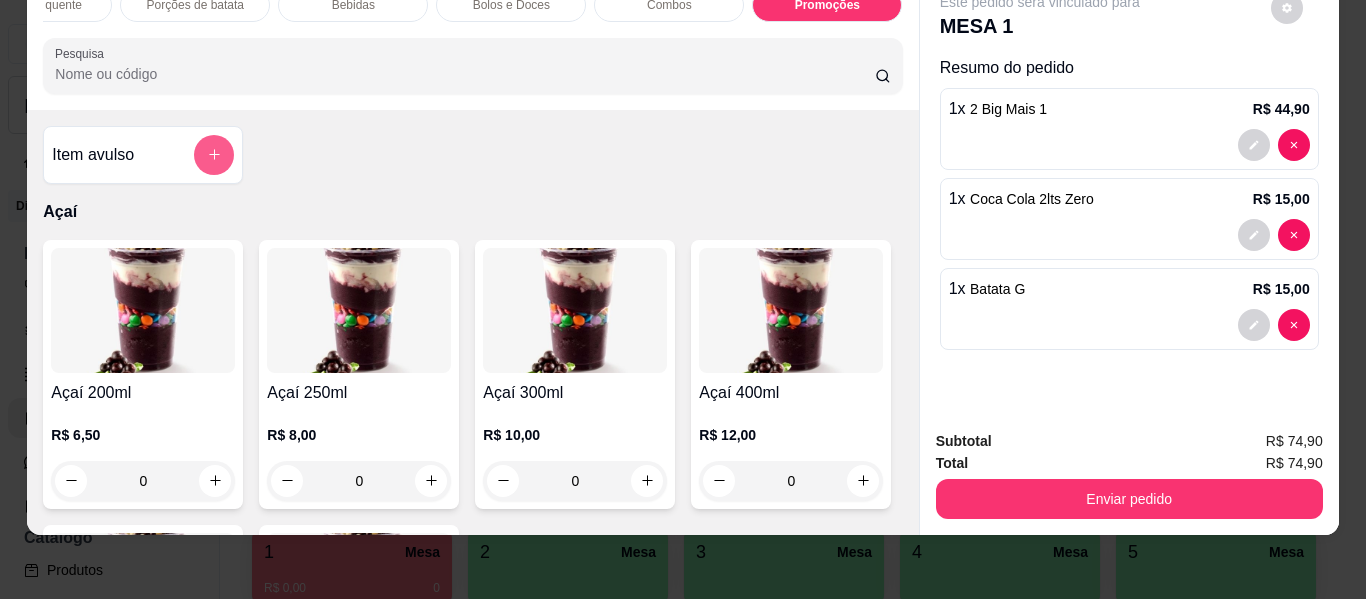 click at bounding box center [214, 155] 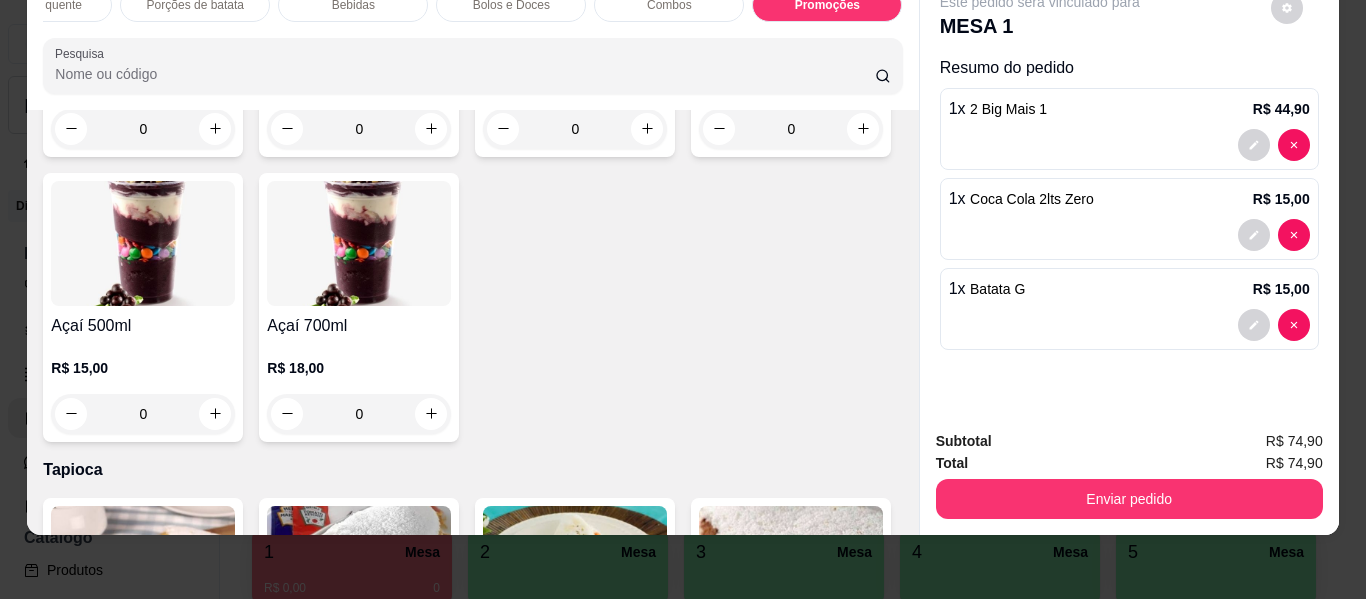 scroll, scrollTop: 400, scrollLeft: 0, axis: vertical 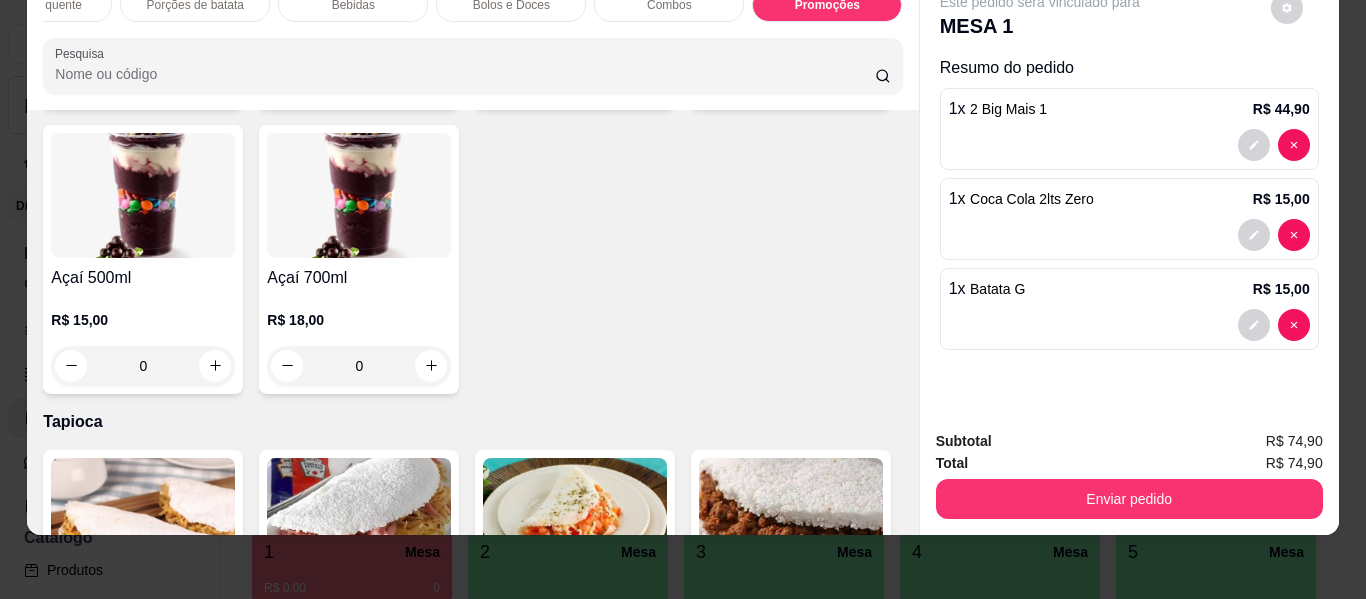 click on "0" at bounding box center (791, 81) 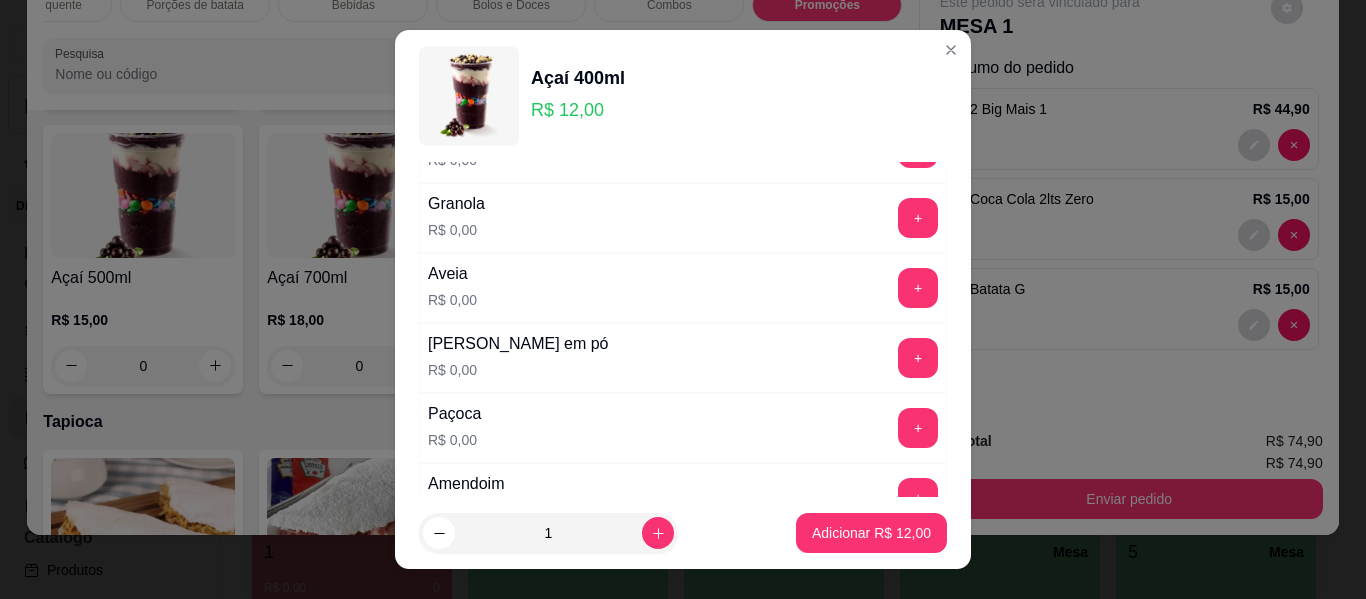 scroll, scrollTop: 200, scrollLeft: 0, axis: vertical 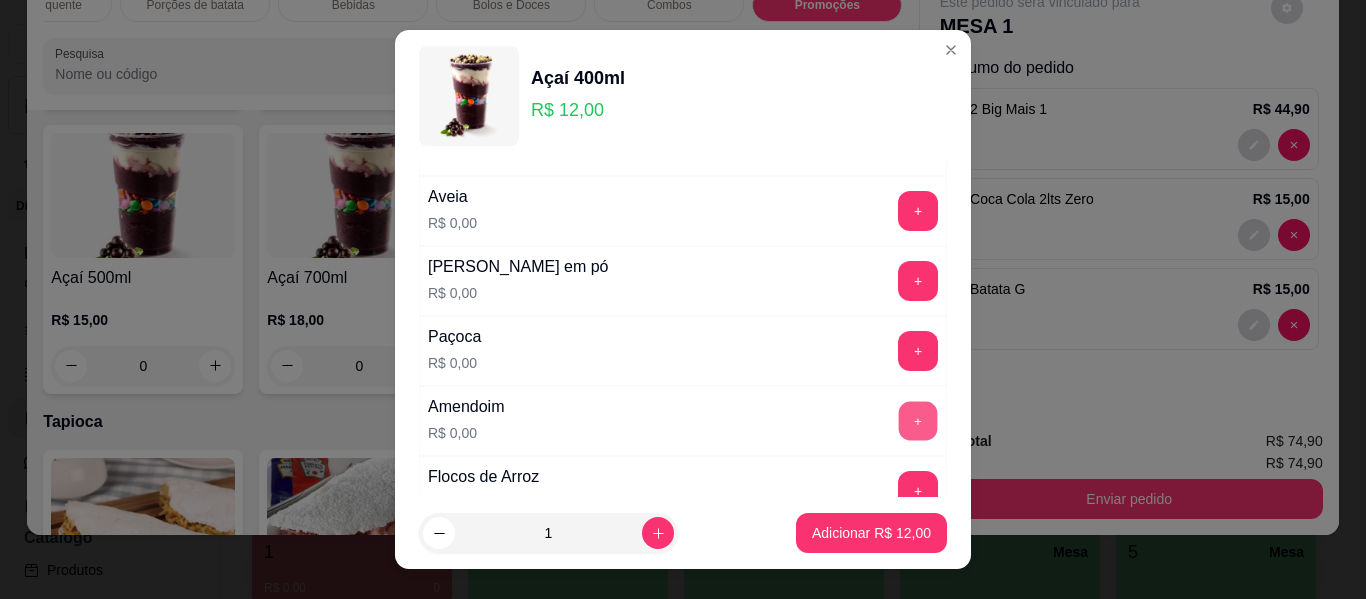 click on "+" at bounding box center [918, 421] 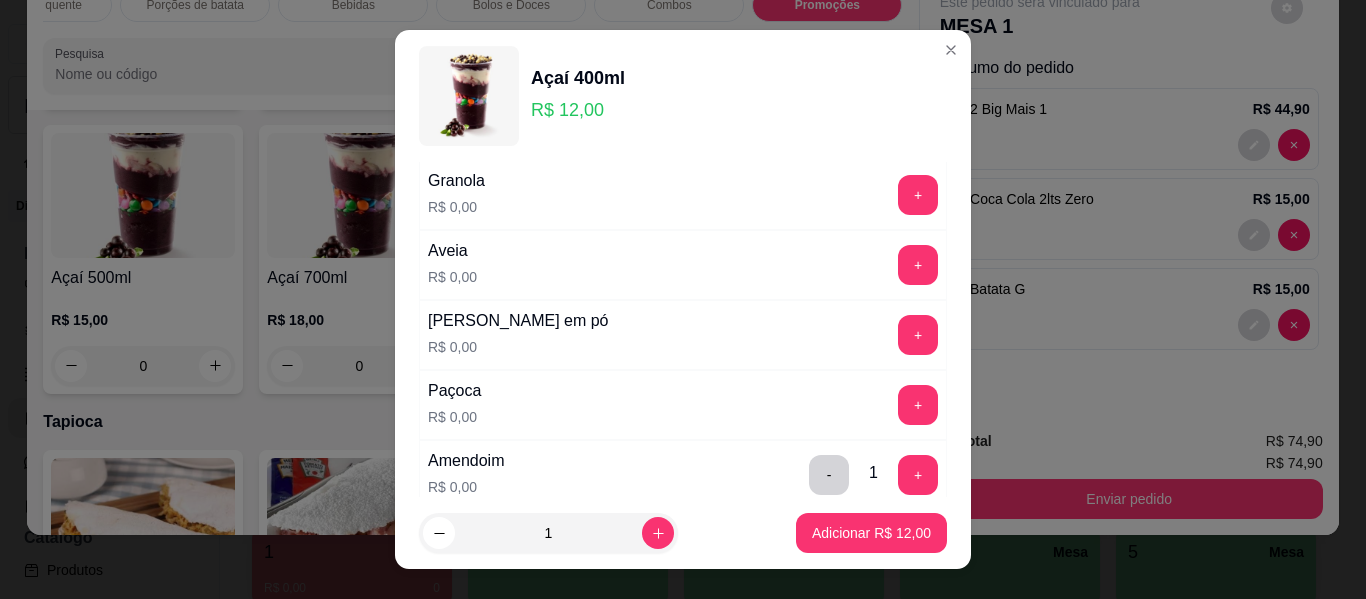 scroll, scrollTop: 100, scrollLeft: 0, axis: vertical 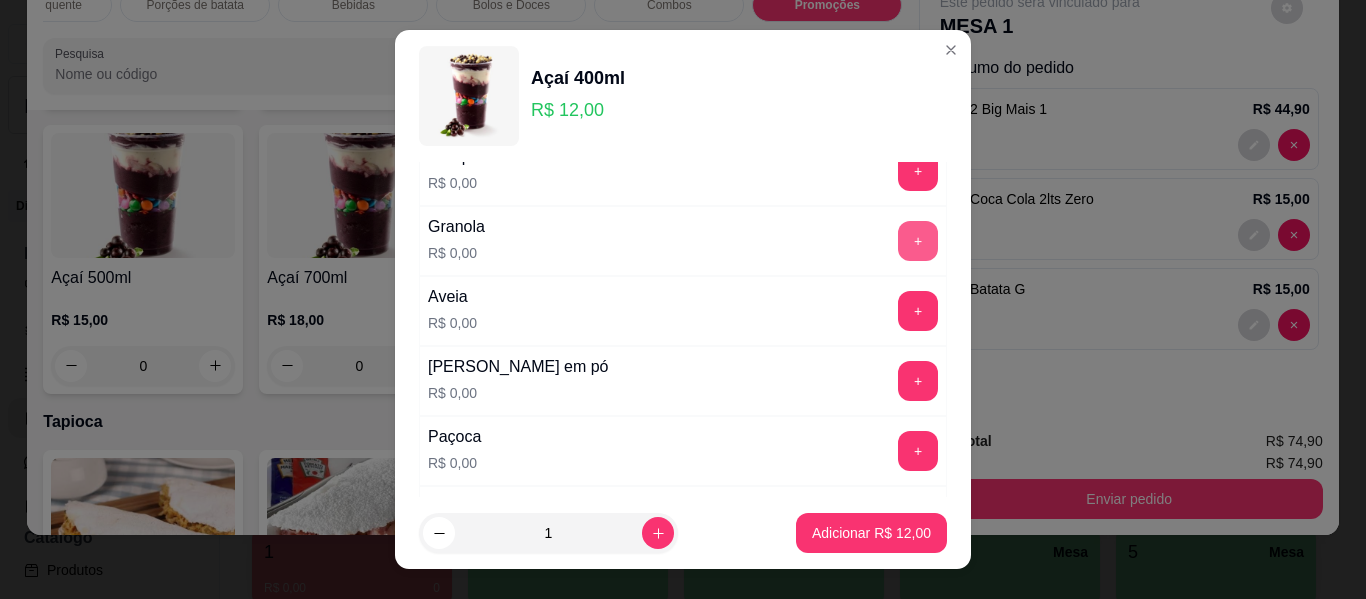 click on "+" at bounding box center (918, 241) 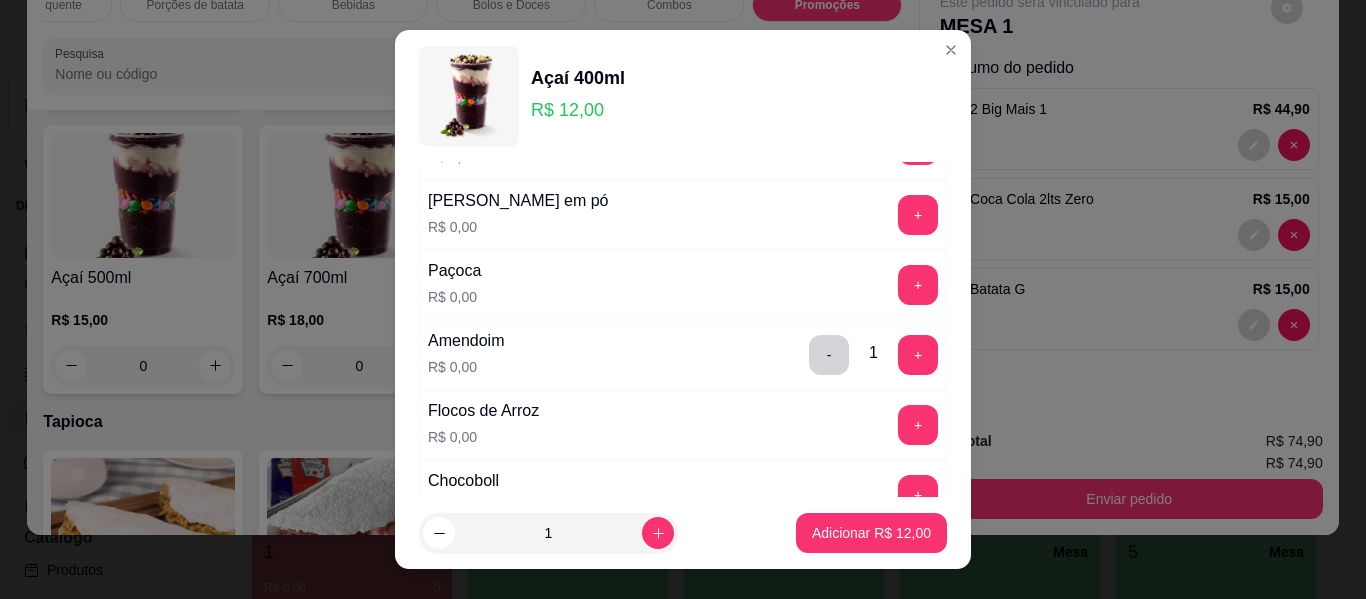 scroll, scrollTop: 300, scrollLeft: 0, axis: vertical 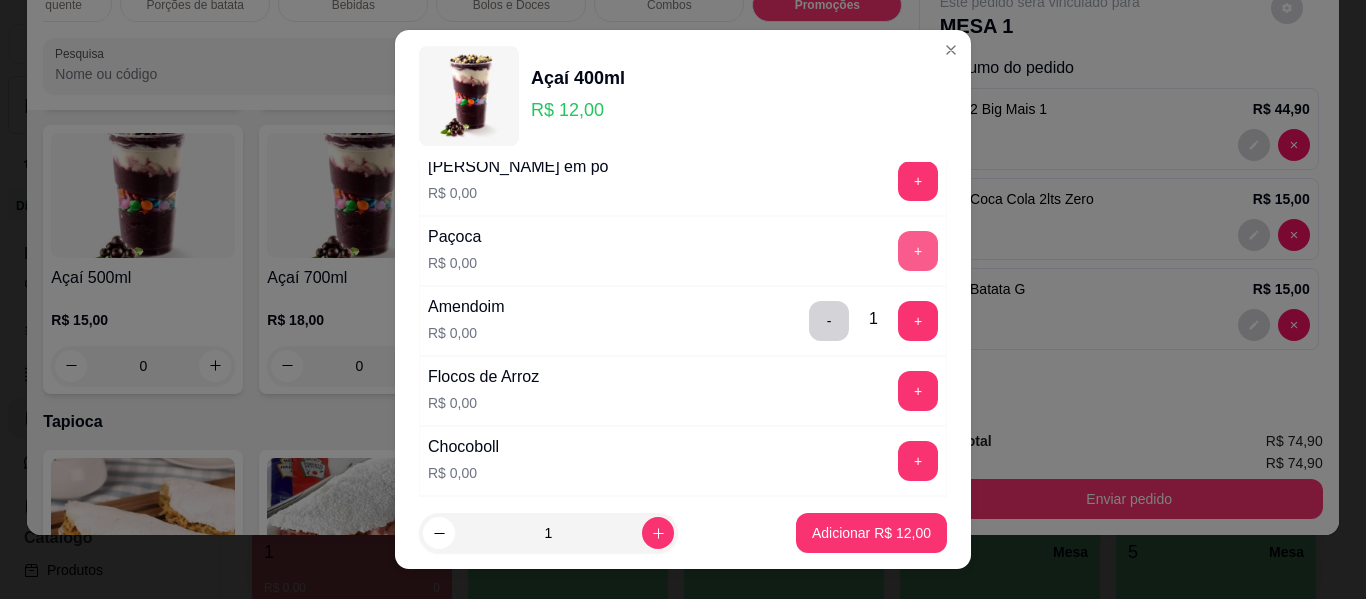 click on "+" at bounding box center [918, 251] 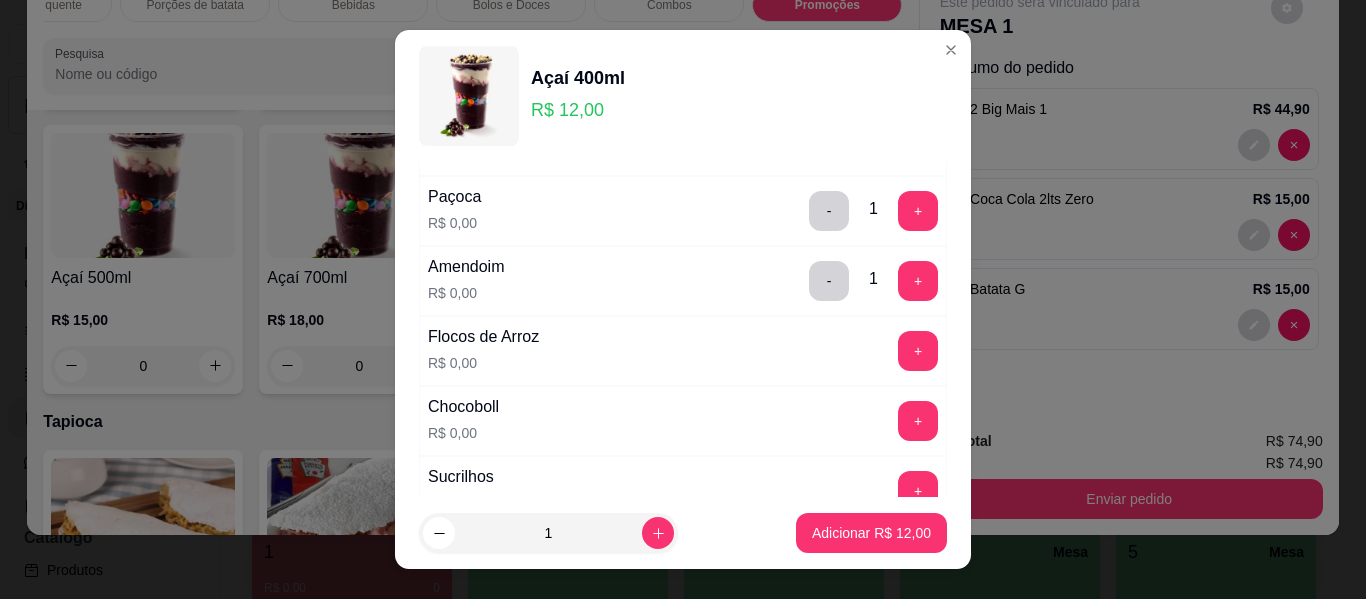 scroll, scrollTop: 400, scrollLeft: 0, axis: vertical 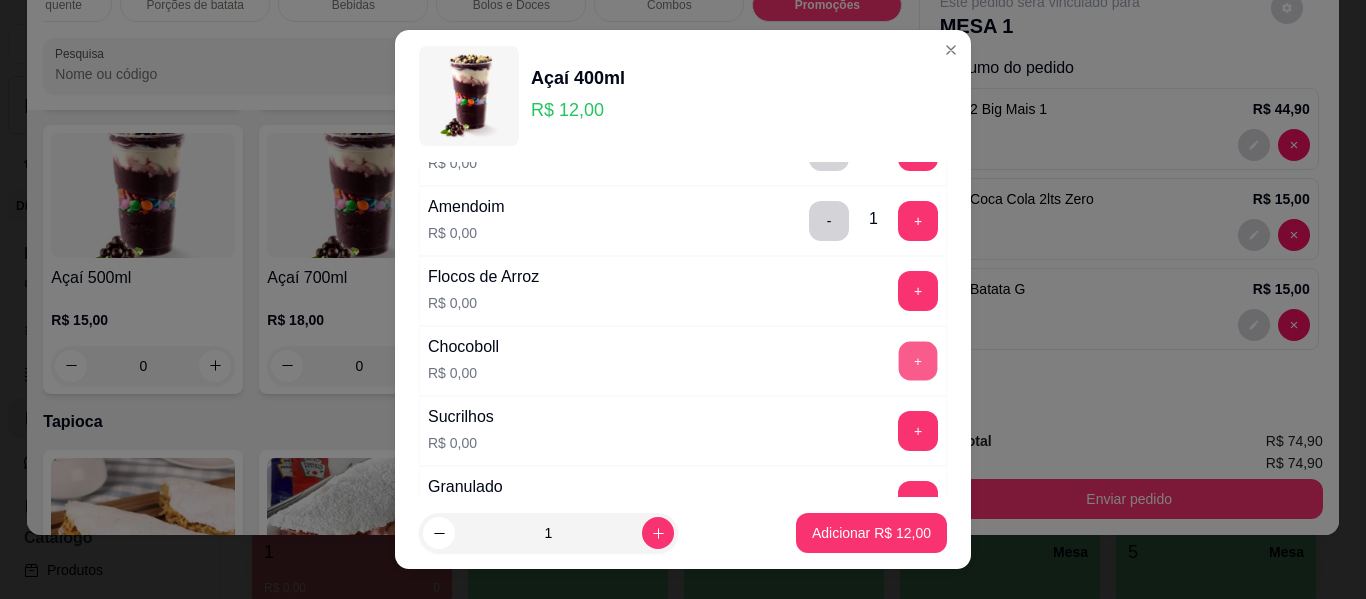 click on "+" at bounding box center (918, 361) 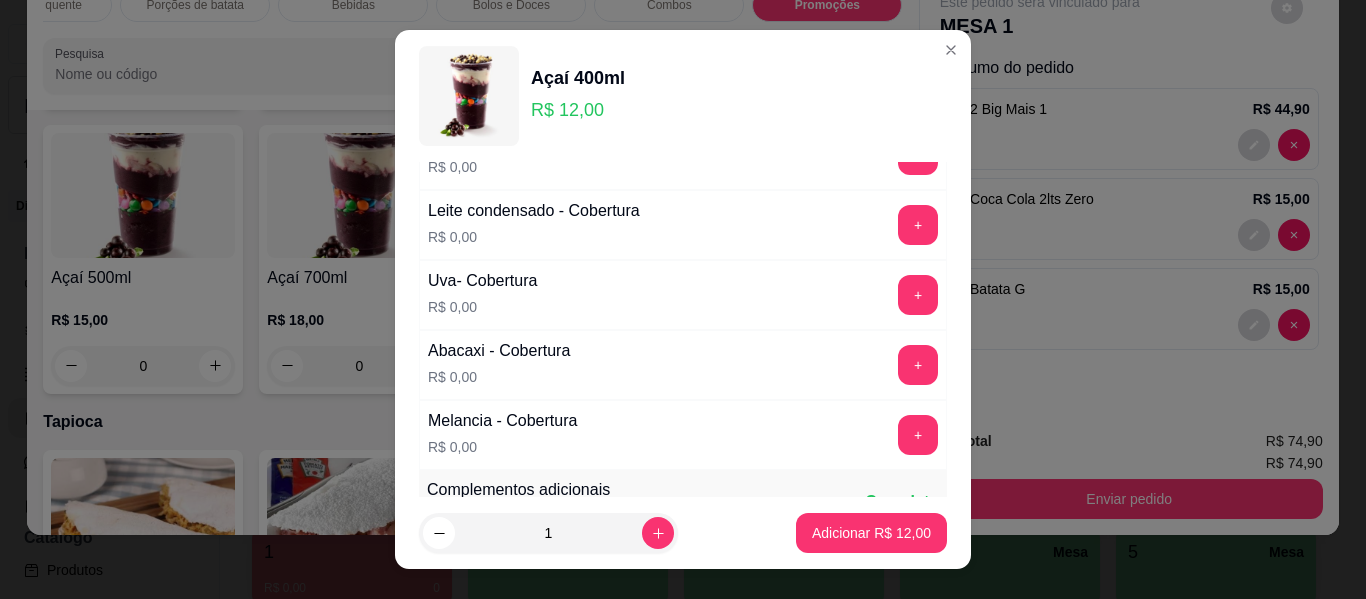 scroll, scrollTop: 1100, scrollLeft: 0, axis: vertical 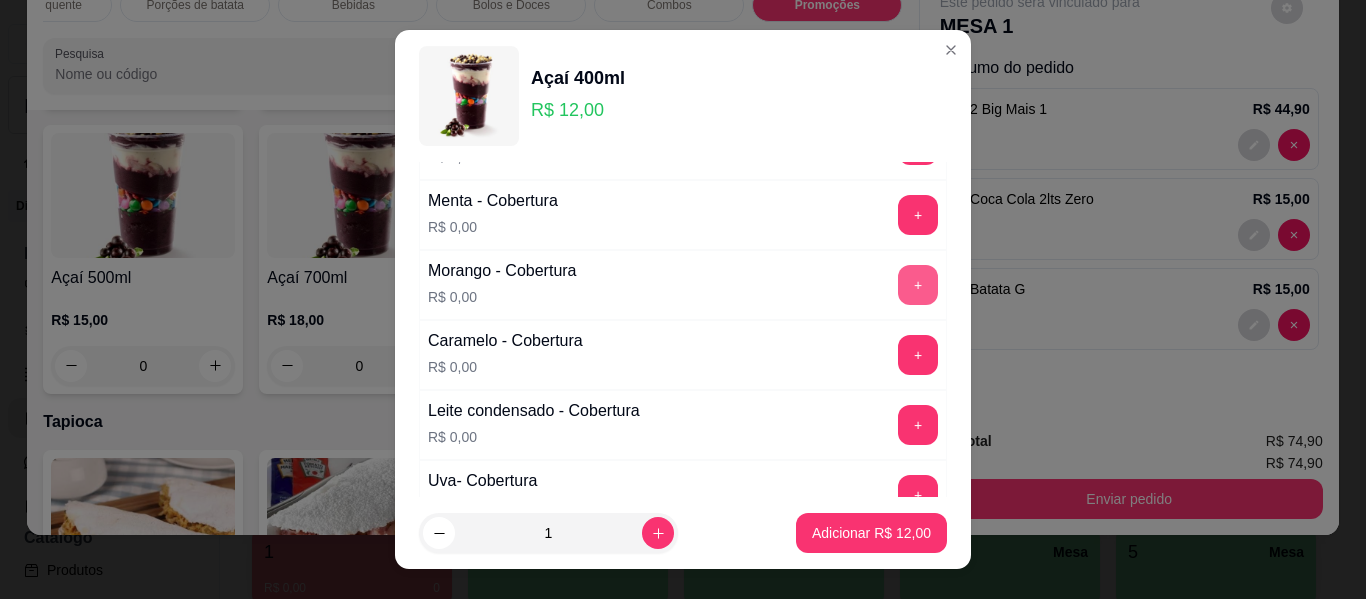 click on "+" at bounding box center [918, 285] 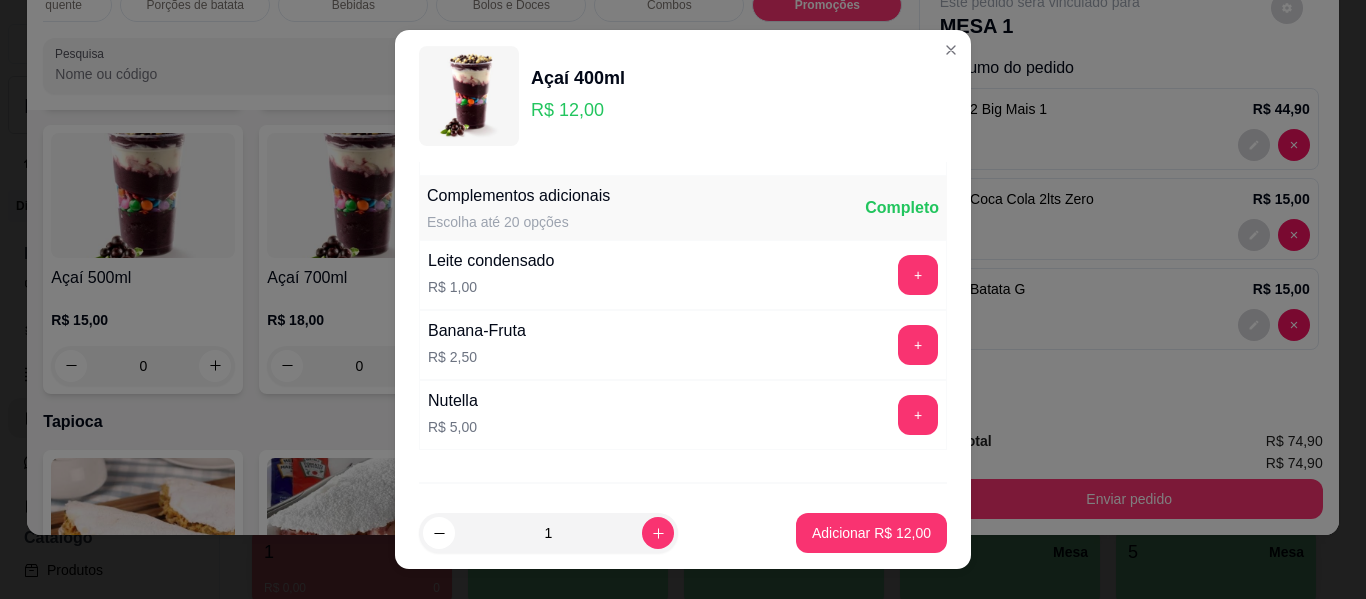 scroll, scrollTop: 1697, scrollLeft: 0, axis: vertical 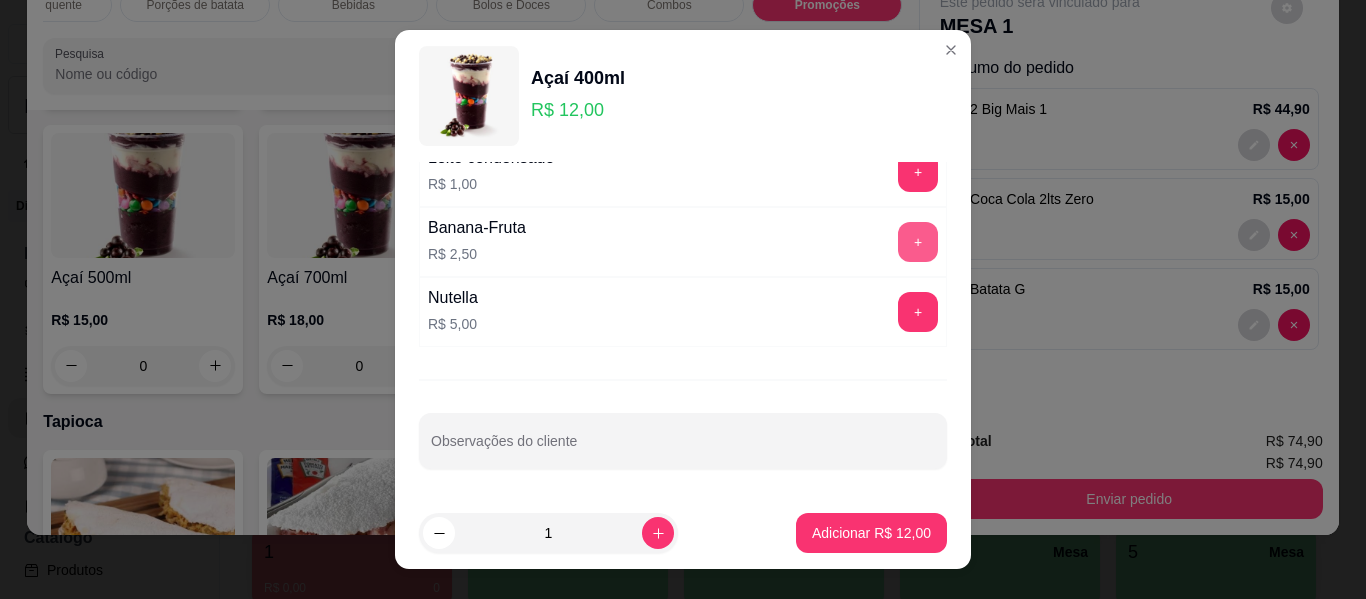 click on "+" at bounding box center [918, 242] 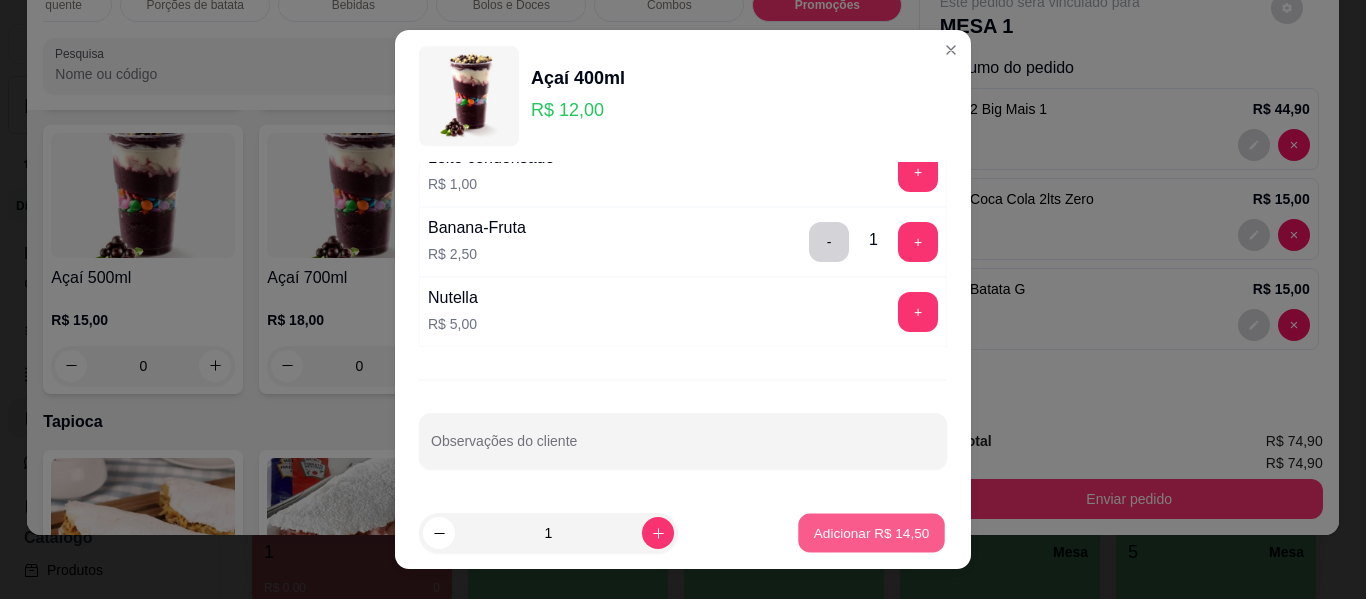click on "Adicionar   R$ 14,50" at bounding box center [872, 532] 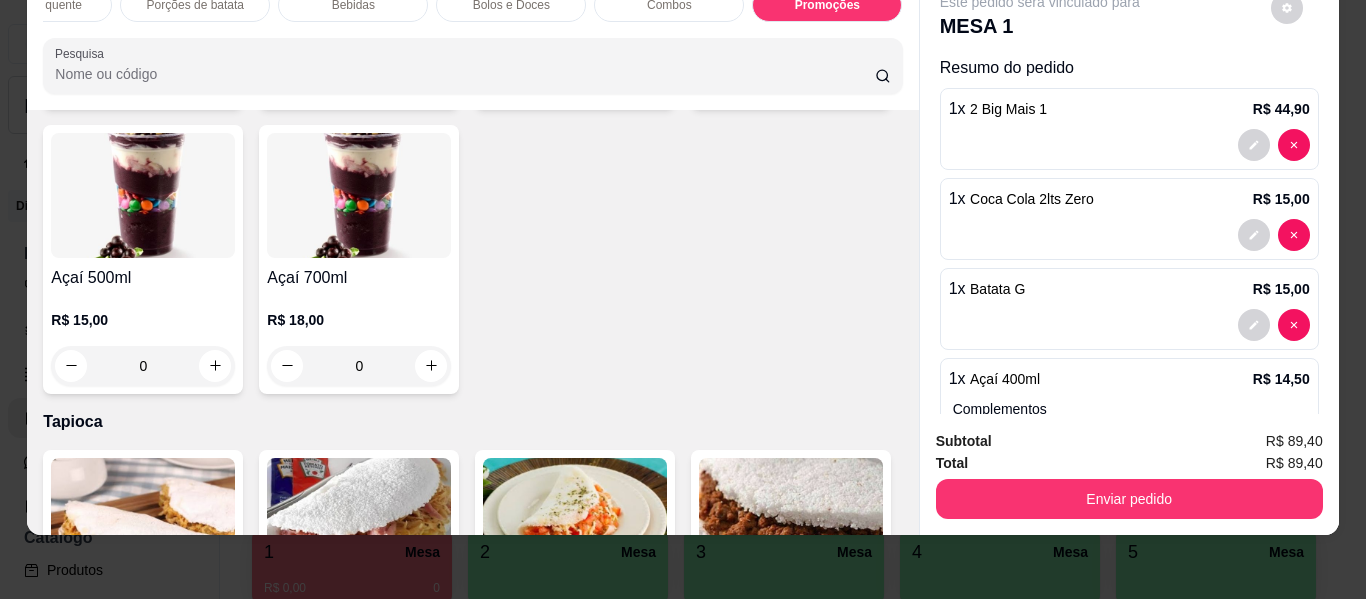 scroll, scrollTop: 281, scrollLeft: 0, axis: vertical 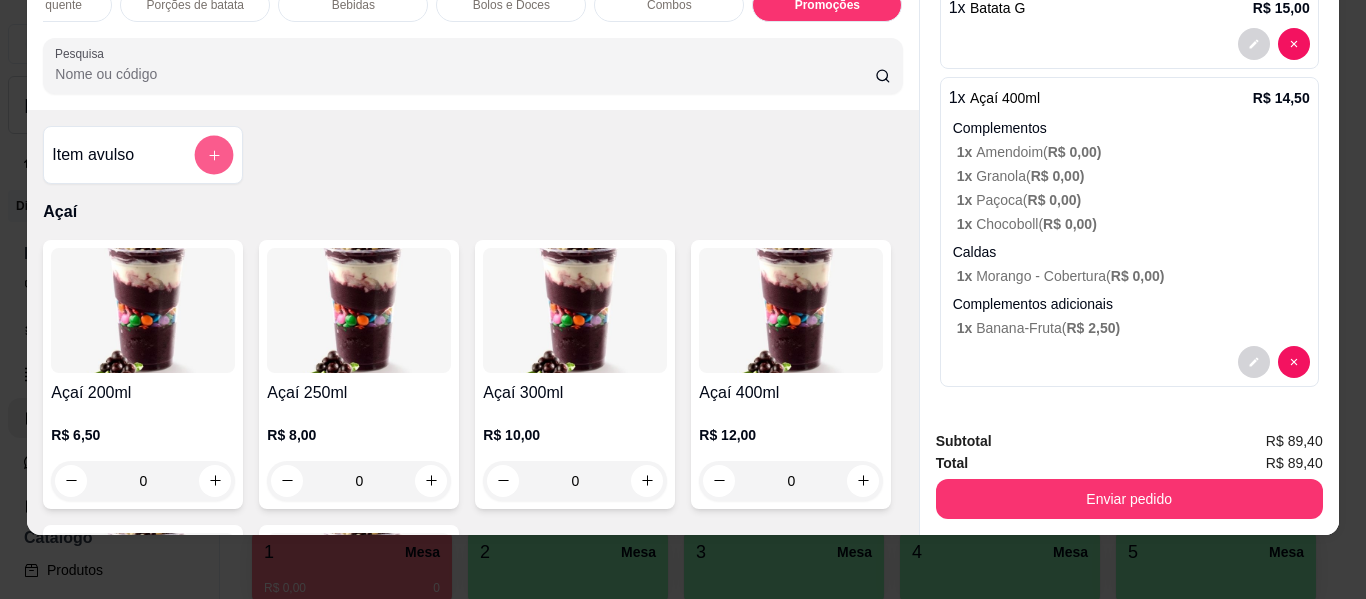 click 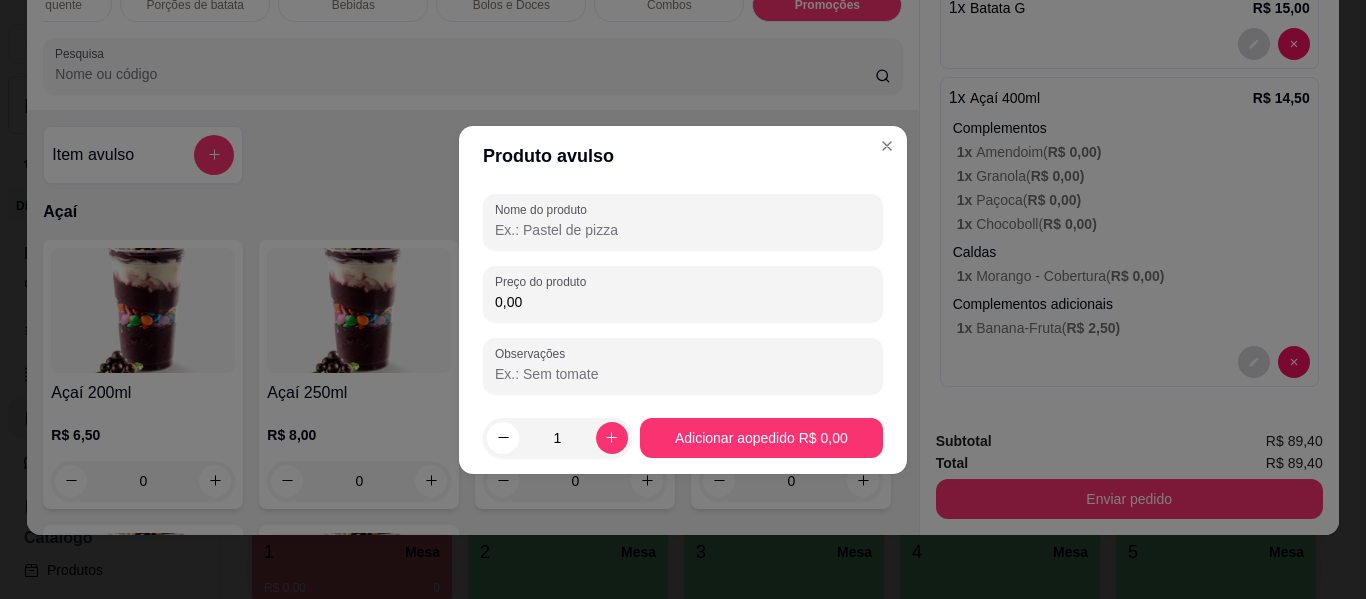 click on "Nome do produto" at bounding box center [683, 230] 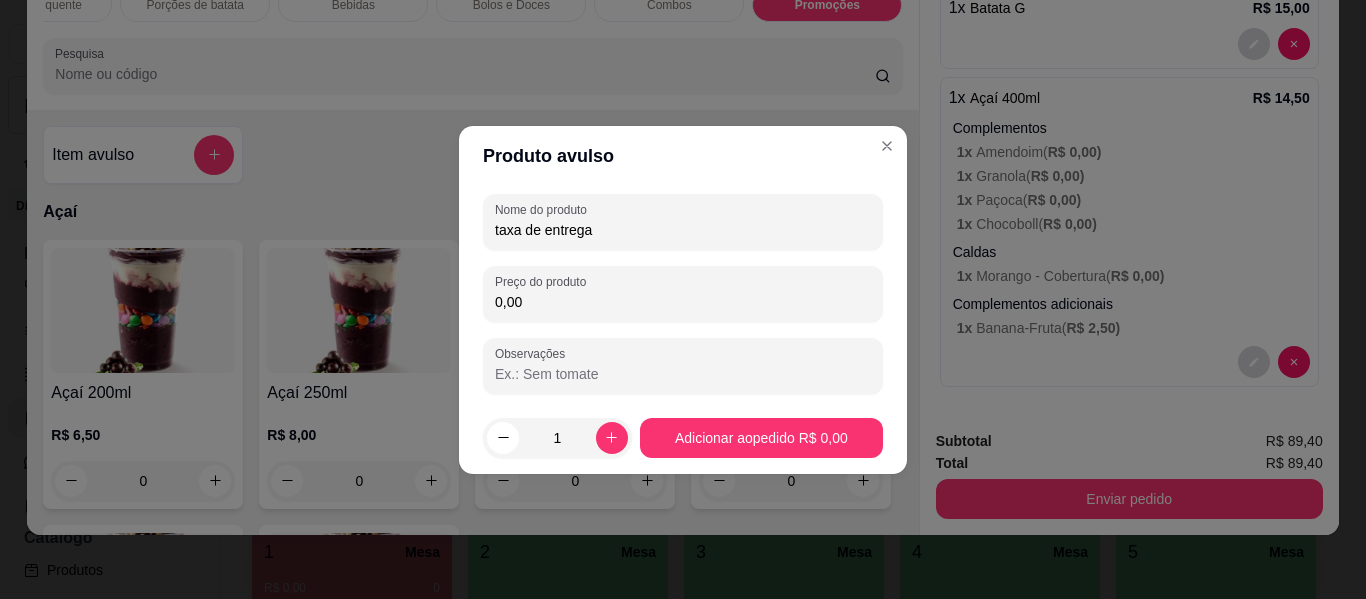 type on "taxa de entrega" 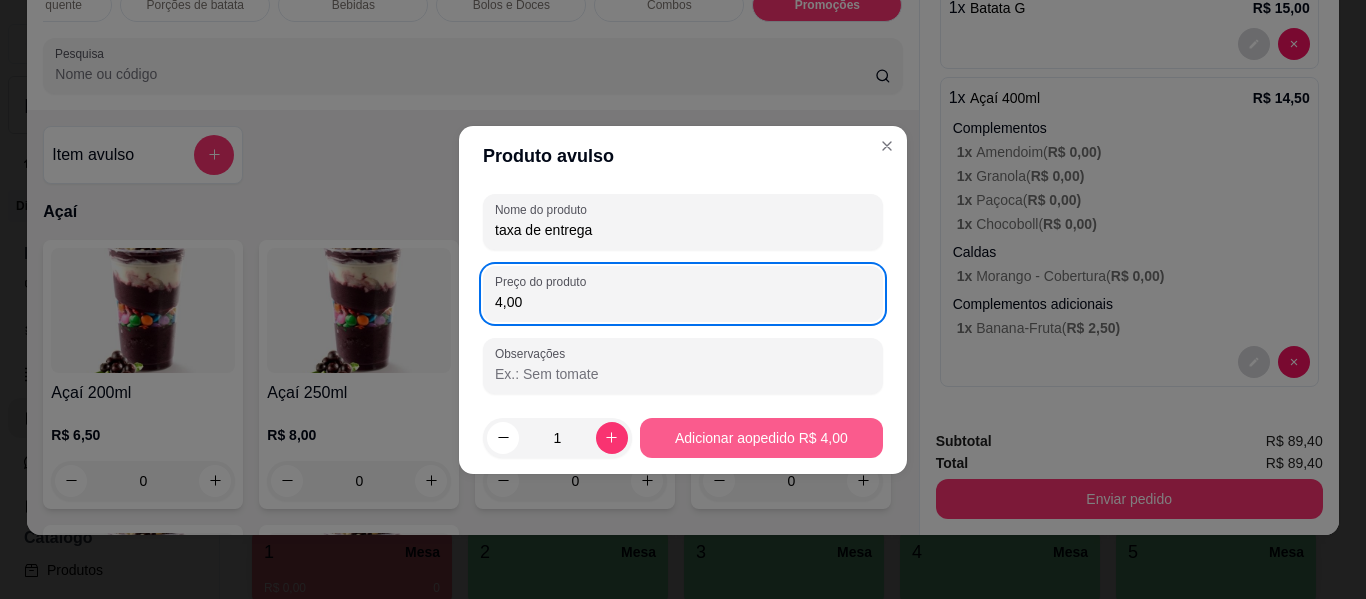 type on "4,00" 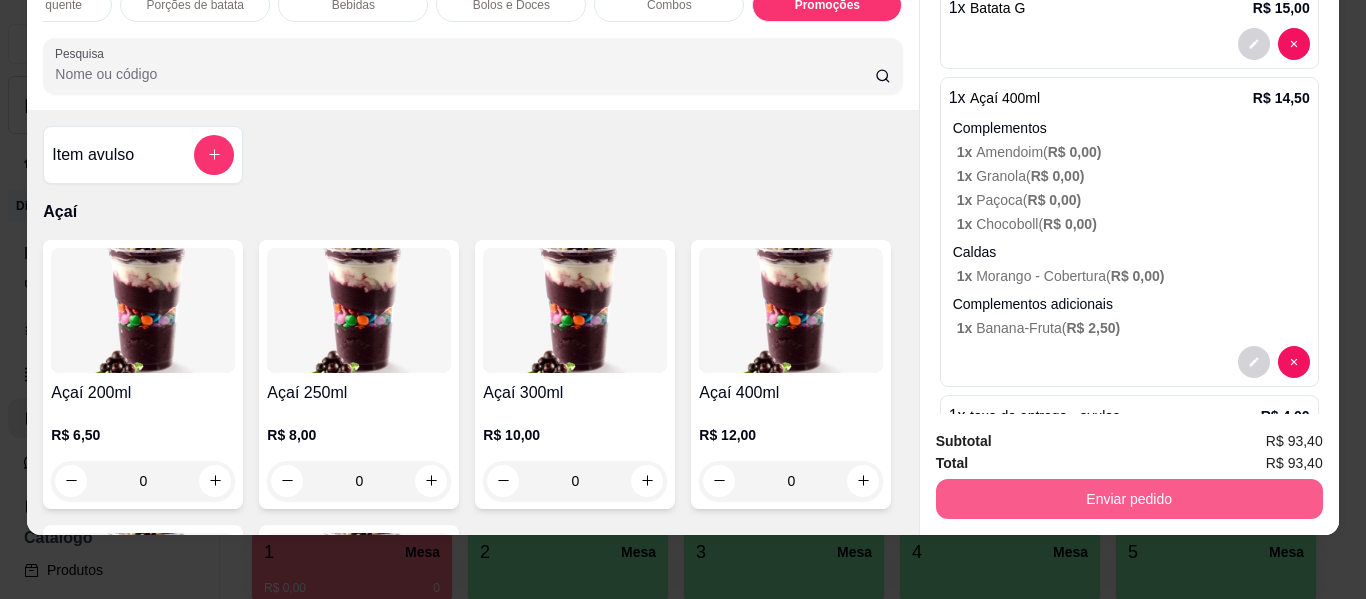 click on "Enviar pedido" at bounding box center [1129, 499] 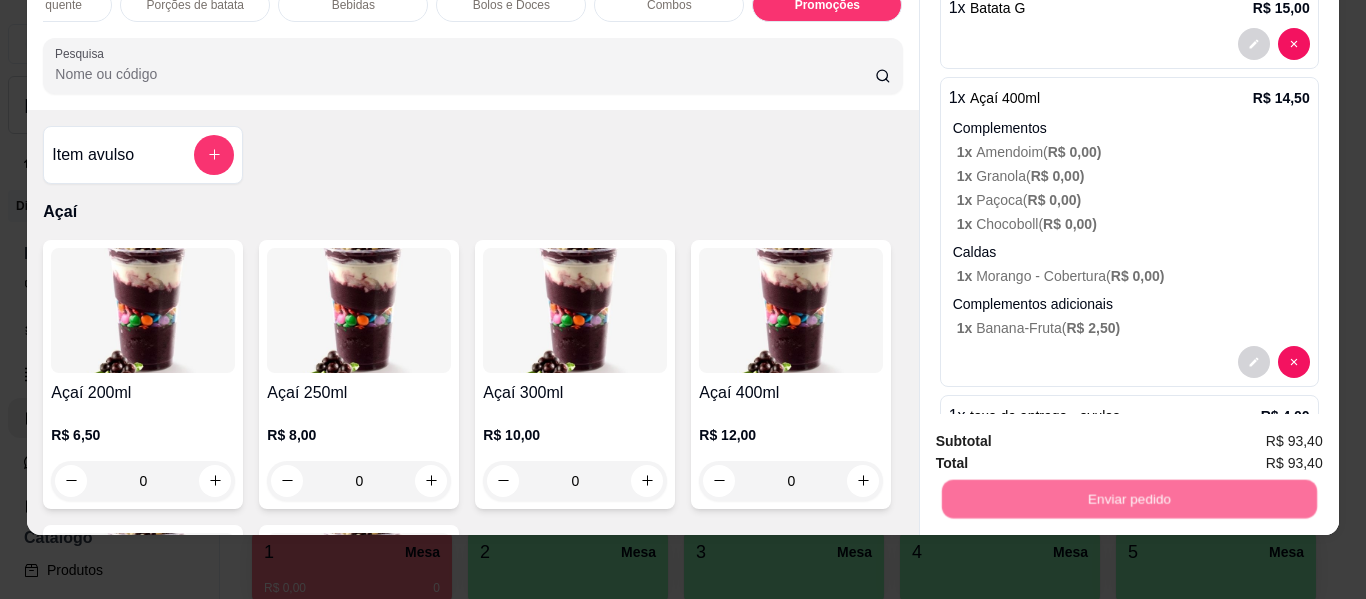 click on "Não registrar e enviar pedido" at bounding box center (1063, 434) 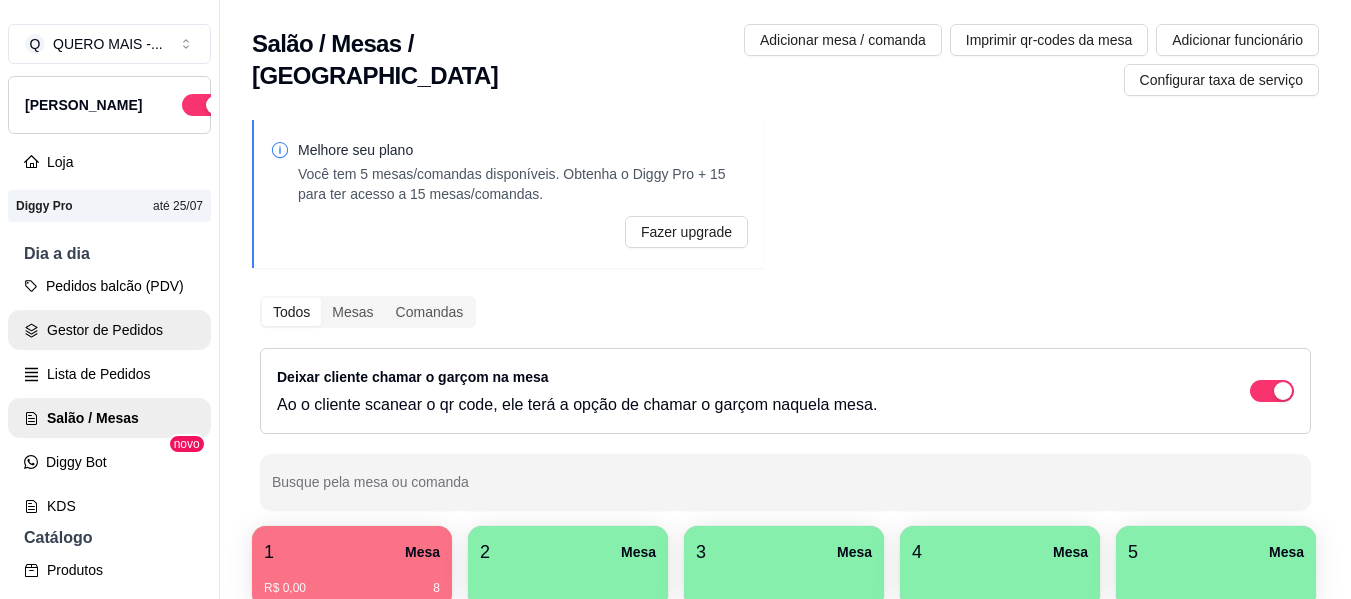 click on "Gestor de Pedidos" at bounding box center (109, 330) 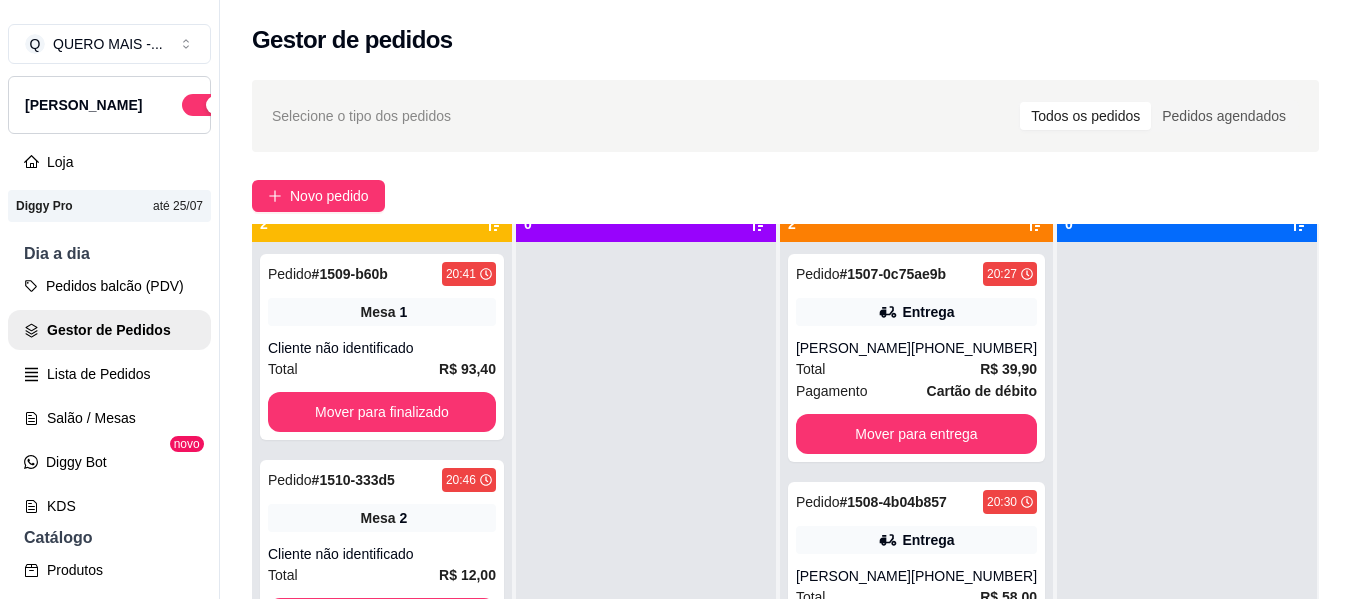 scroll, scrollTop: 56, scrollLeft: 0, axis: vertical 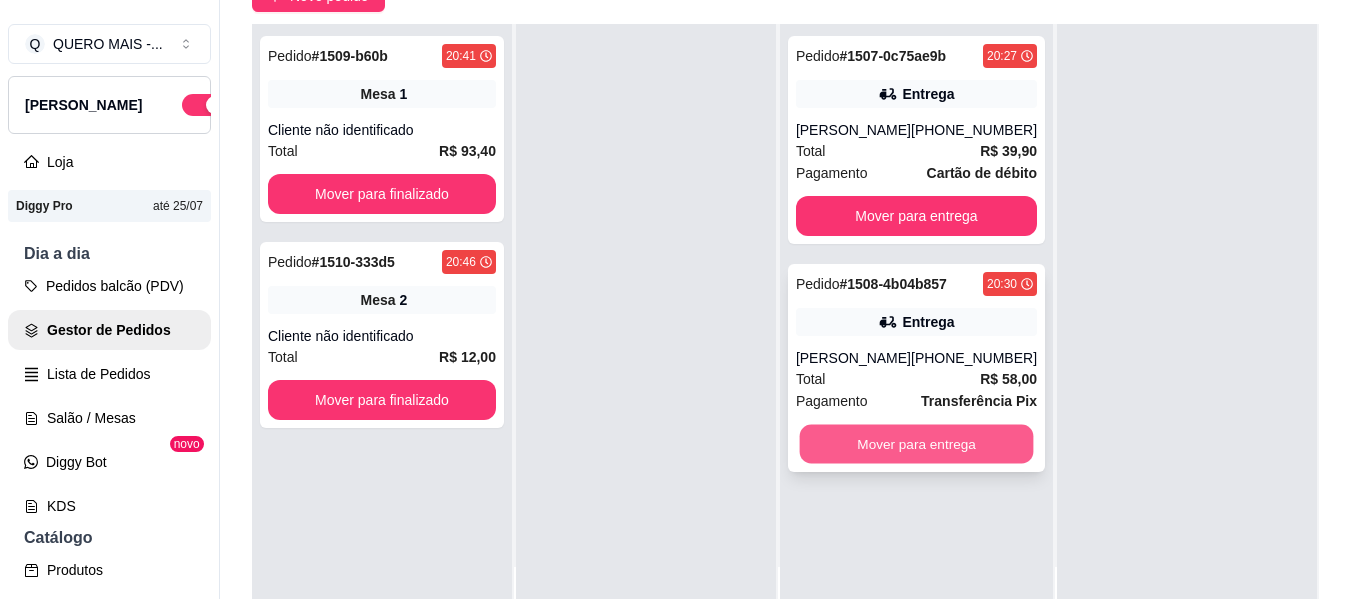 click on "Mover para entrega" at bounding box center (916, 444) 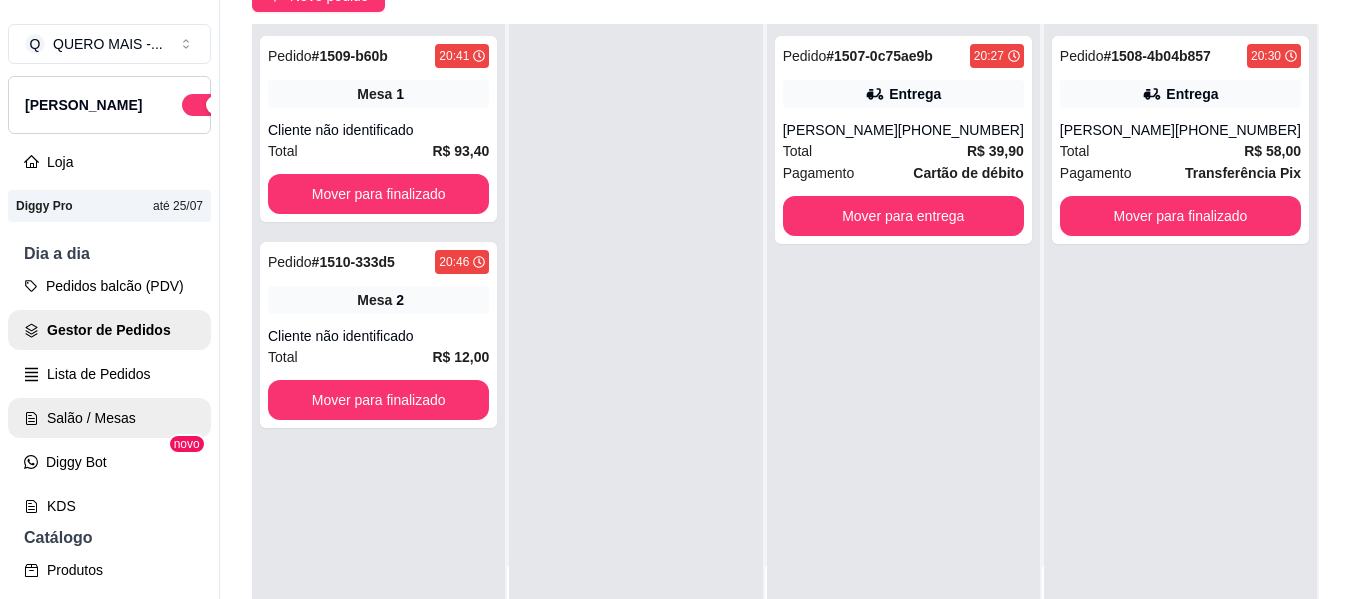 click on "Salão / Mesas" at bounding box center (109, 418) 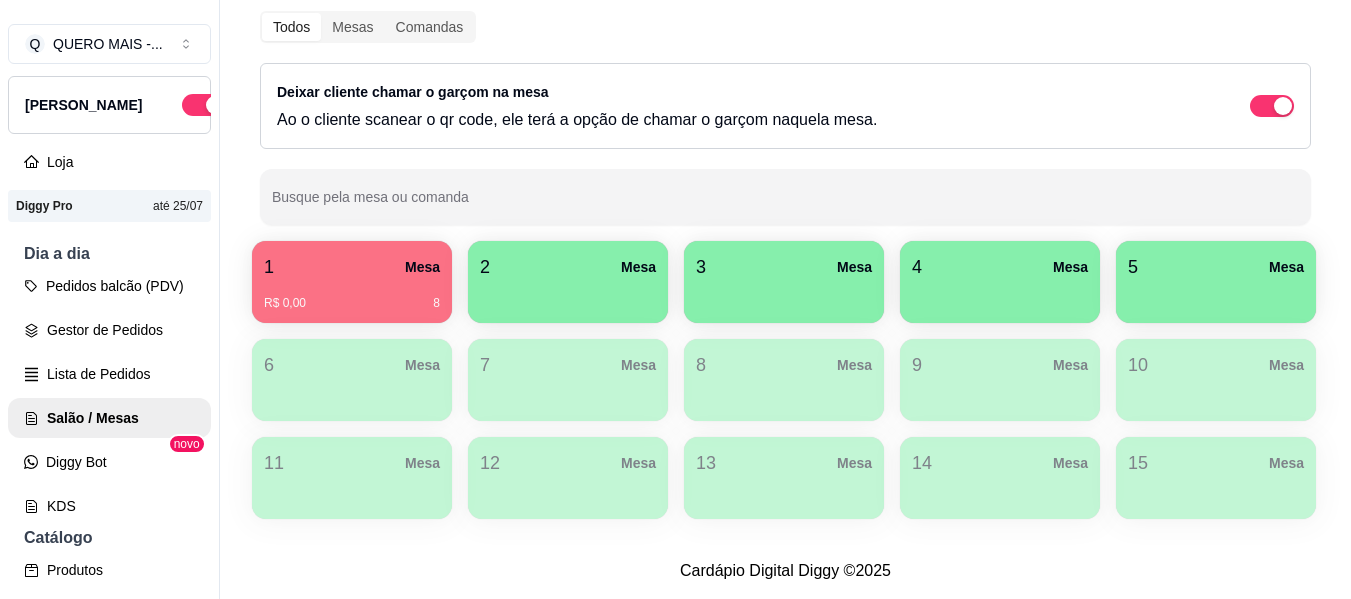scroll, scrollTop: 298, scrollLeft: 0, axis: vertical 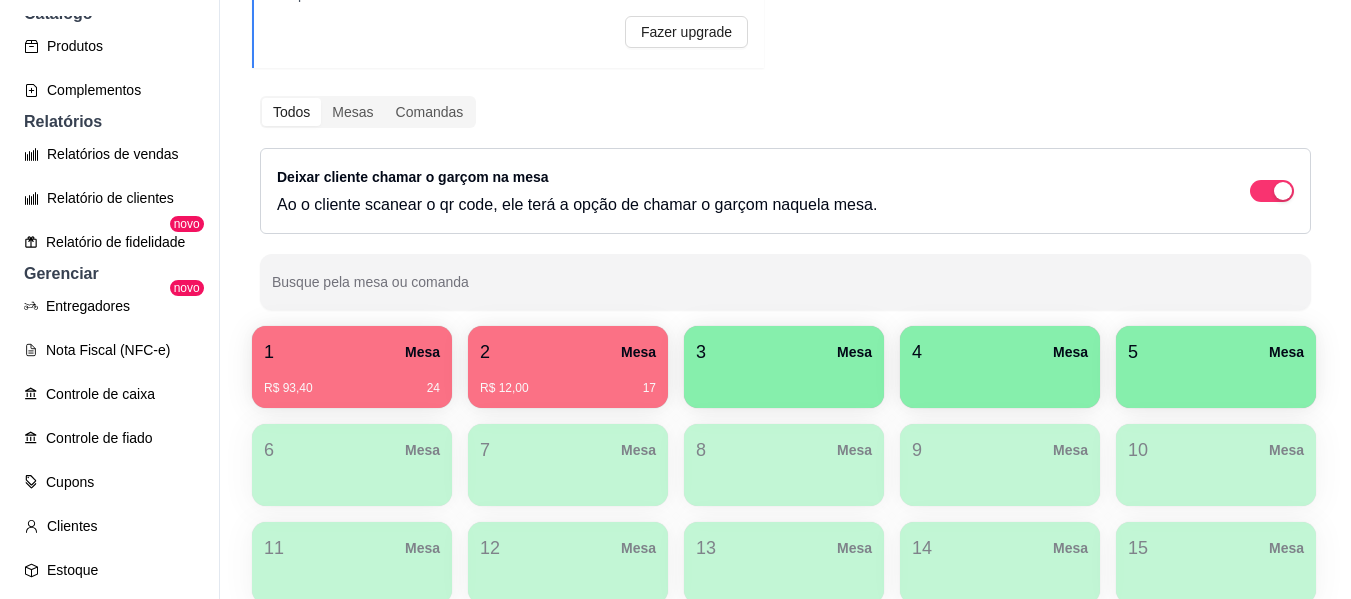 click at bounding box center [784, 381] 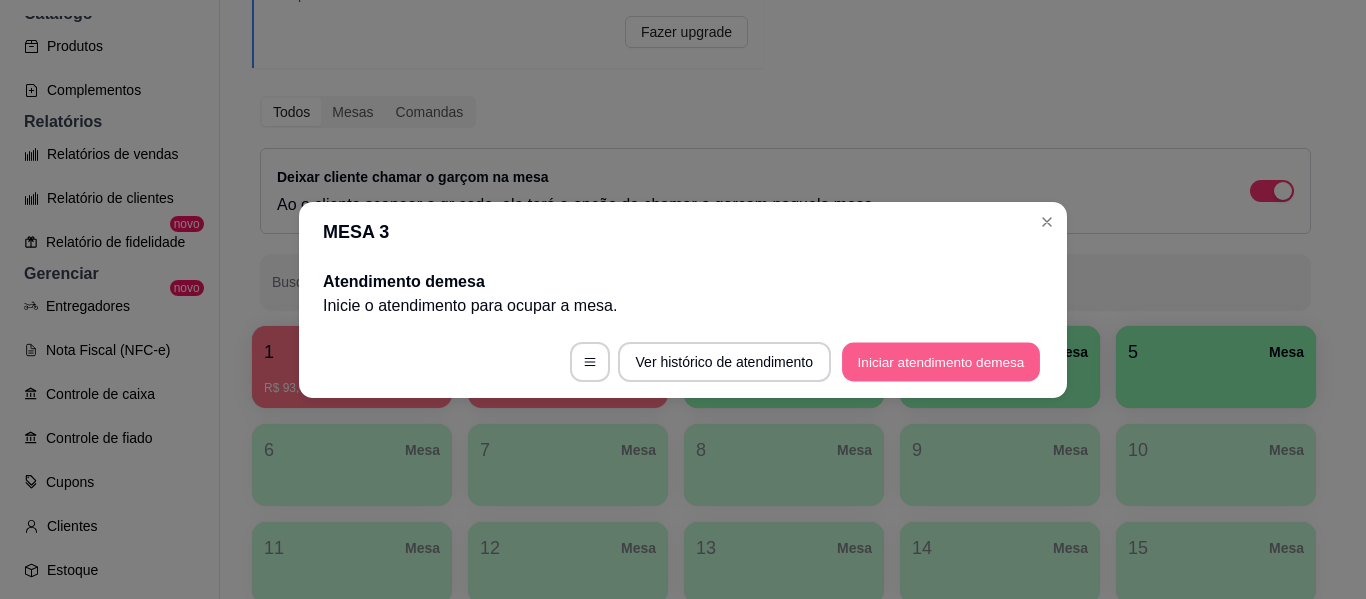 click on "Iniciar atendimento de  mesa" at bounding box center [941, 361] 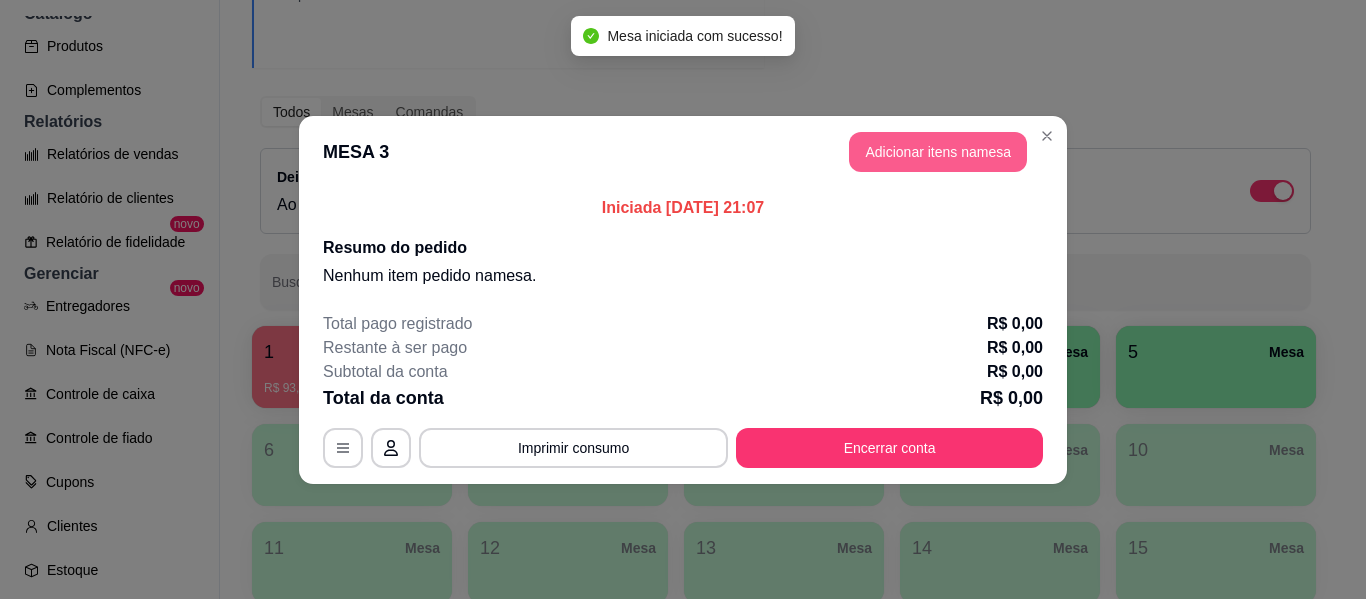 click on "Adicionar itens na  mesa" at bounding box center [938, 152] 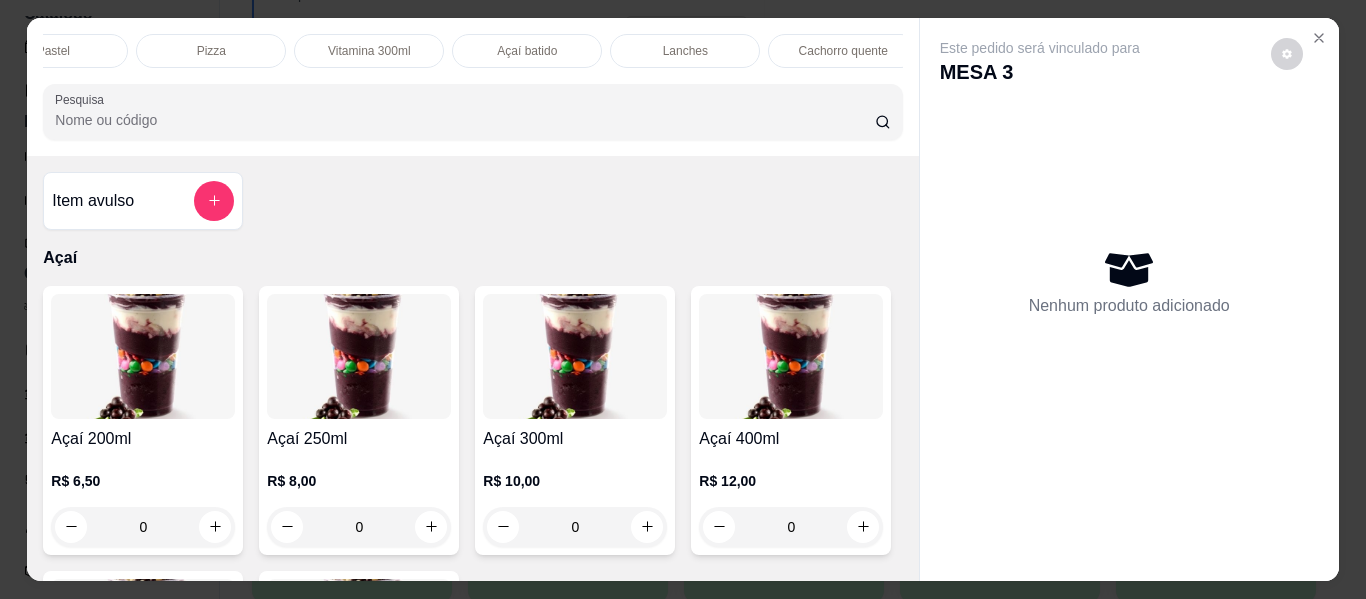 scroll, scrollTop: 0, scrollLeft: 388, axis: horizontal 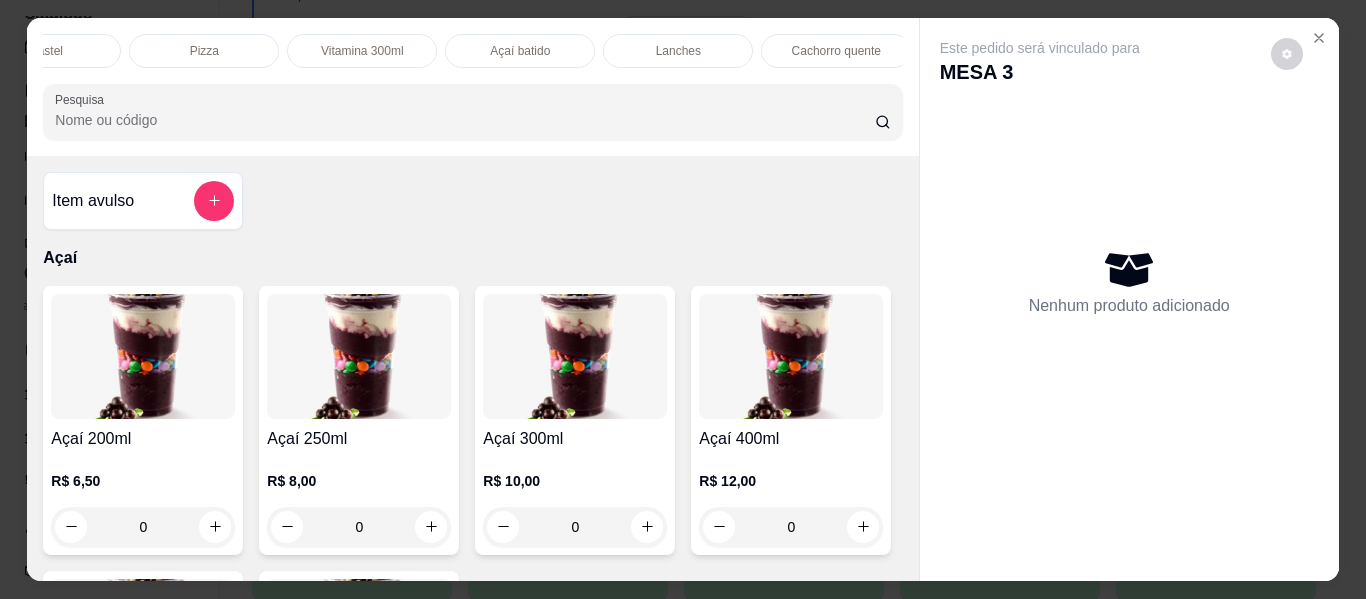 click on "Lanches" at bounding box center [678, 51] 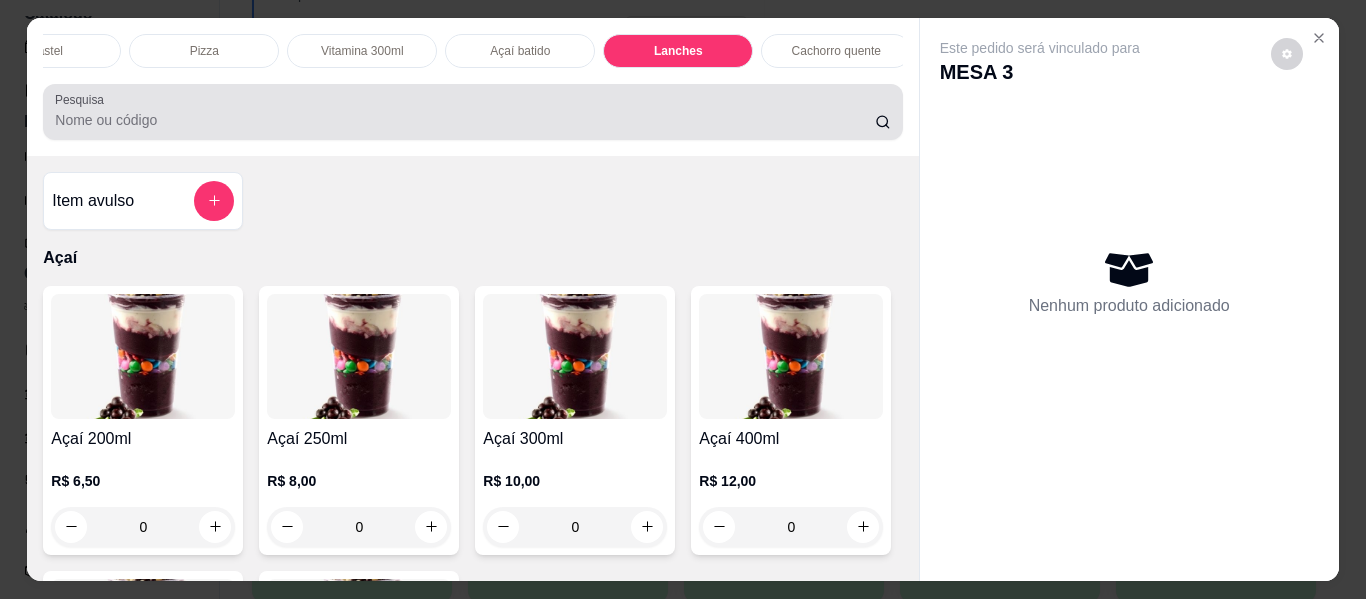 scroll, scrollTop: 3292, scrollLeft: 0, axis: vertical 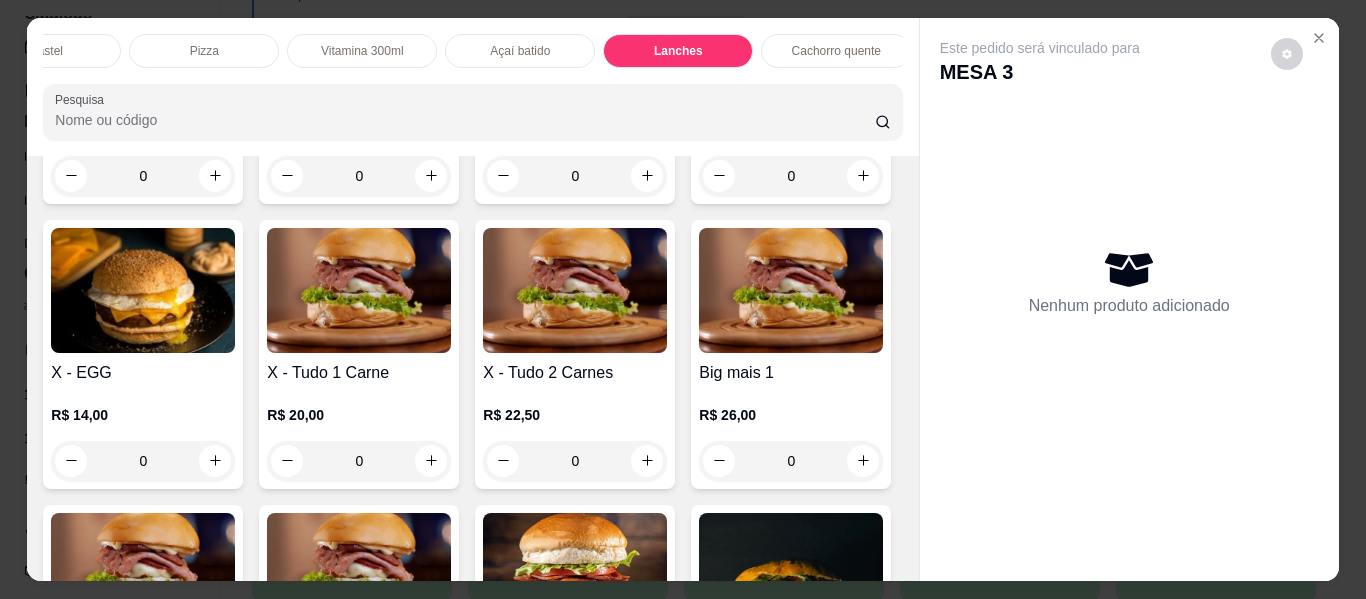 click on "Cachorro quente" at bounding box center (836, 51) 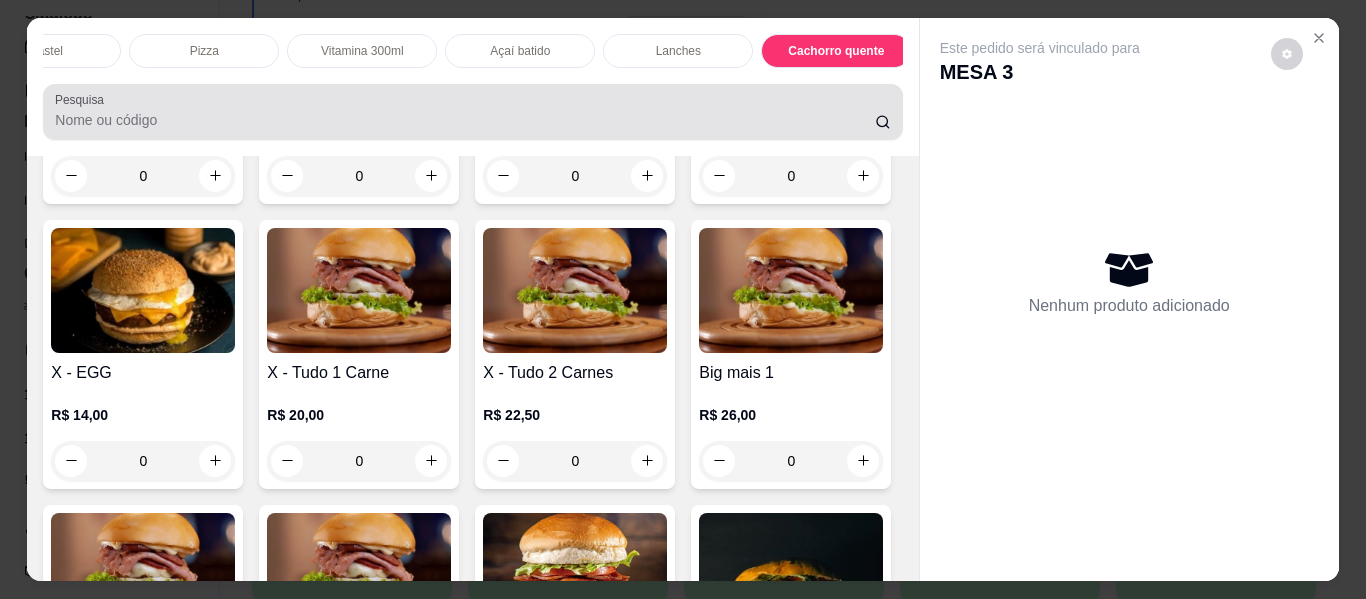 scroll, scrollTop: 4472, scrollLeft: 0, axis: vertical 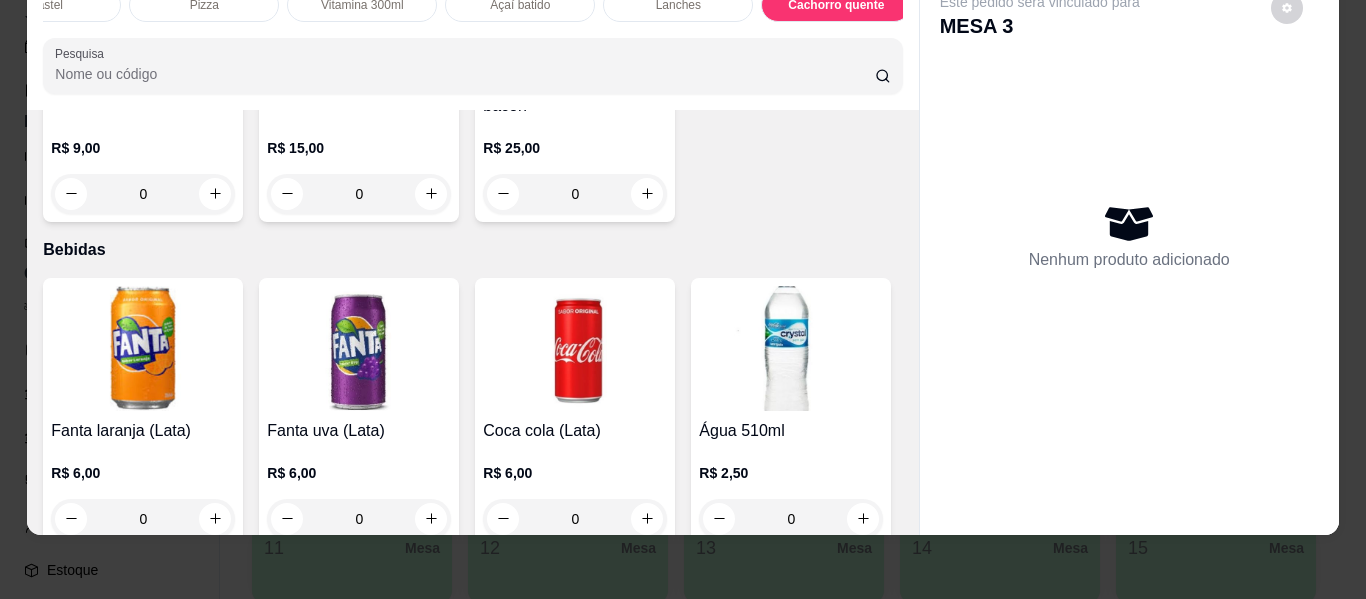 click 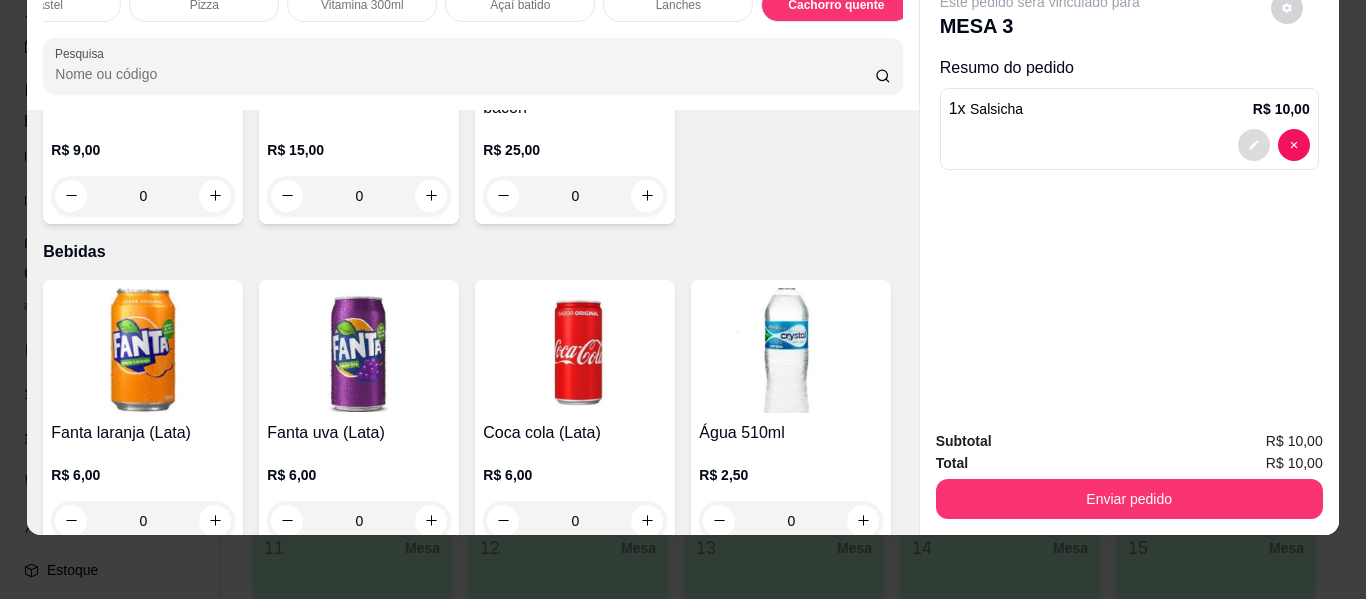 click at bounding box center (1254, 145) 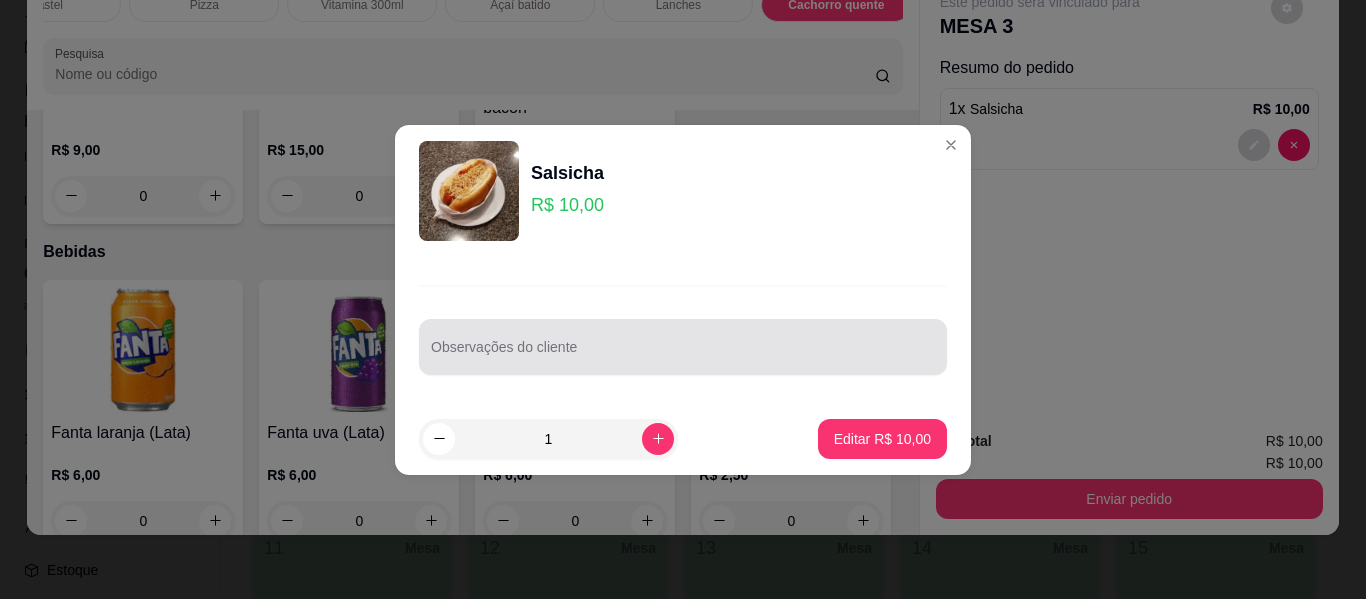 click on "Observações do cliente" at bounding box center [683, 355] 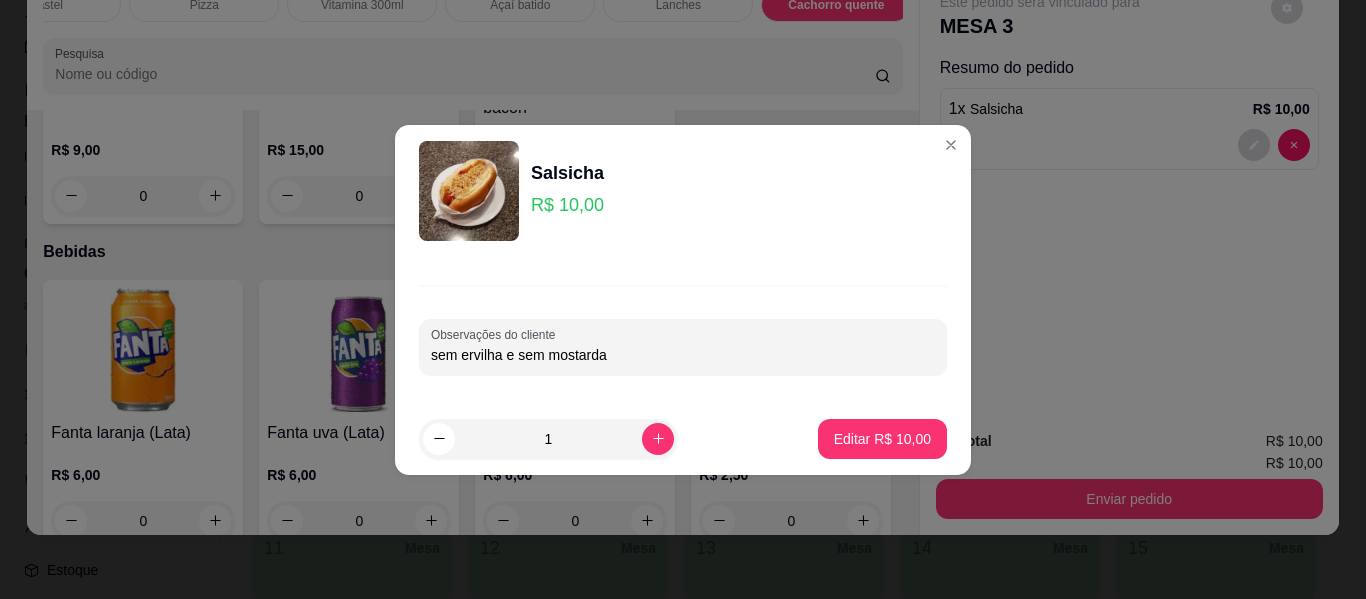 type on "sem ervilha e sem mostarda" 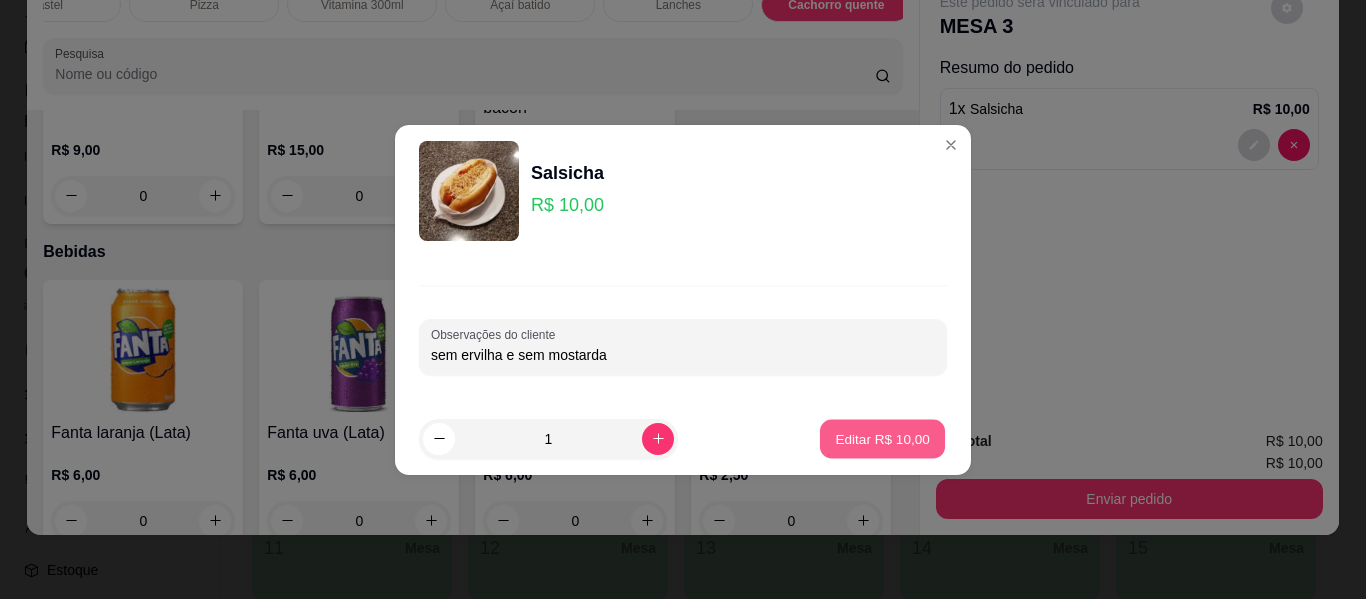 click on "Editar   R$ 10,00" at bounding box center (882, 438) 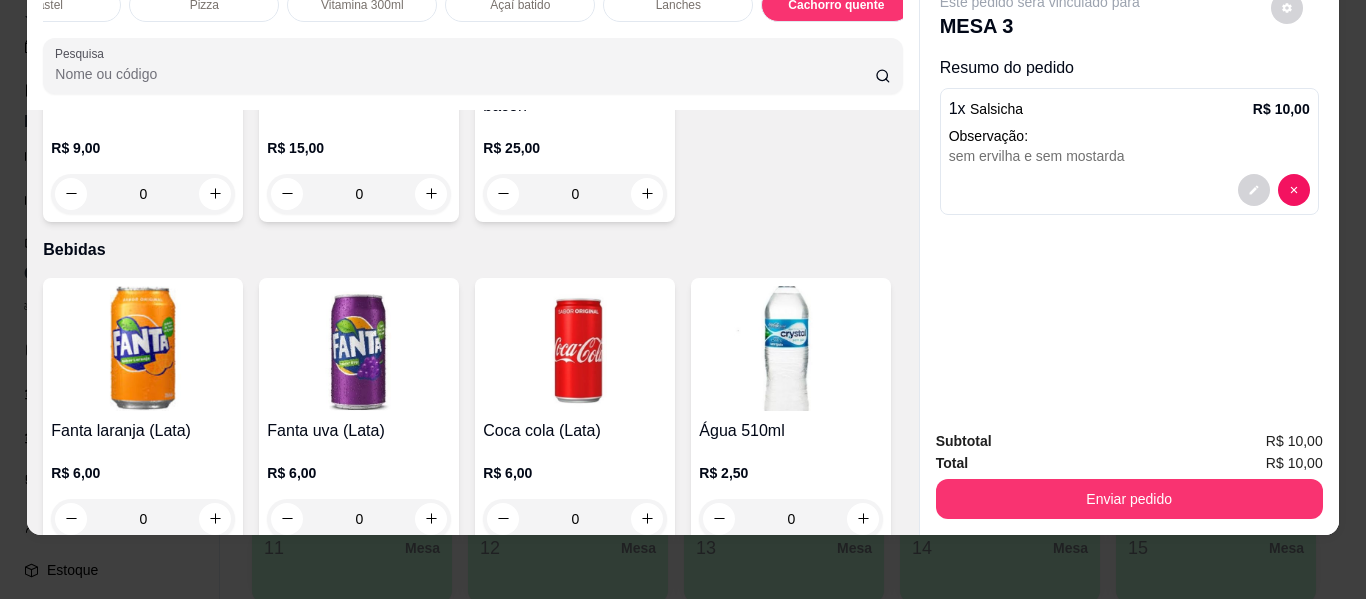 click 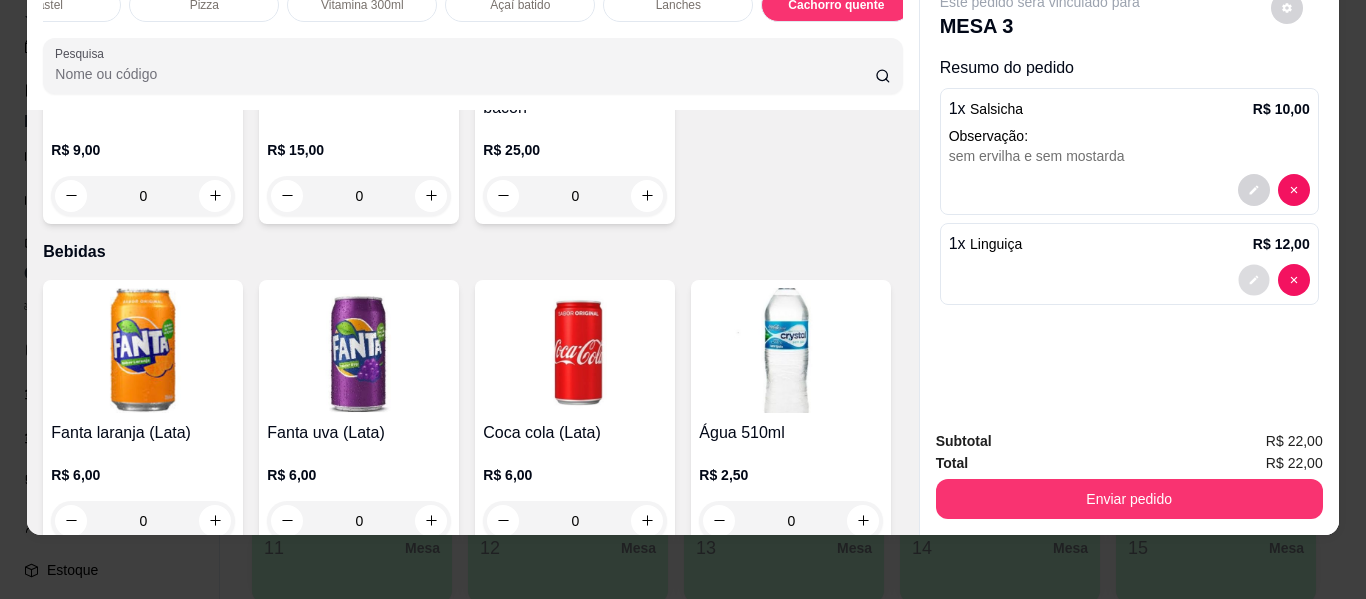 click 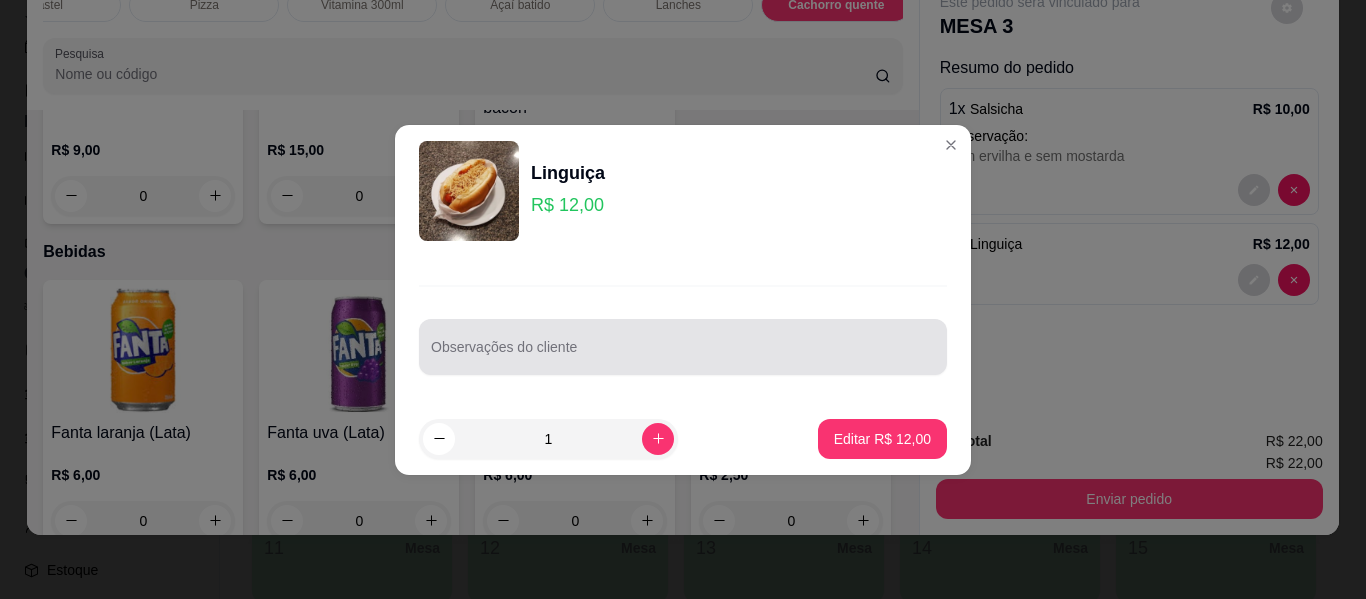 click on "Observações do cliente" at bounding box center (683, 355) 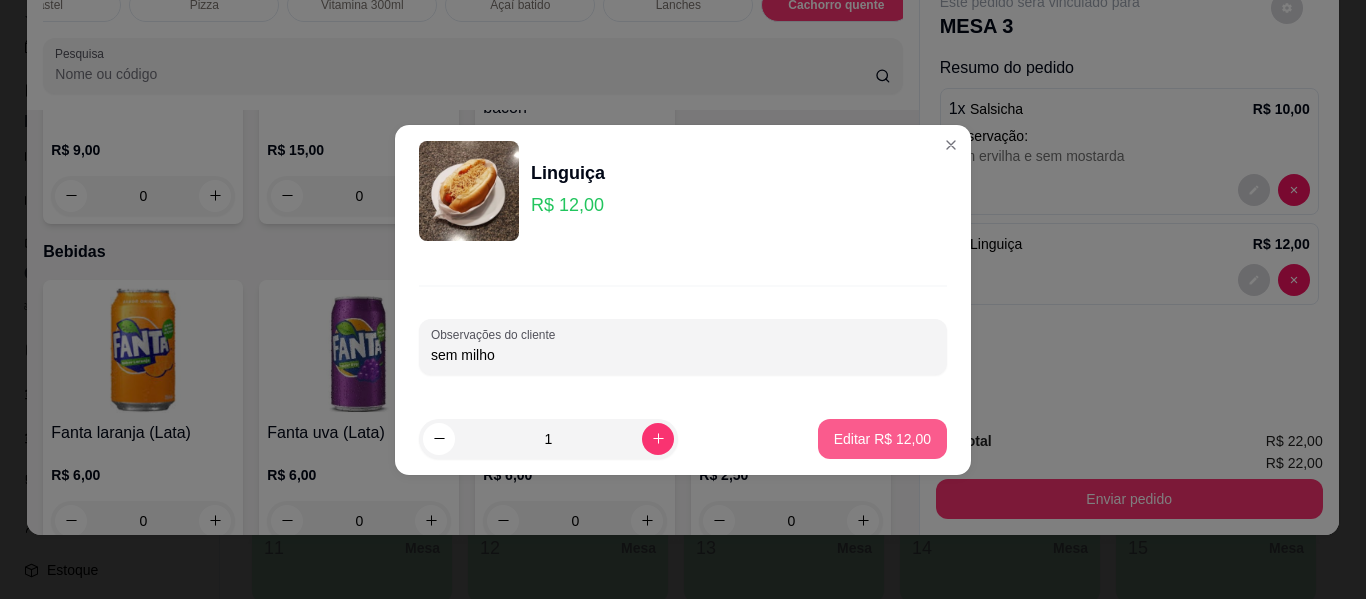type on "sem milho" 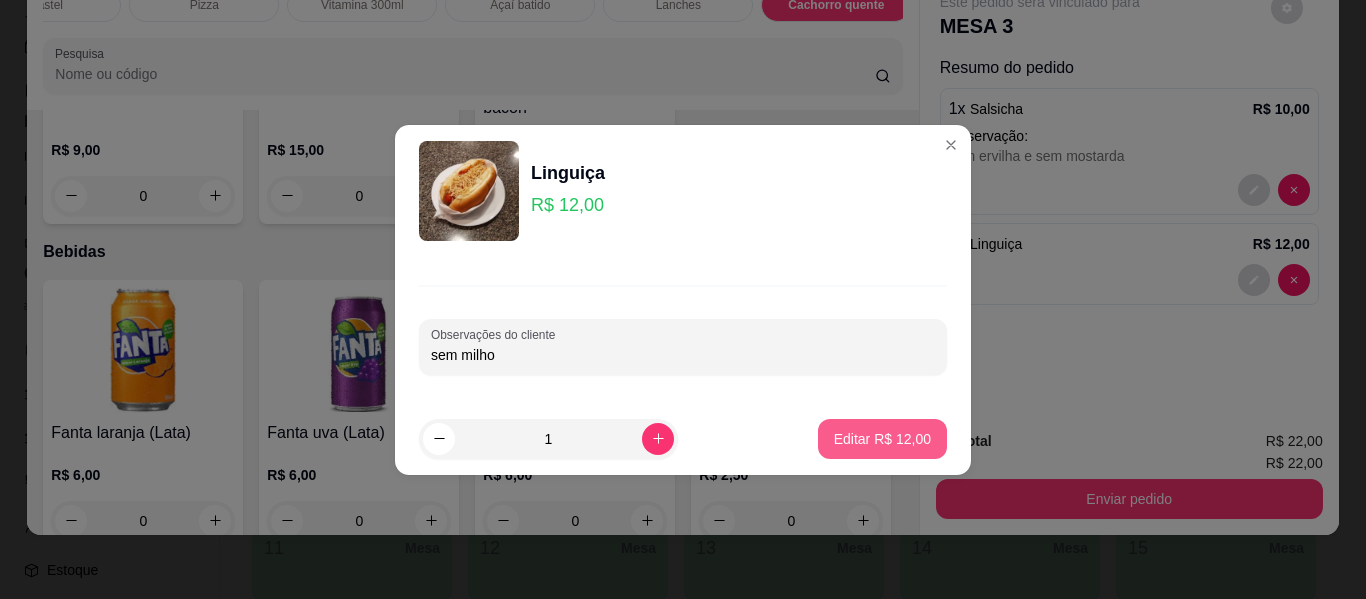 click on "Editar   R$ 12,00" at bounding box center (882, 439) 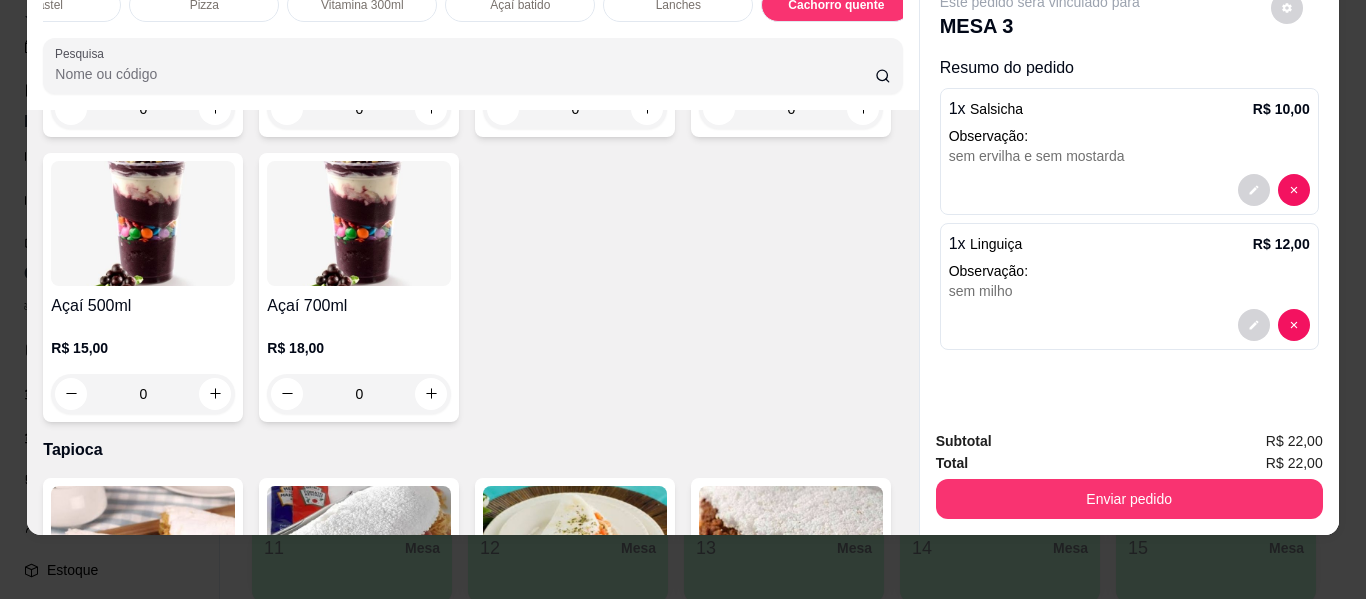 scroll, scrollTop: 0, scrollLeft: 0, axis: both 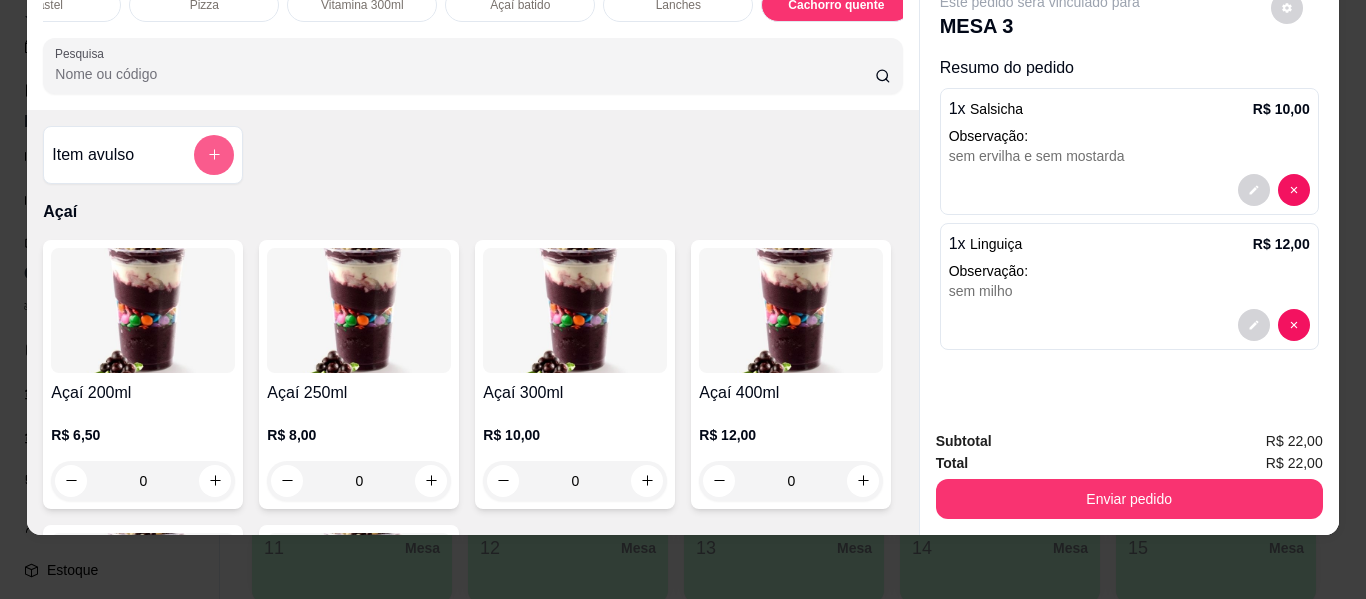 click at bounding box center (214, 155) 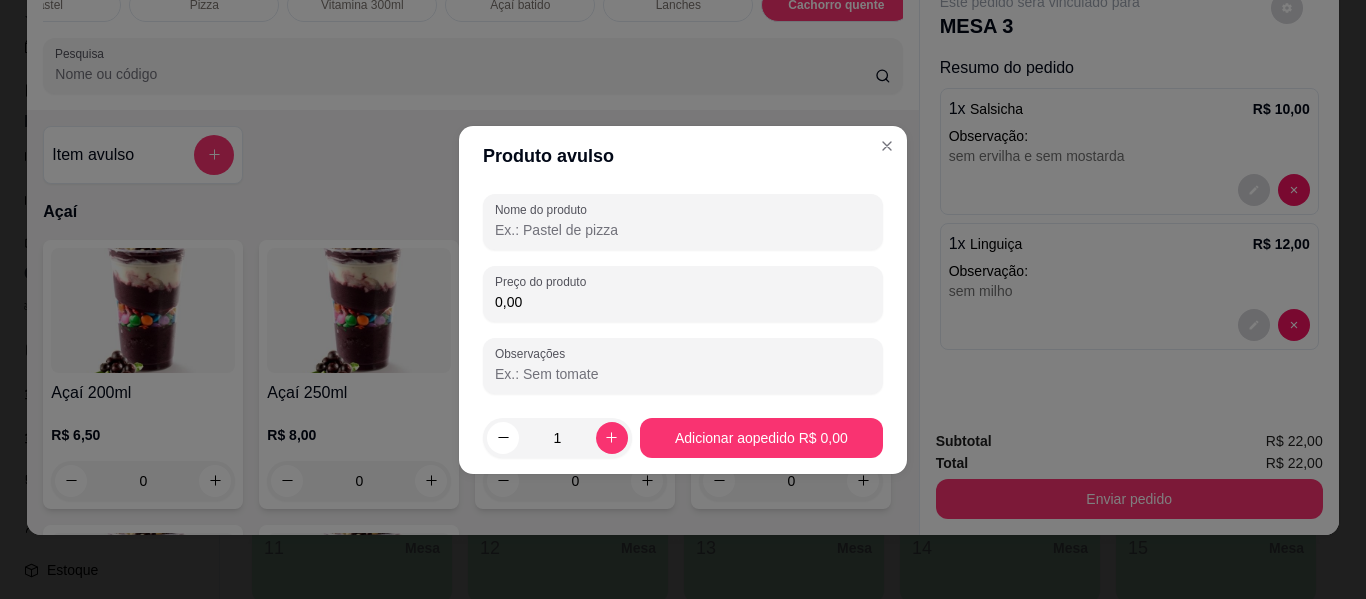 click on "Nome do produto" at bounding box center [683, 230] 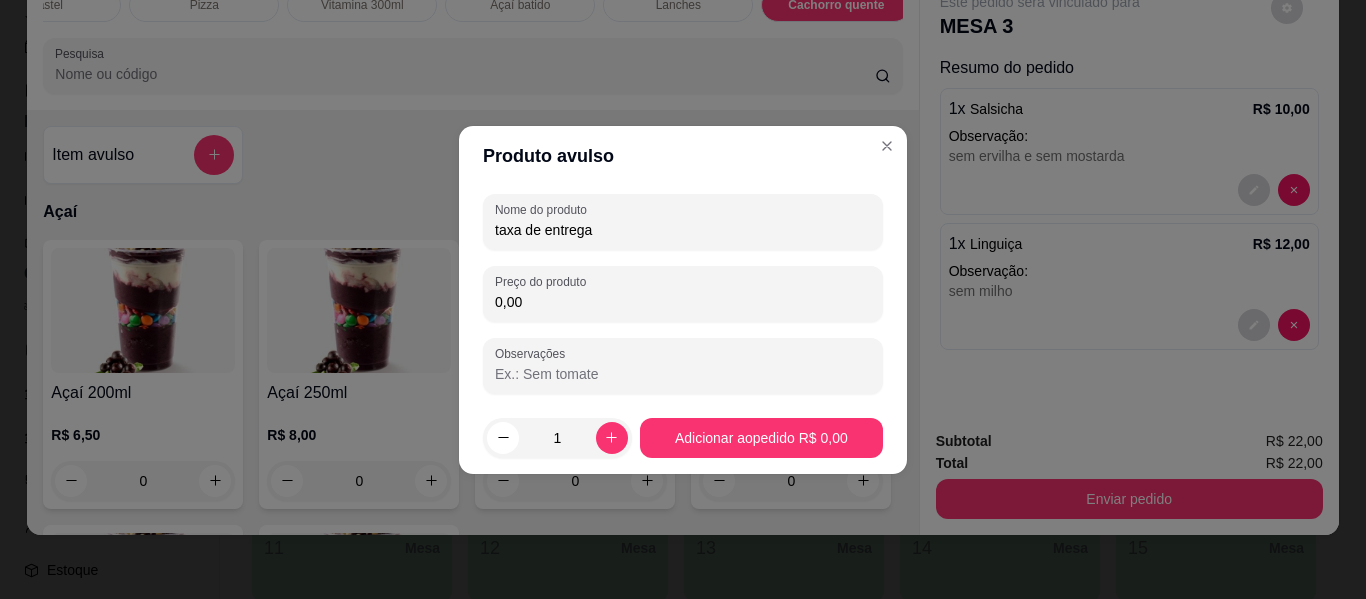 type on "taxa de entrega" 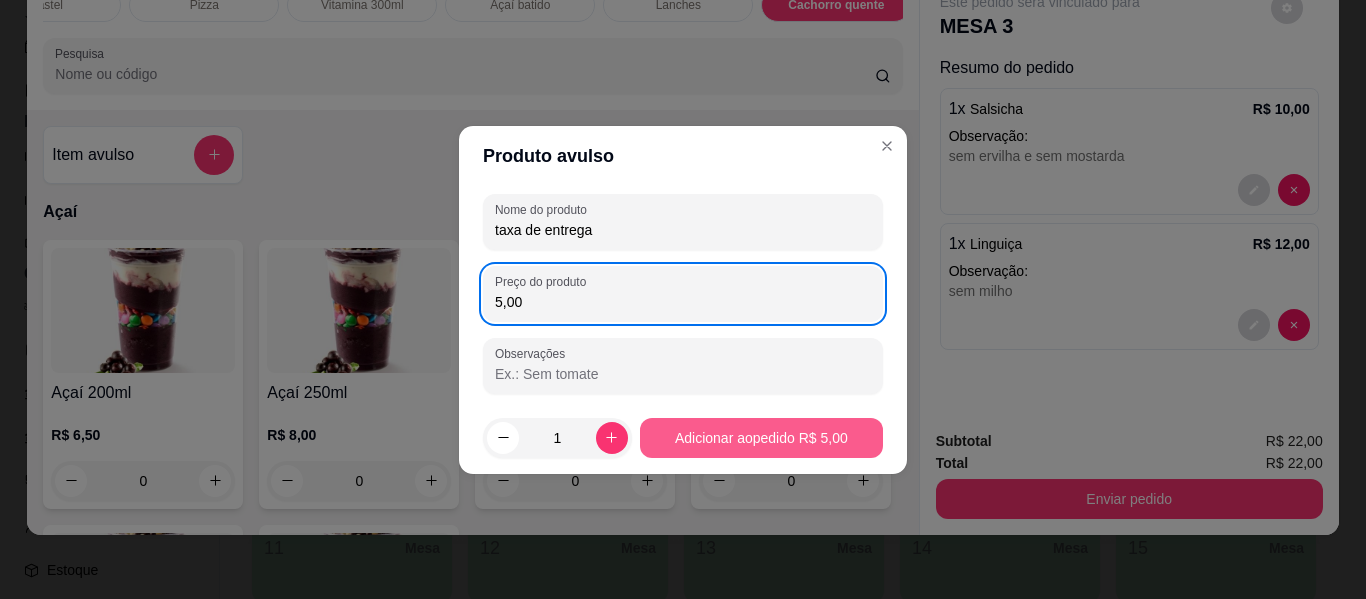 type on "5,00" 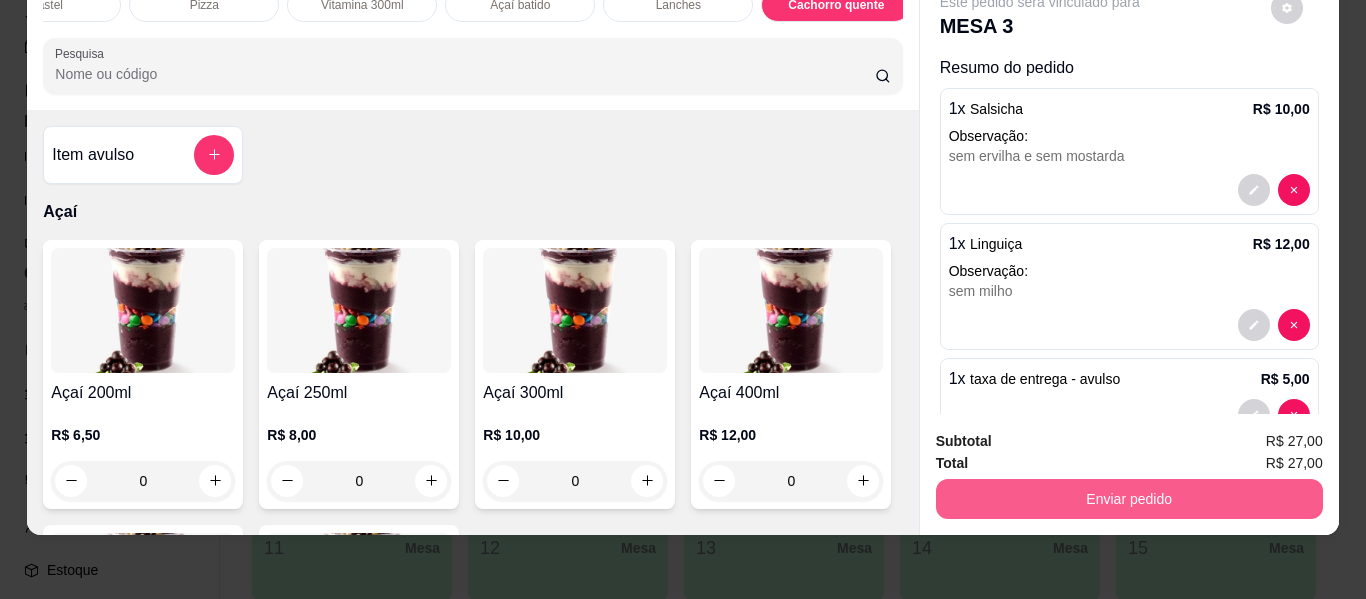 click on "Enviar pedido" at bounding box center (1129, 499) 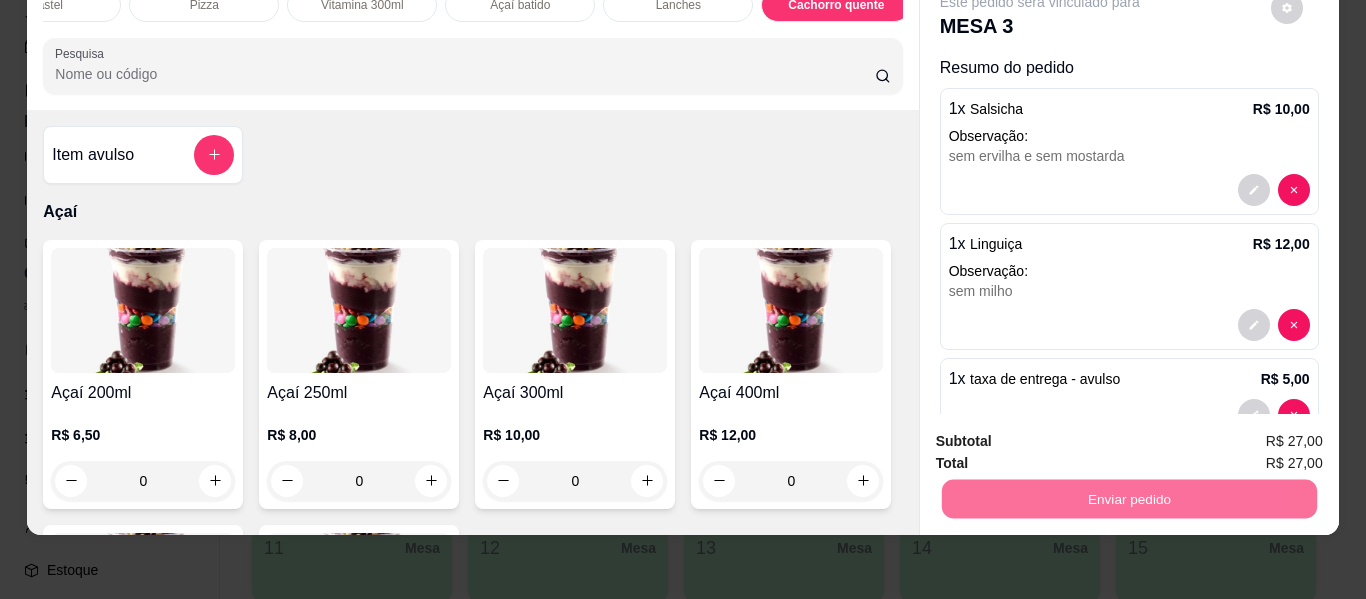 click on "Não registrar e enviar pedido" at bounding box center (1063, 433) 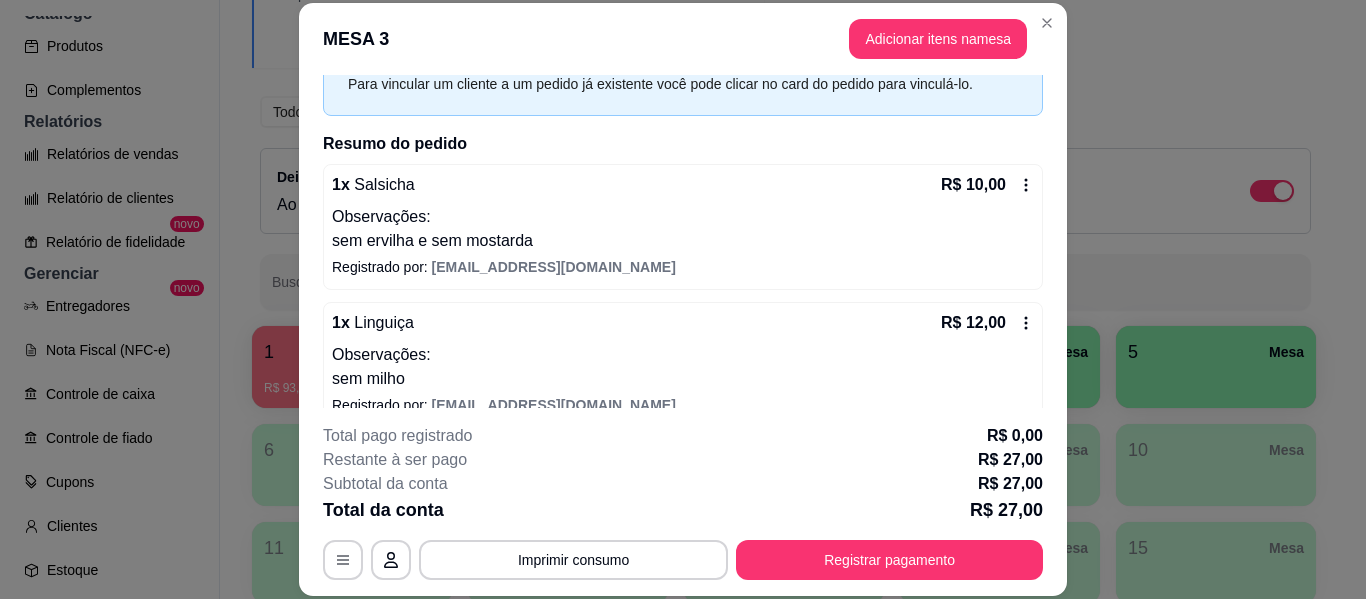 scroll, scrollTop: 210, scrollLeft: 0, axis: vertical 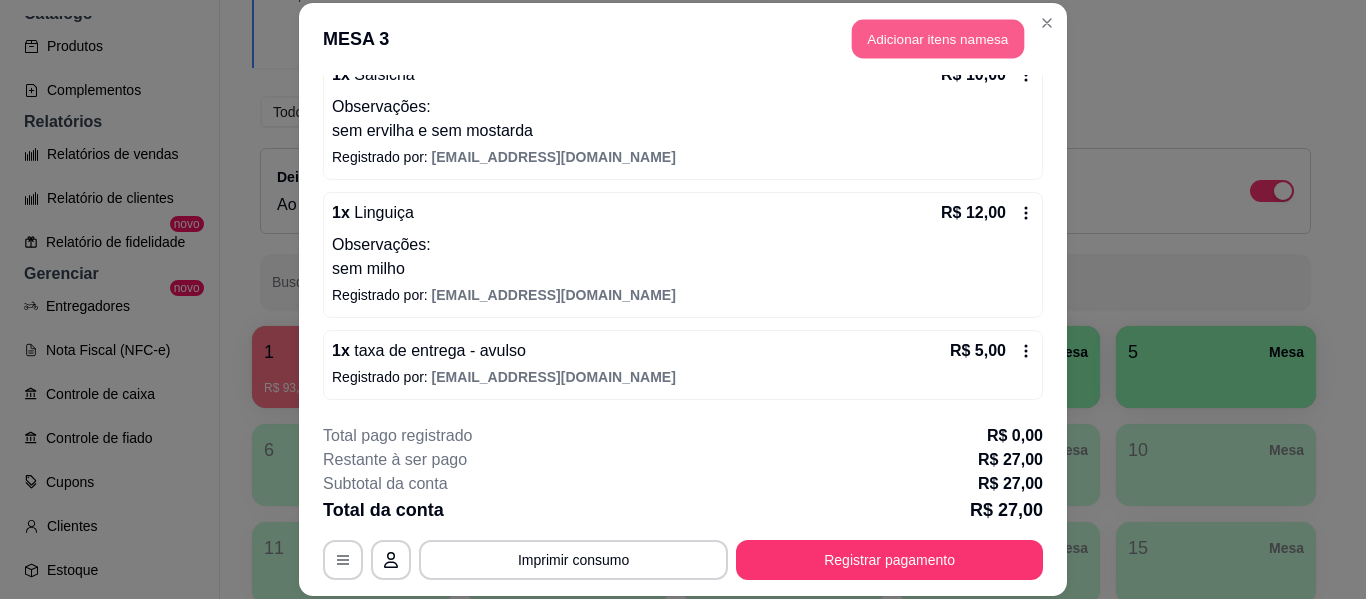 click on "Adicionar itens na  mesa" at bounding box center (938, 39) 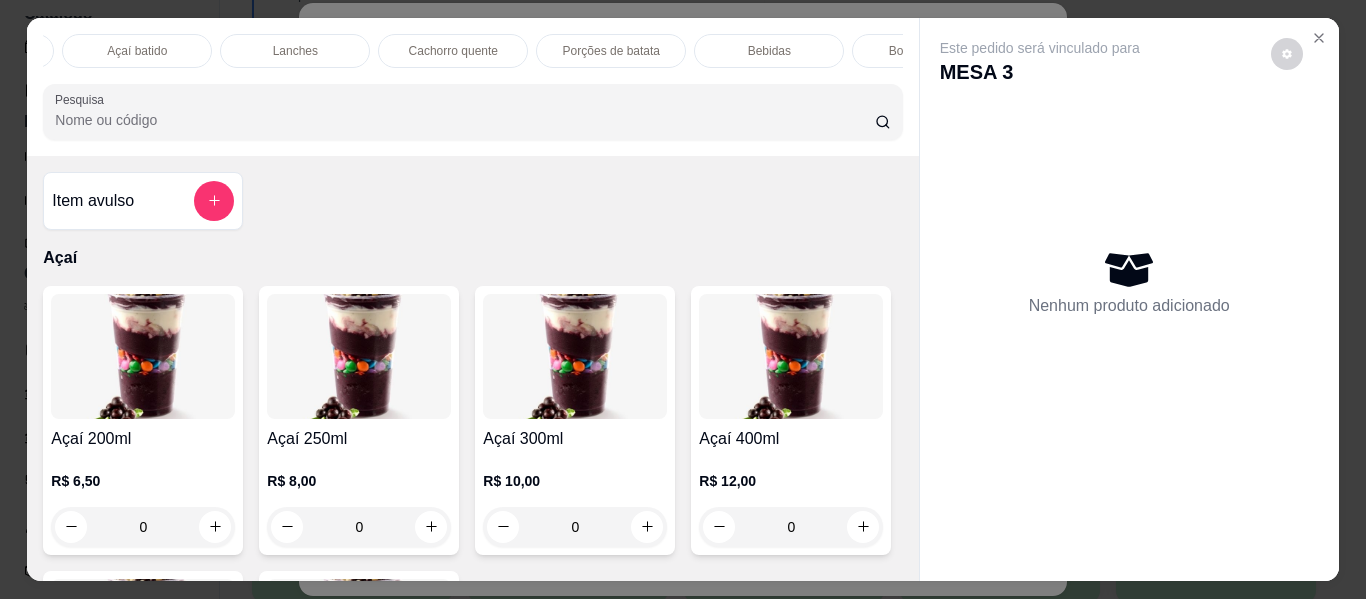 scroll, scrollTop: 0, scrollLeft: 777, axis: horizontal 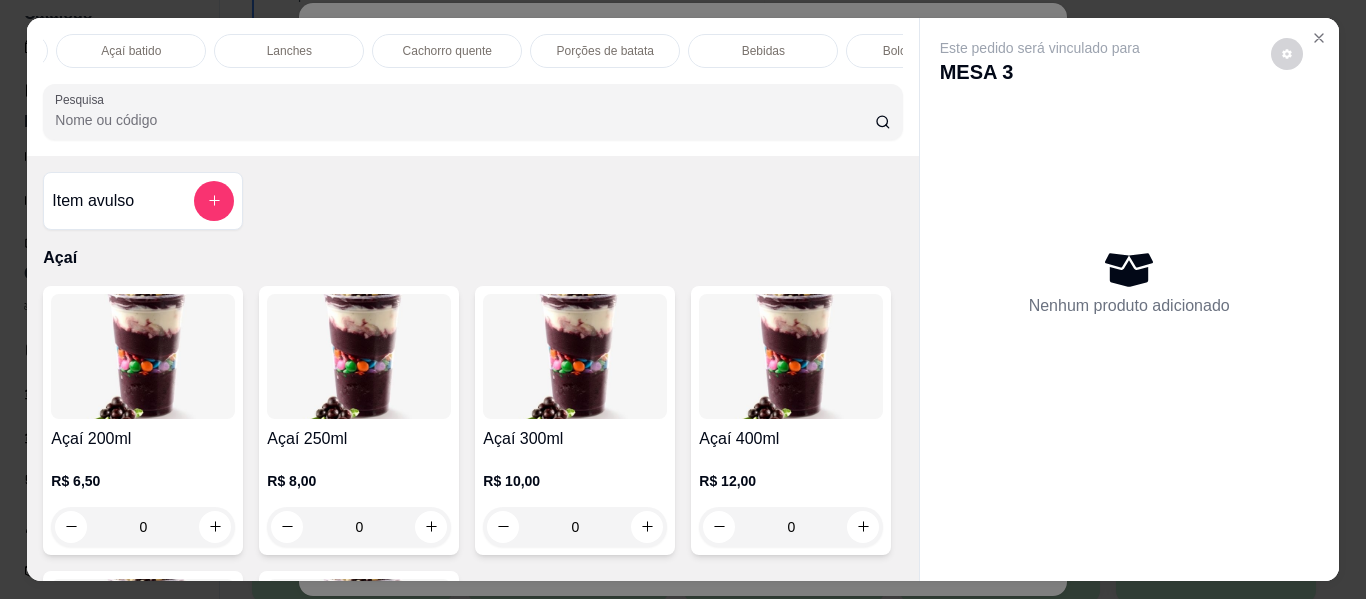 click on "Bebidas" at bounding box center (763, 51) 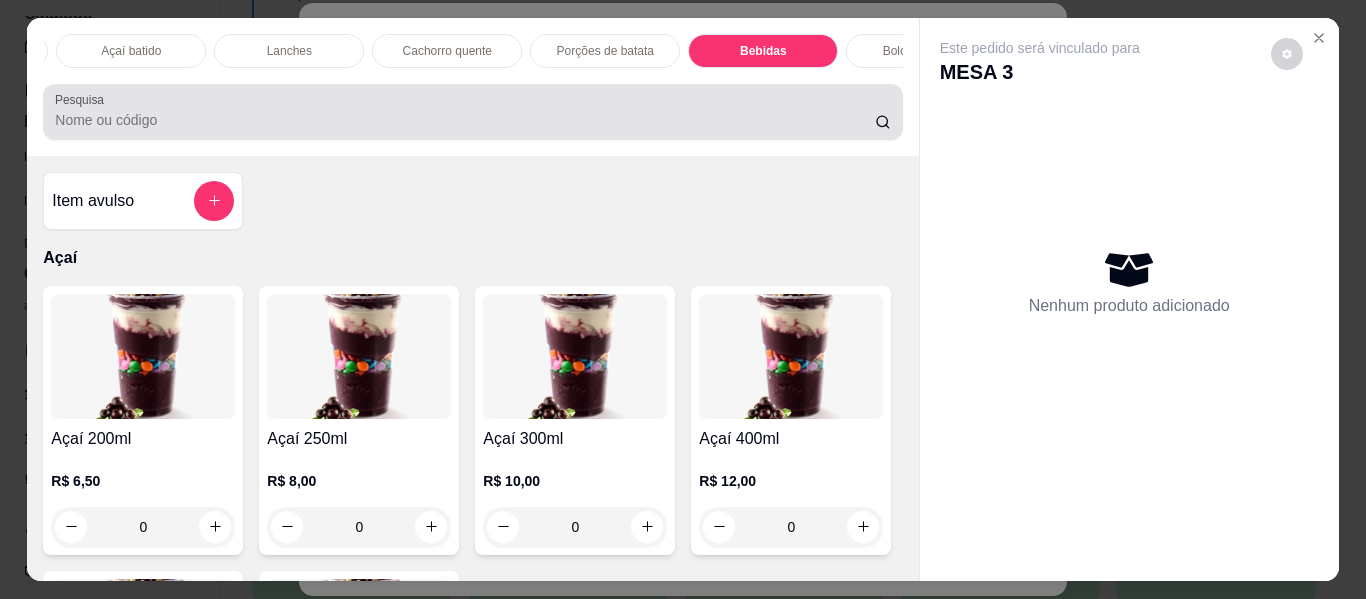 scroll, scrollTop: 5146, scrollLeft: 0, axis: vertical 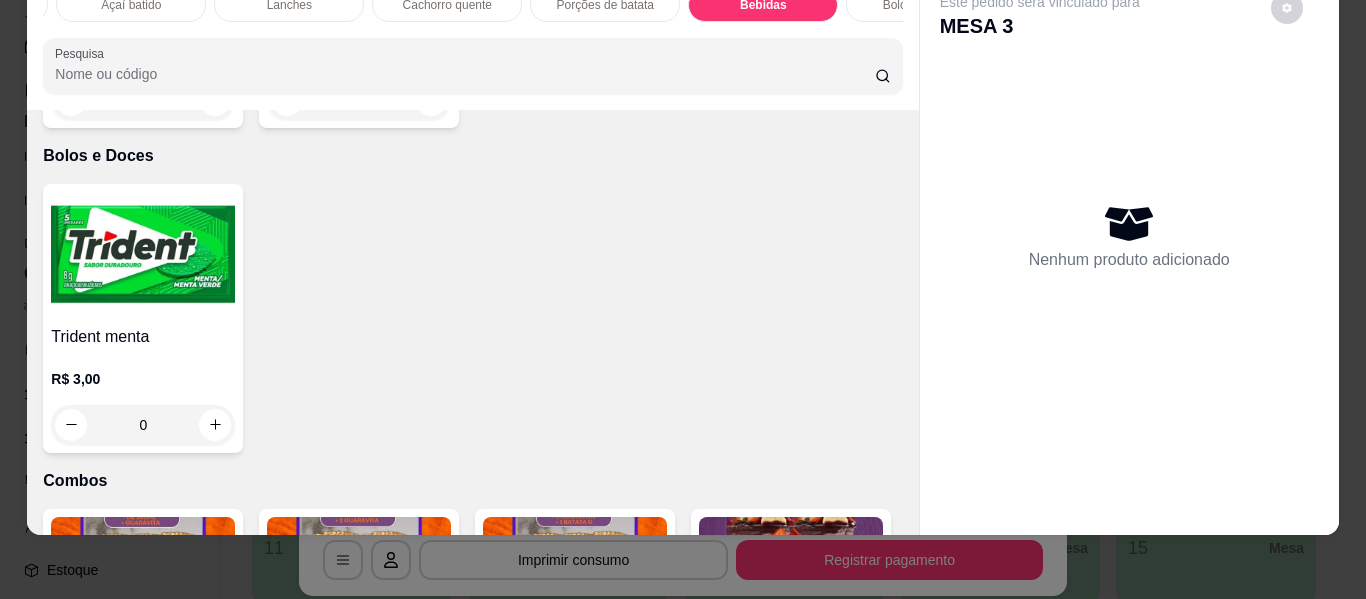 click 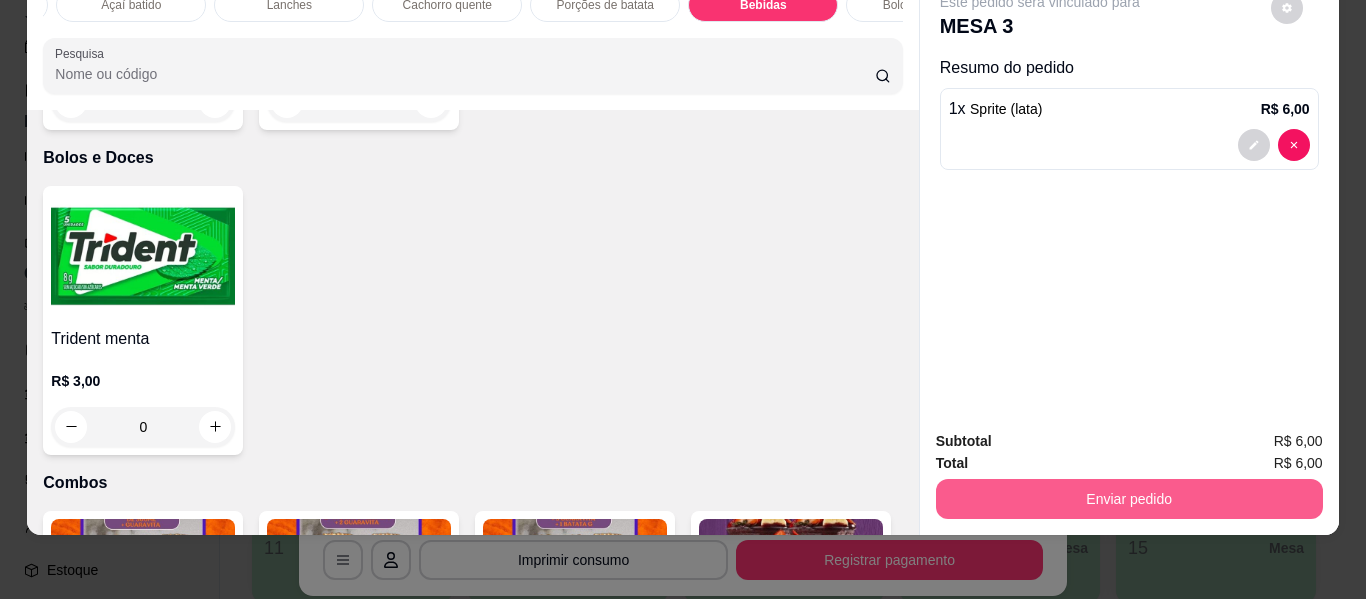 click on "Enviar pedido" at bounding box center (1129, 499) 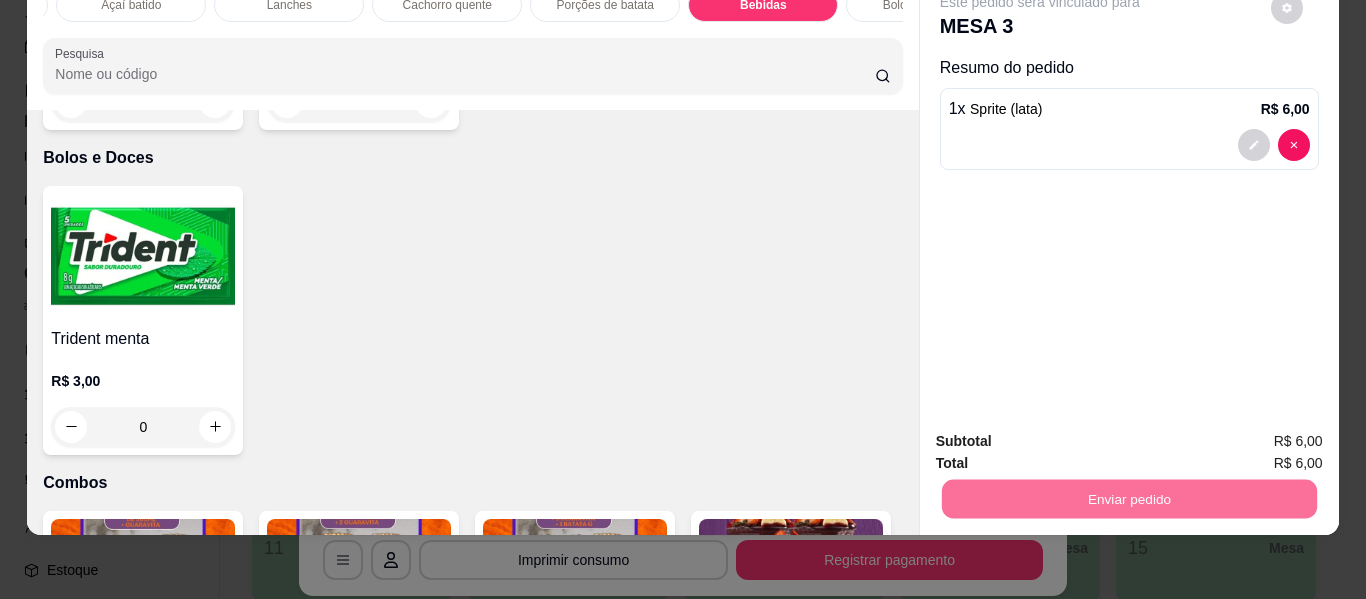 click on "Não registrar e enviar pedido" at bounding box center [1063, 434] 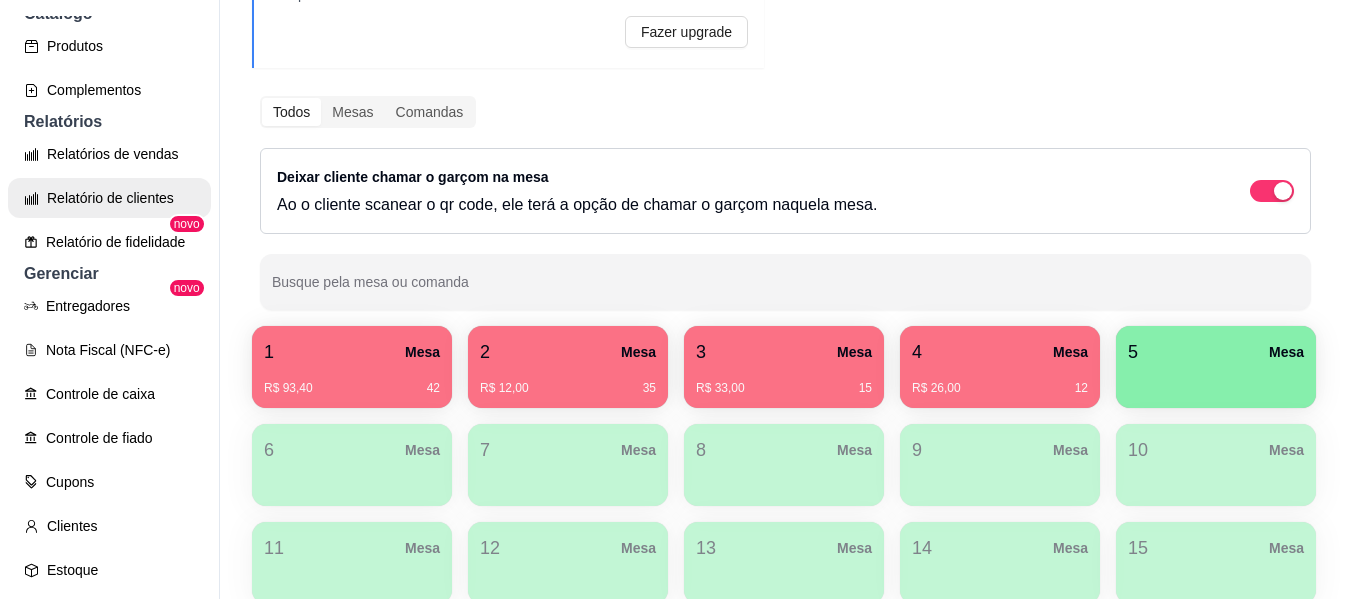 scroll, scrollTop: 0, scrollLeft: 0, axis: both 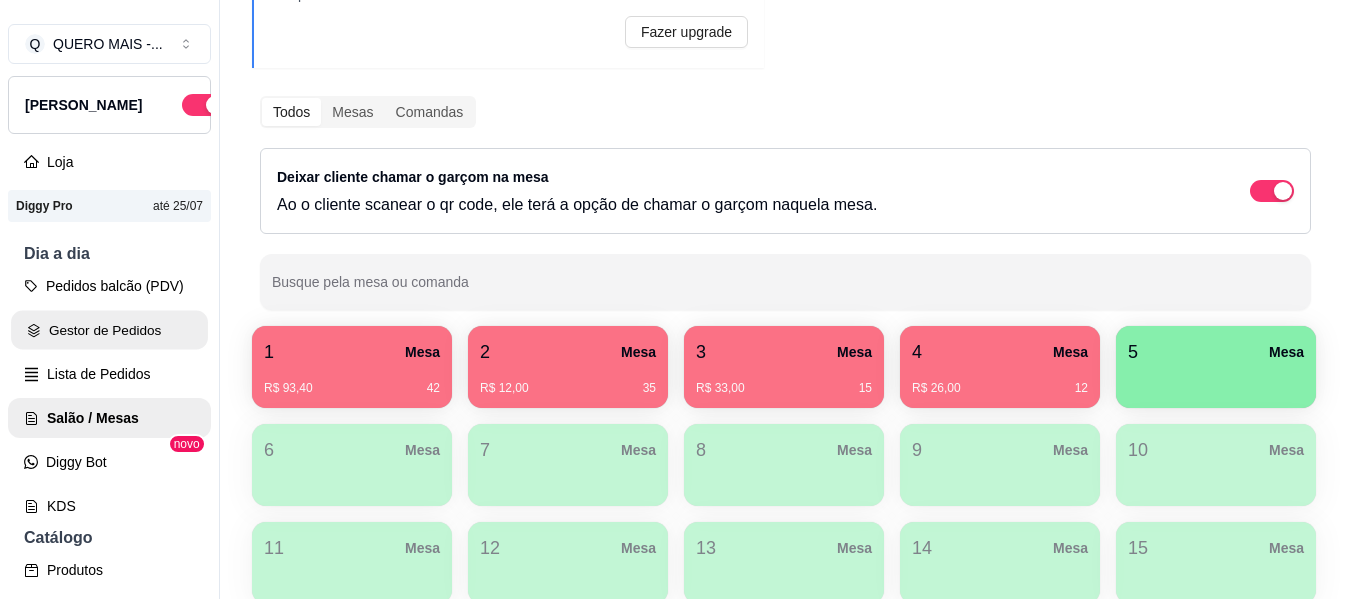 click on "Gestor de Pedidos" at bounding box center (109, 330) 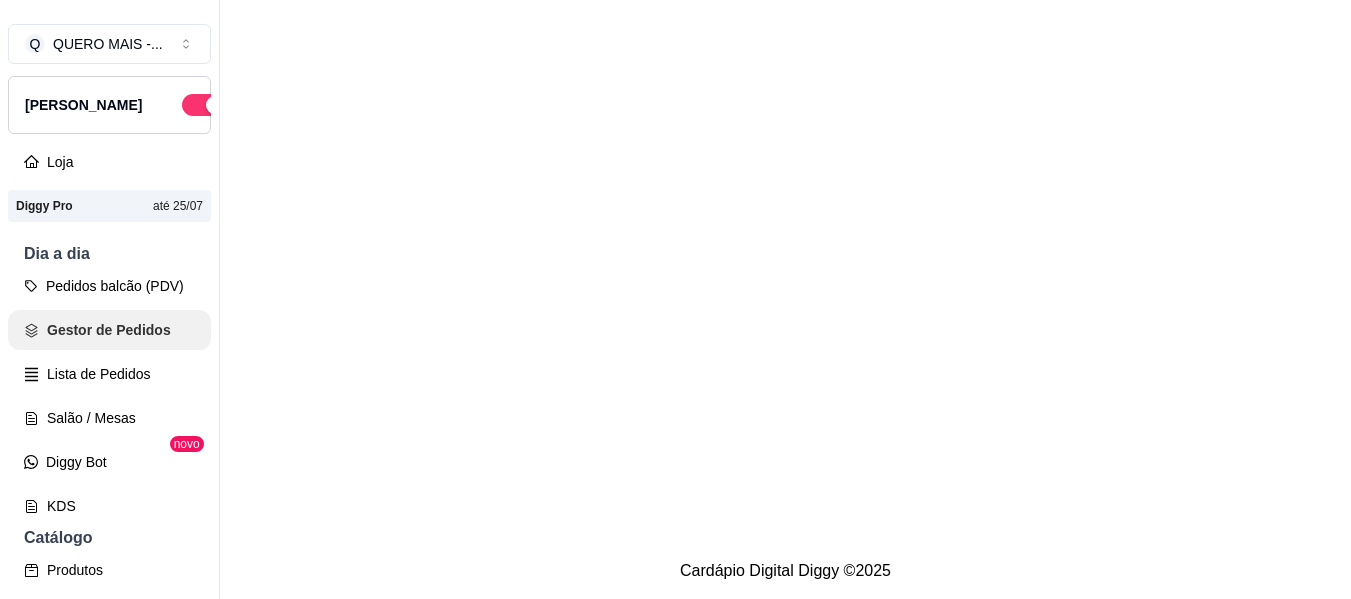 scroll, scrollTop: 0, scrollLeft: 0, axis: both 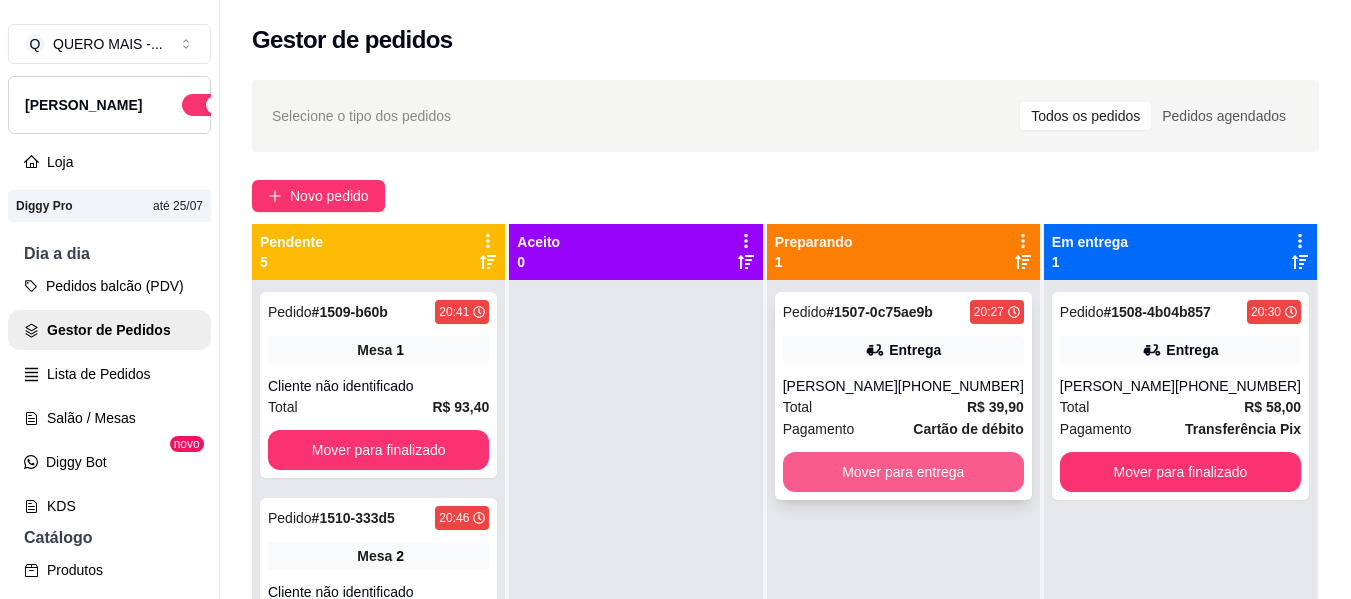 click on "Mover para entrega" at bounding box center (903, 472) 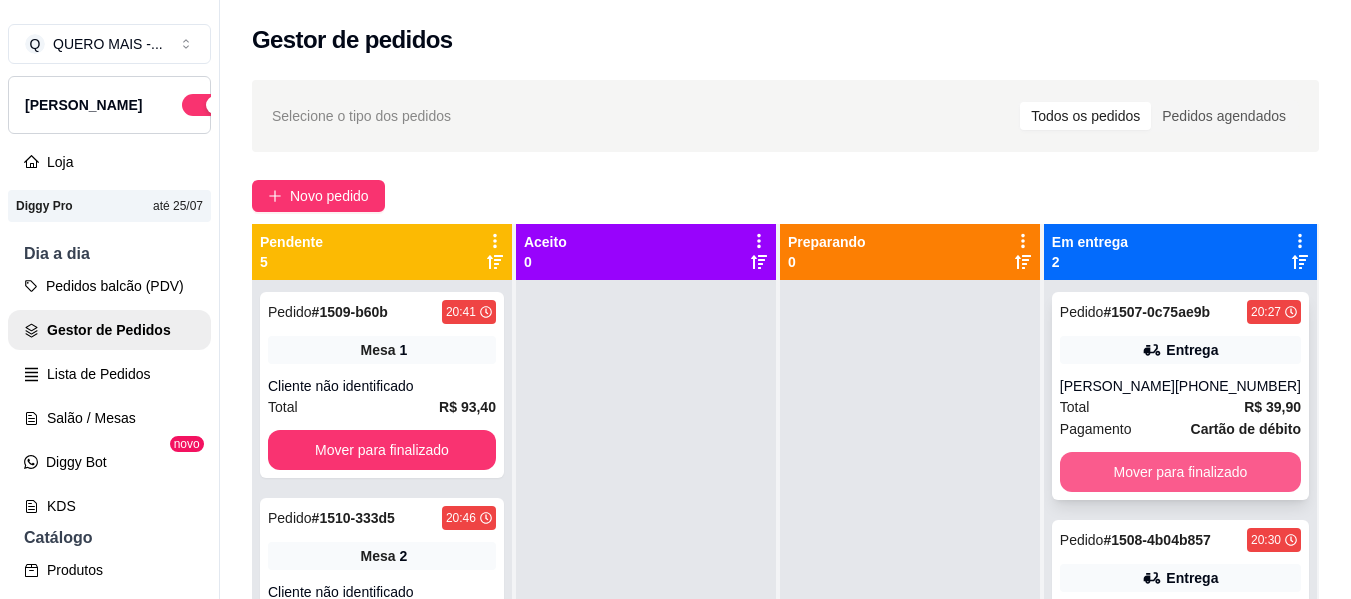 click on "Mover para finalizado" at bounding box center [1180, 472] 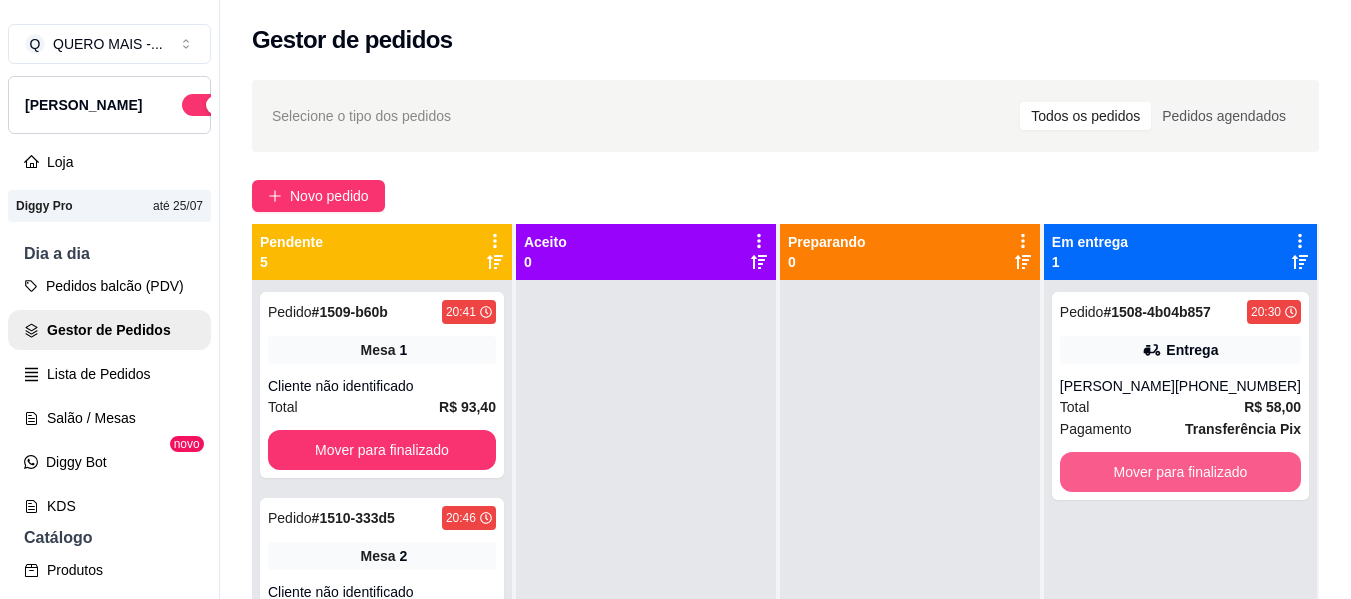 click on "Mover para finalizado" at bounding box center (1180, 472) 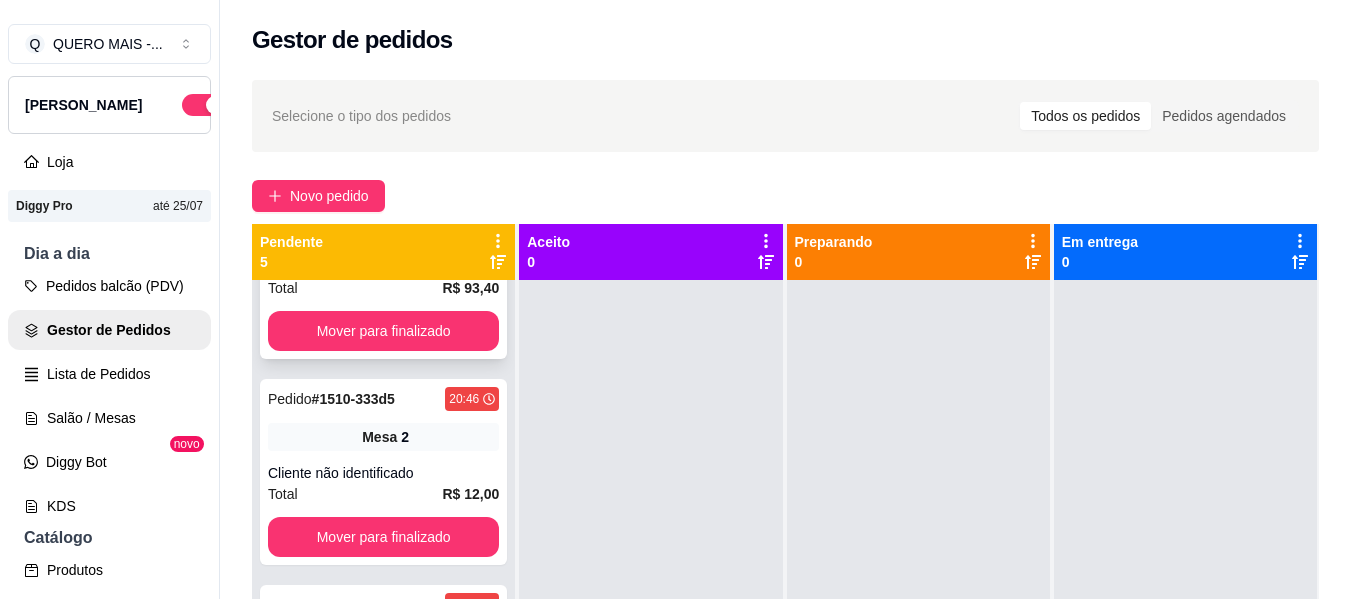 scroll, scrollTop: 451, scrollLeft: 0, axis: vertical 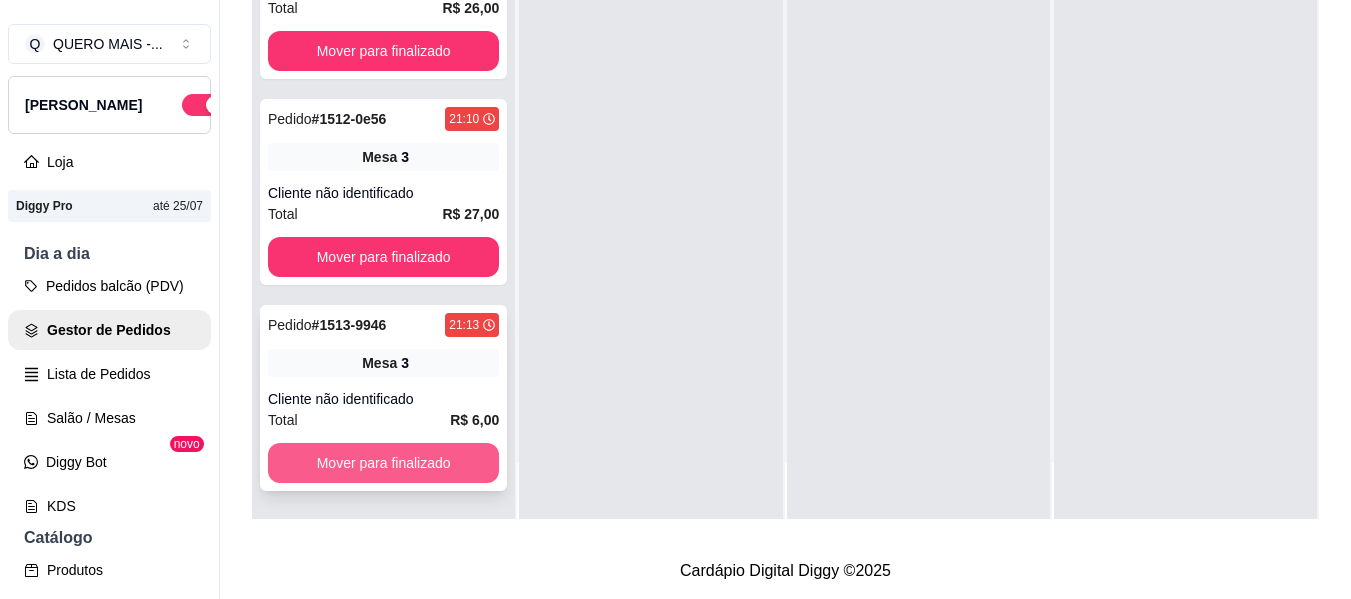 click on "Mover para finalizado" at bounding box center (383, 463) 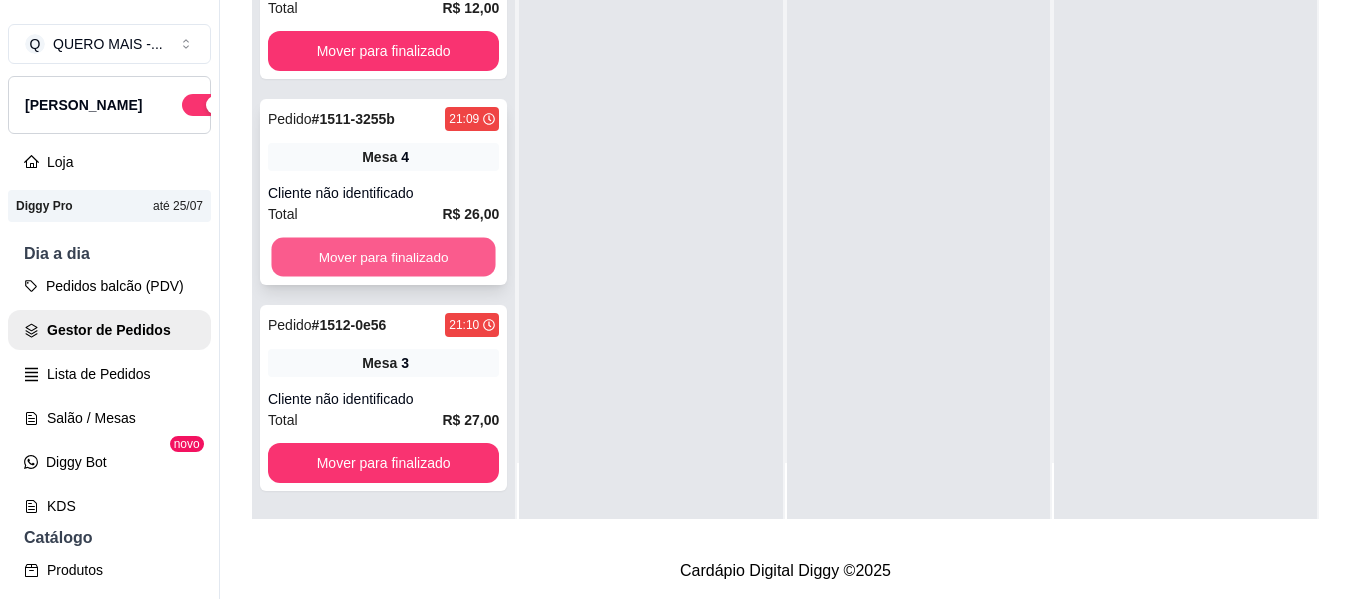 click on "Mover para finalizado" at bounding box center [383, 257] 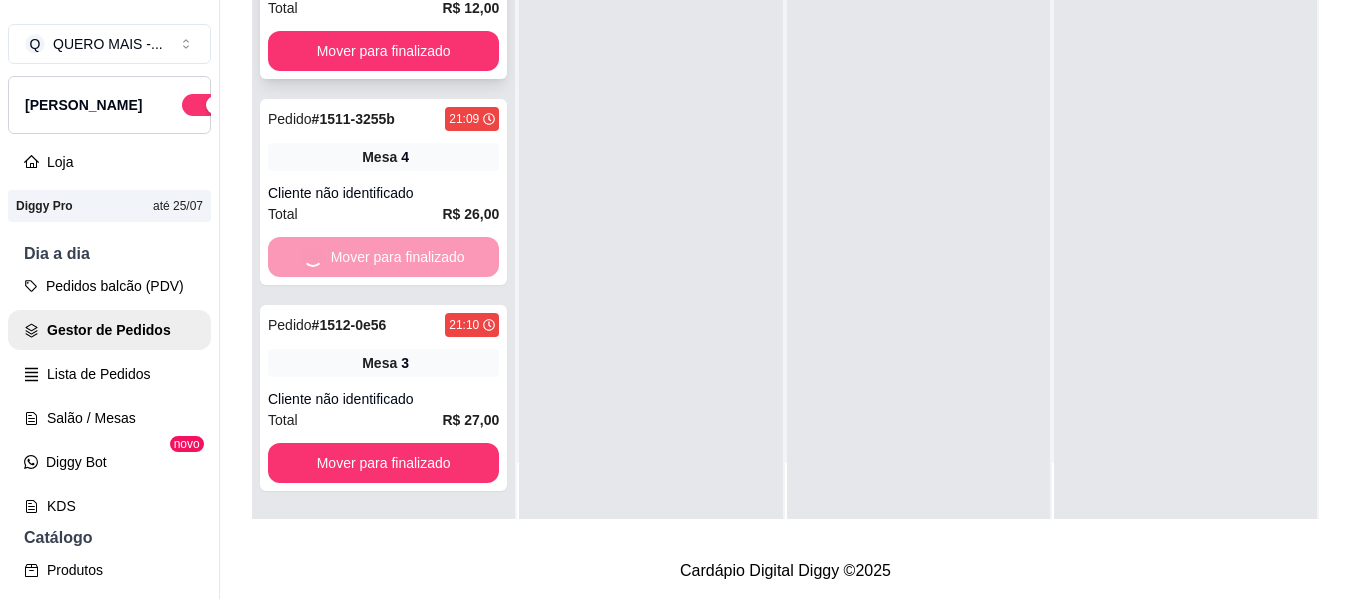 scroll, scrollTop: 39, scrollLeft: 0, axis: vertical 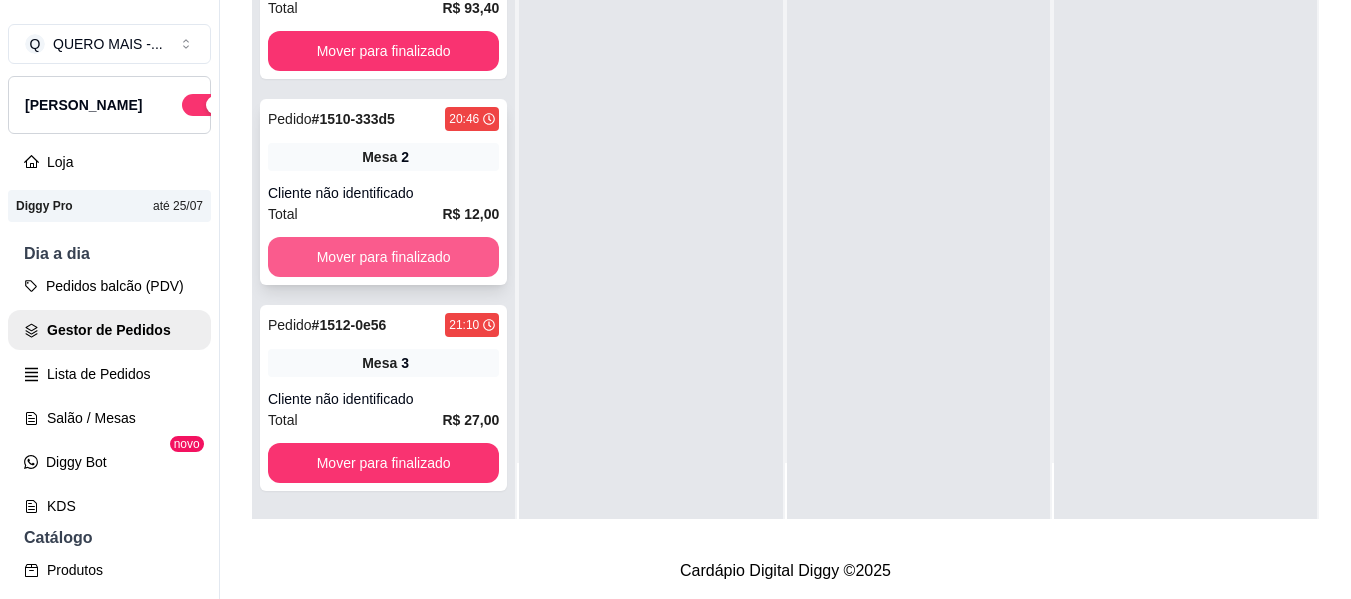 click on "Mover para finalizado" at bounding box center (383, 257) 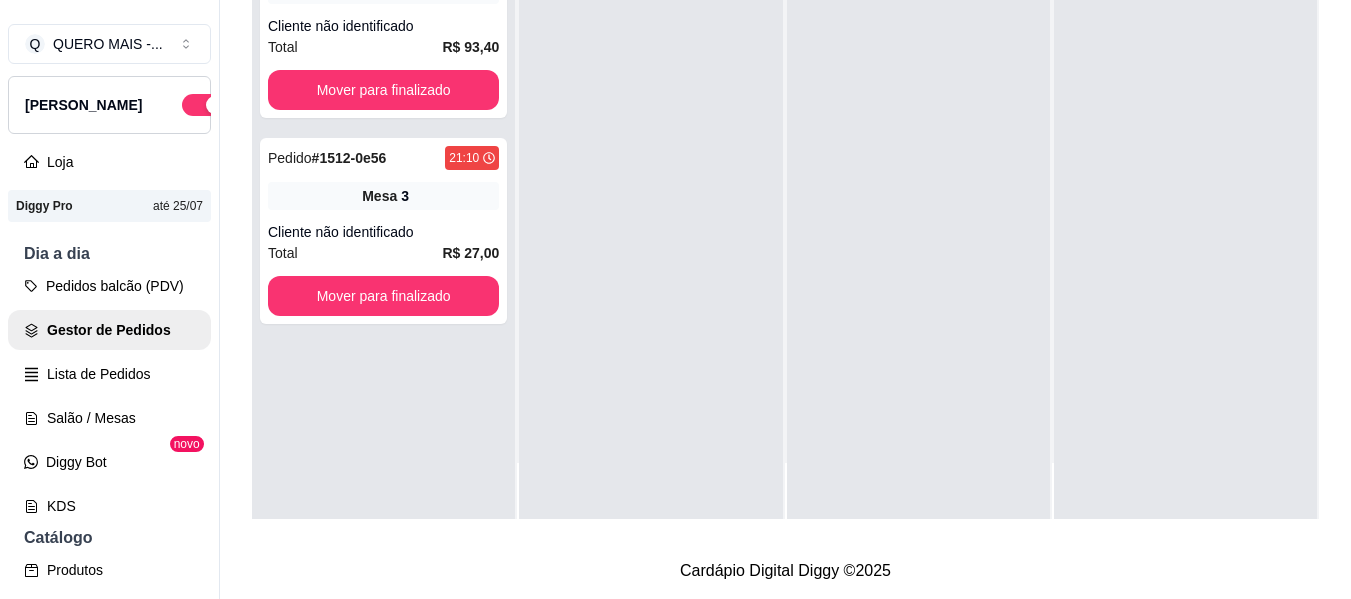 scroll, scrollTop: 0, scrollLeft: 0, axis: both 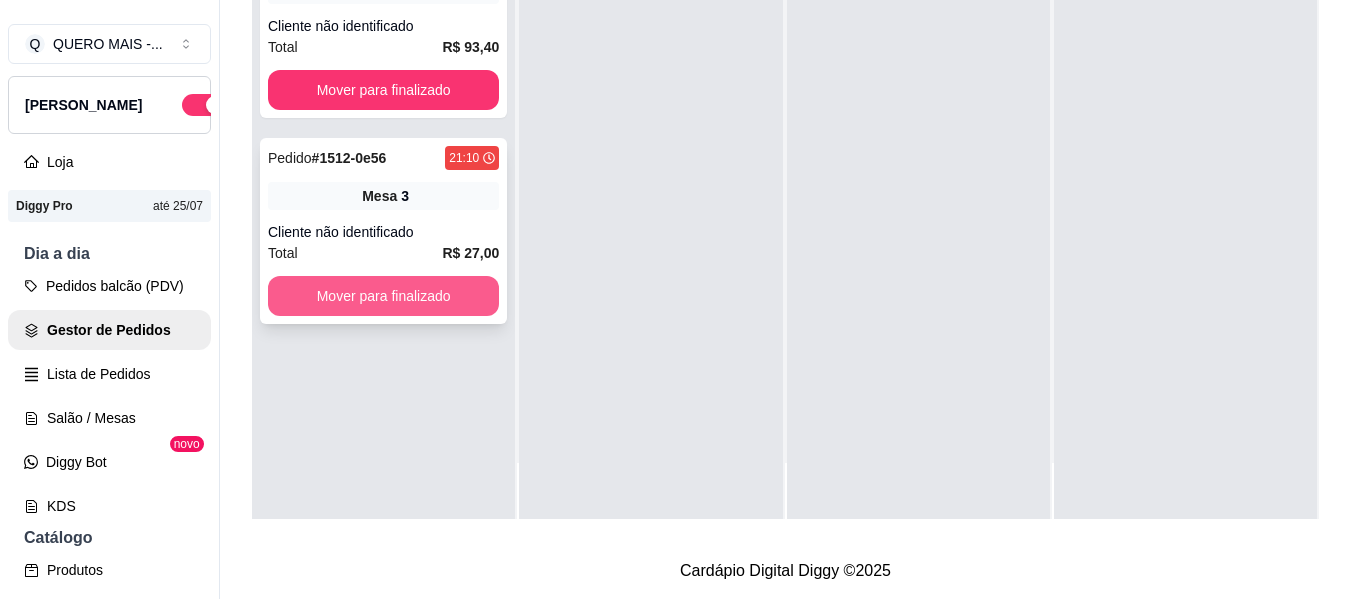 click on "Mover para finalizado" at bounding box center [383, 296] 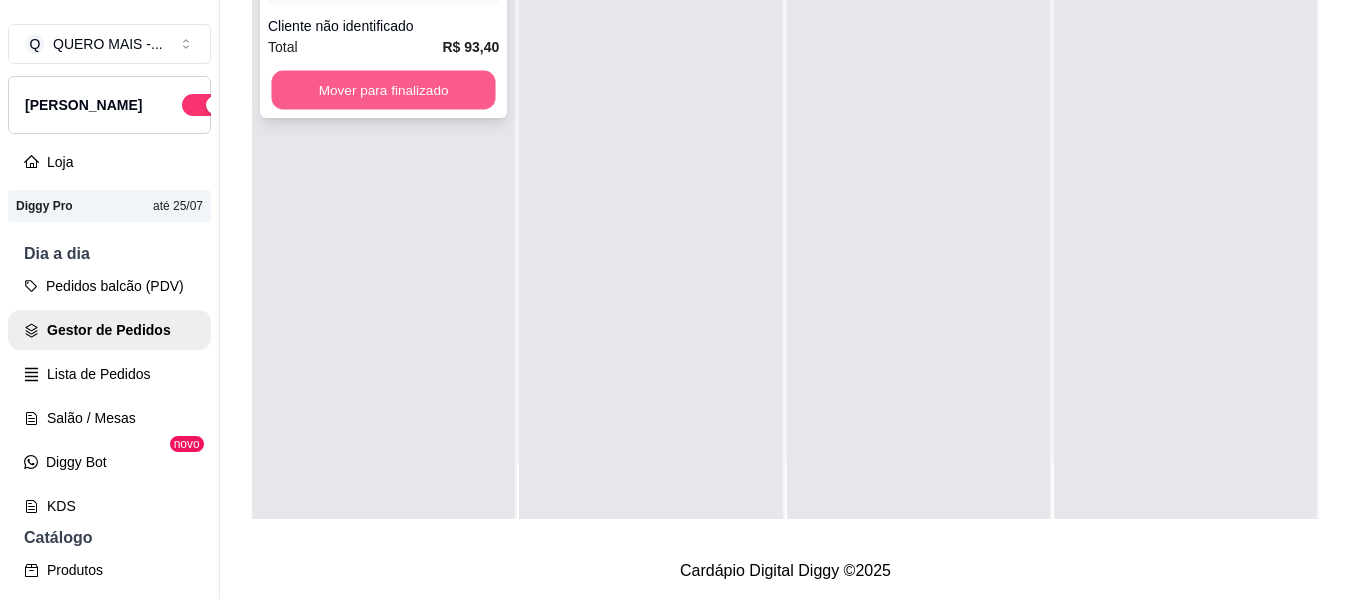 click on "Mover para finalizado" at bounding box center (383, 90) 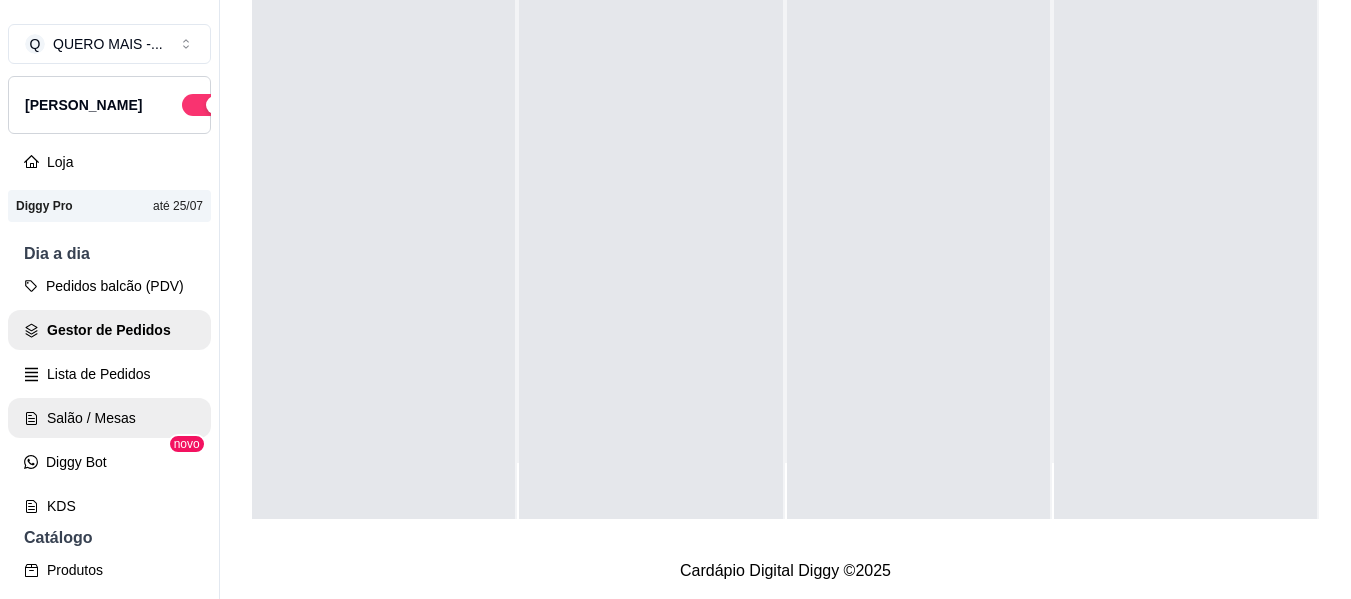 click on "Salão / Mesas" at bounding box center (109, 418) 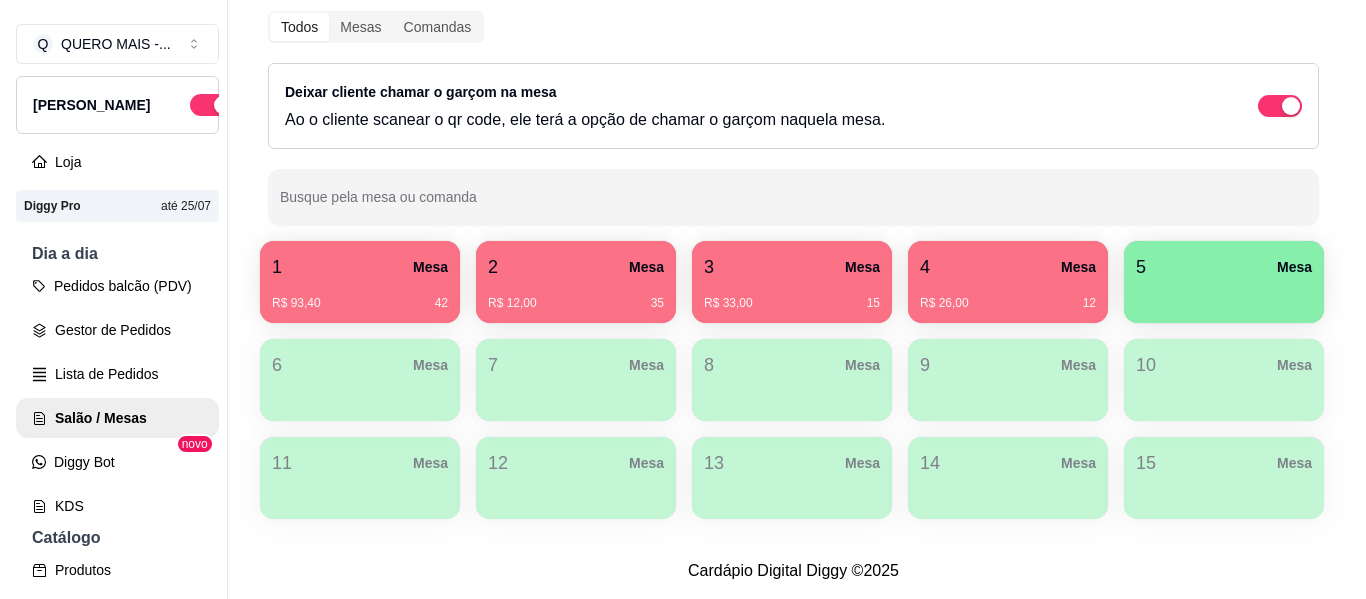 scroll, scrollTop: 300, scrollLeft: 0, axis: vertical 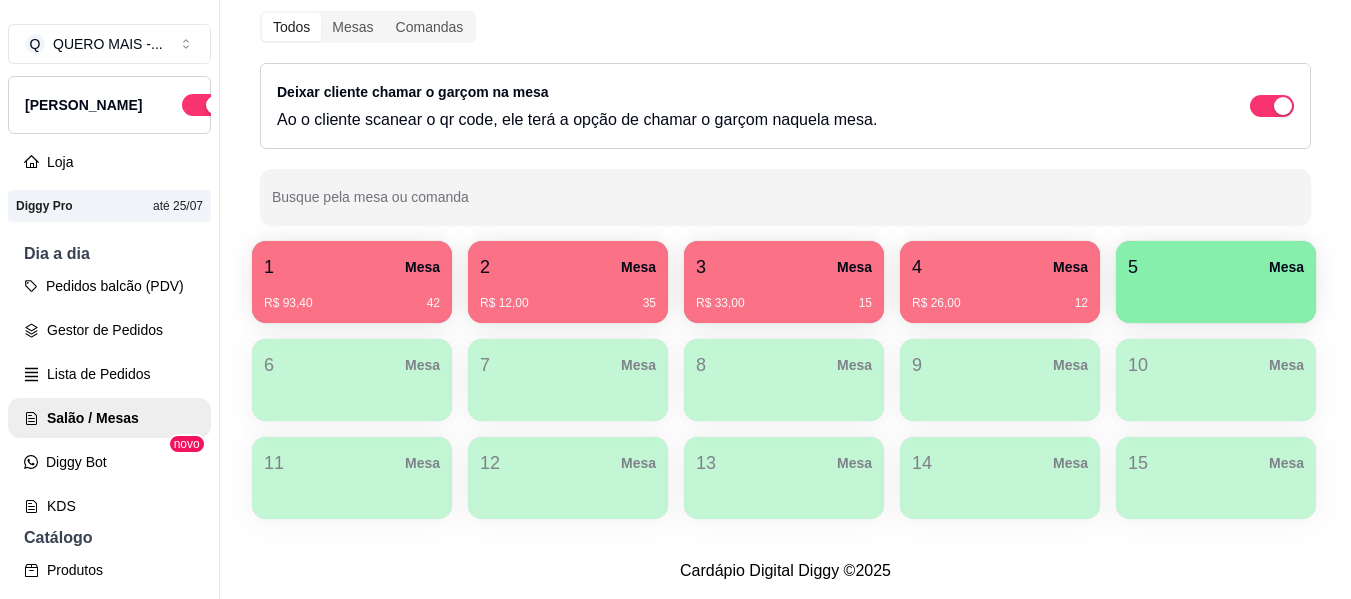 click on "R$ 33,00" at bounding box center (720, 303) 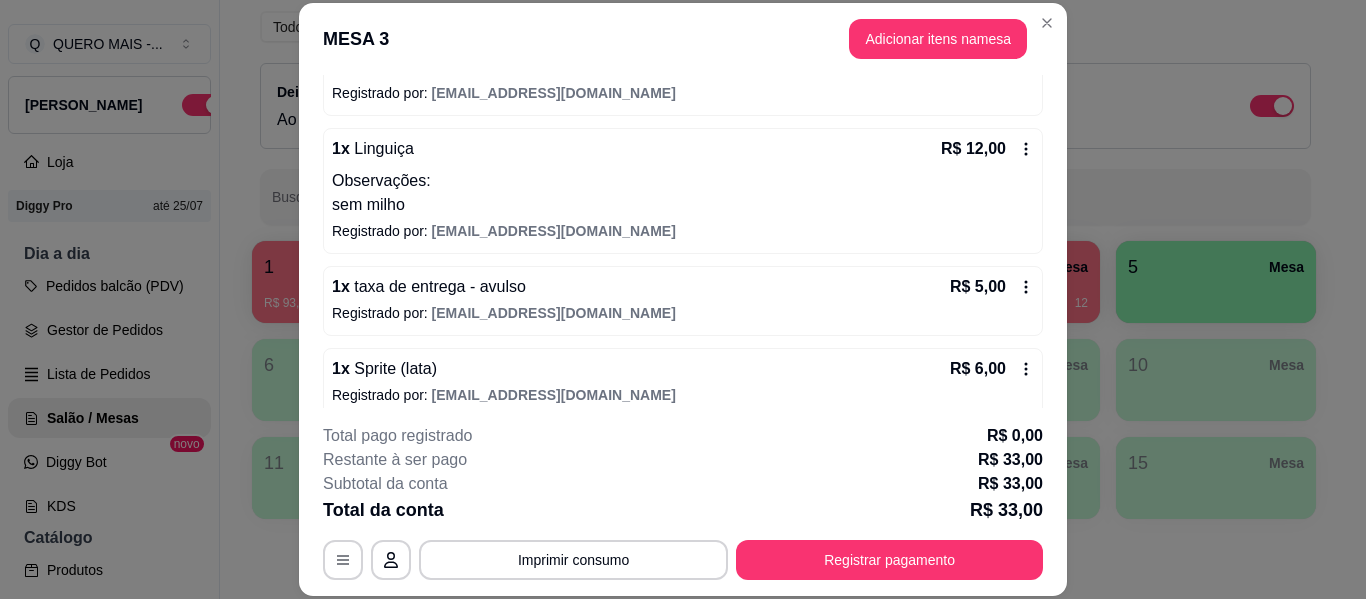 scroll, scrollTop: 292, scrollLeft: 0, axis: vertical 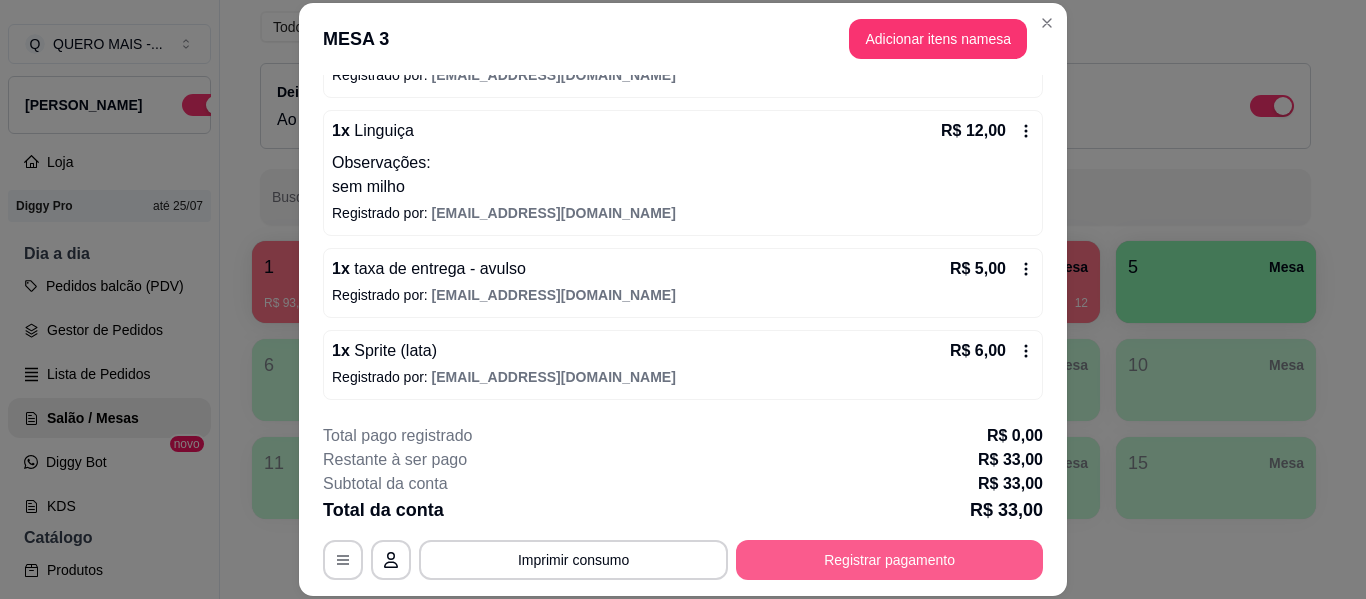 click on "Registrar pagamento" at bounding box center (889, 560) 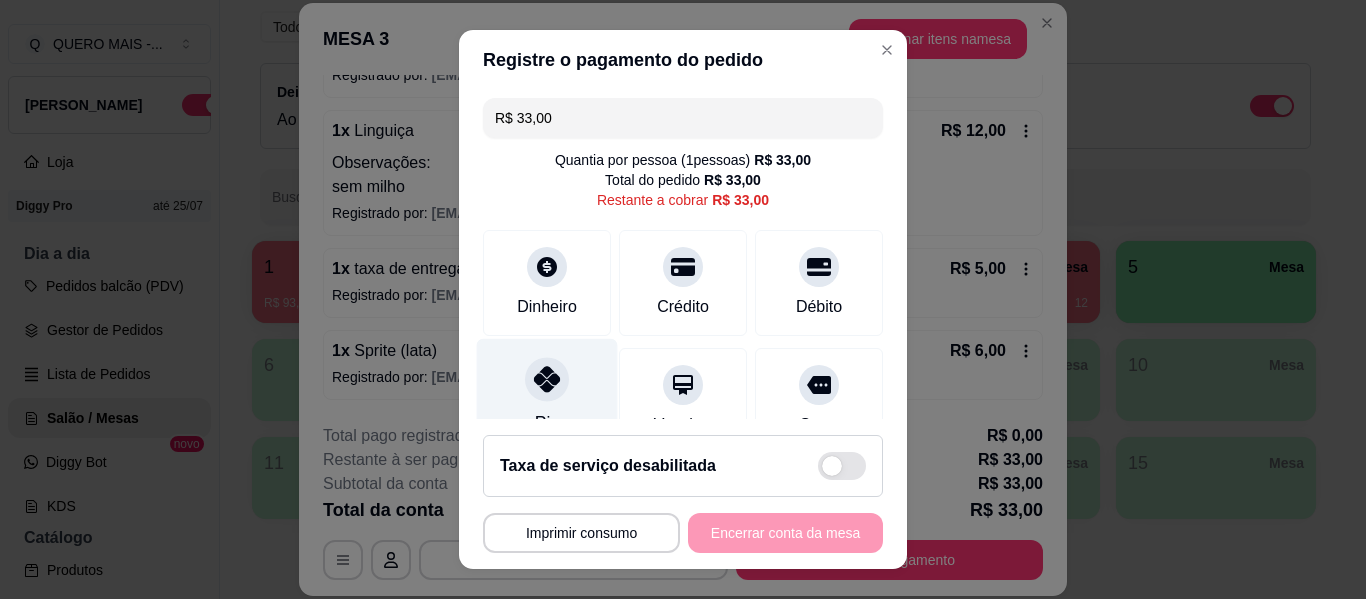 click at bounding box center [547, 379] 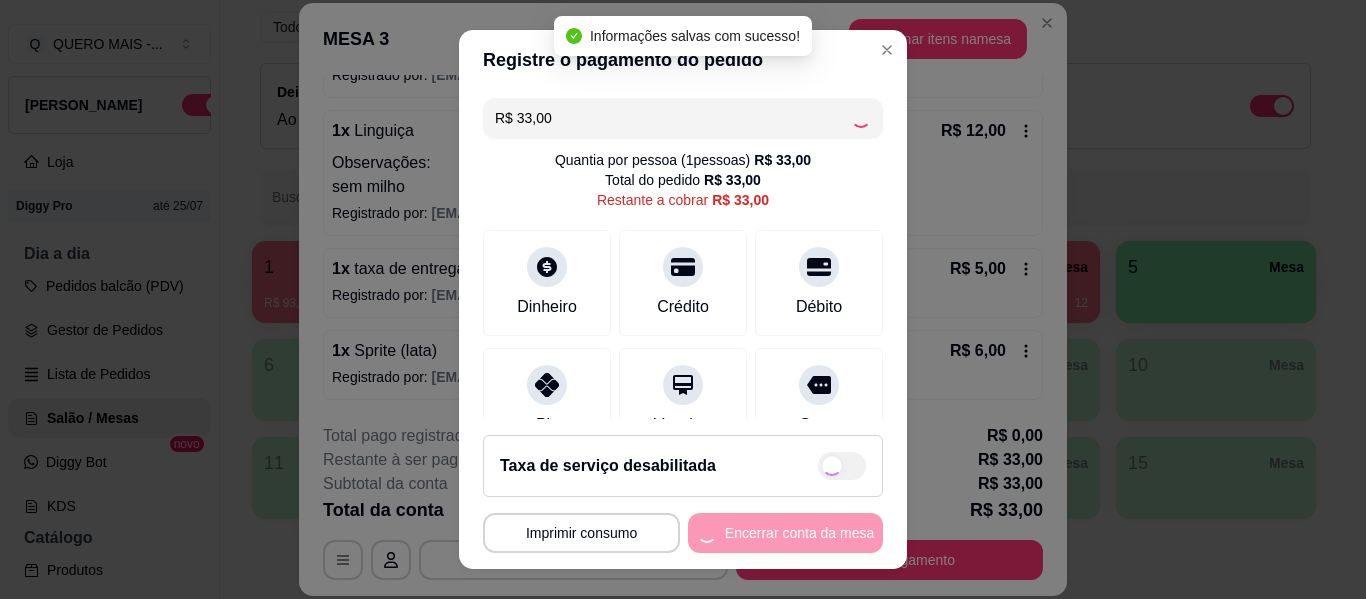 type on "R$ 0,00" 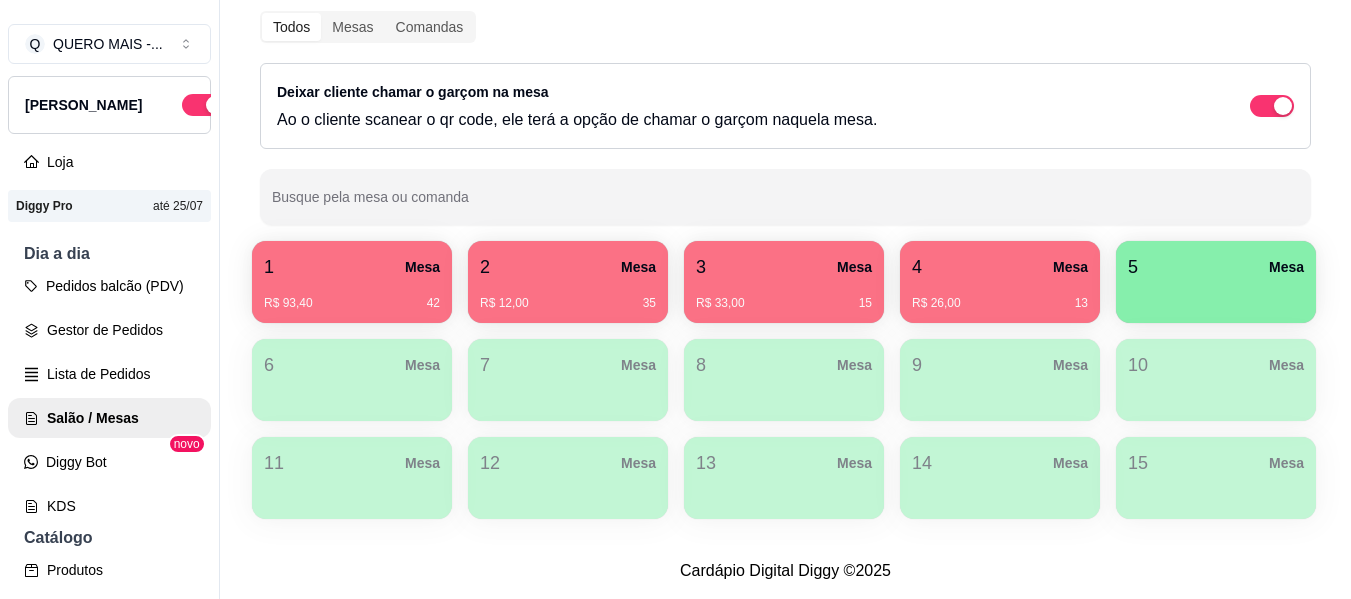 click on "2 Mesa R$ 12,00 35" at bounding box center (568, 282) 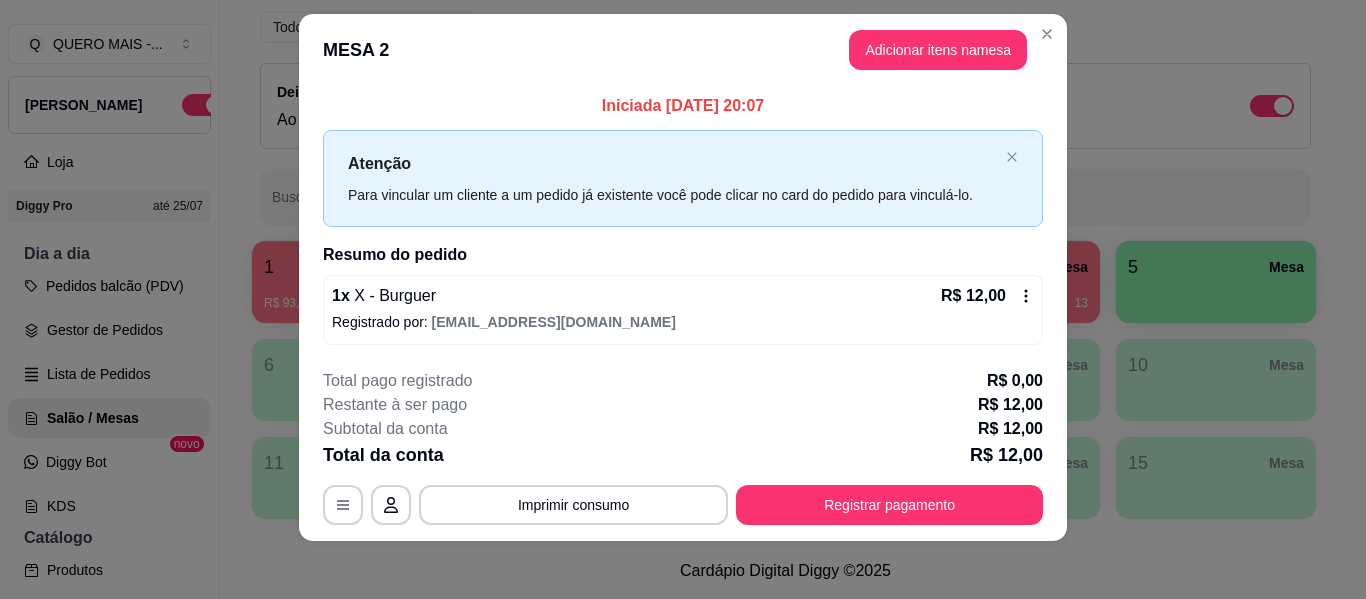 scroll, scrollTop: 28, scrollLeft: 0, axis: vertical 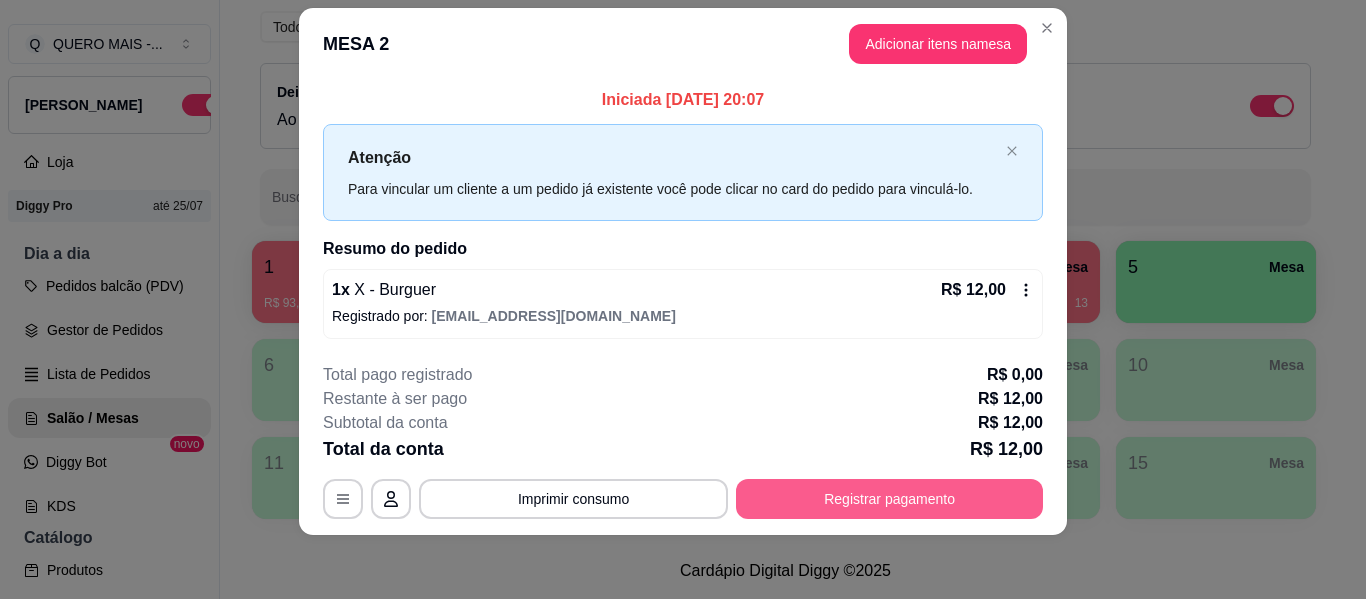 click on "Registrar pagamento" at bounding box center (889, 499) 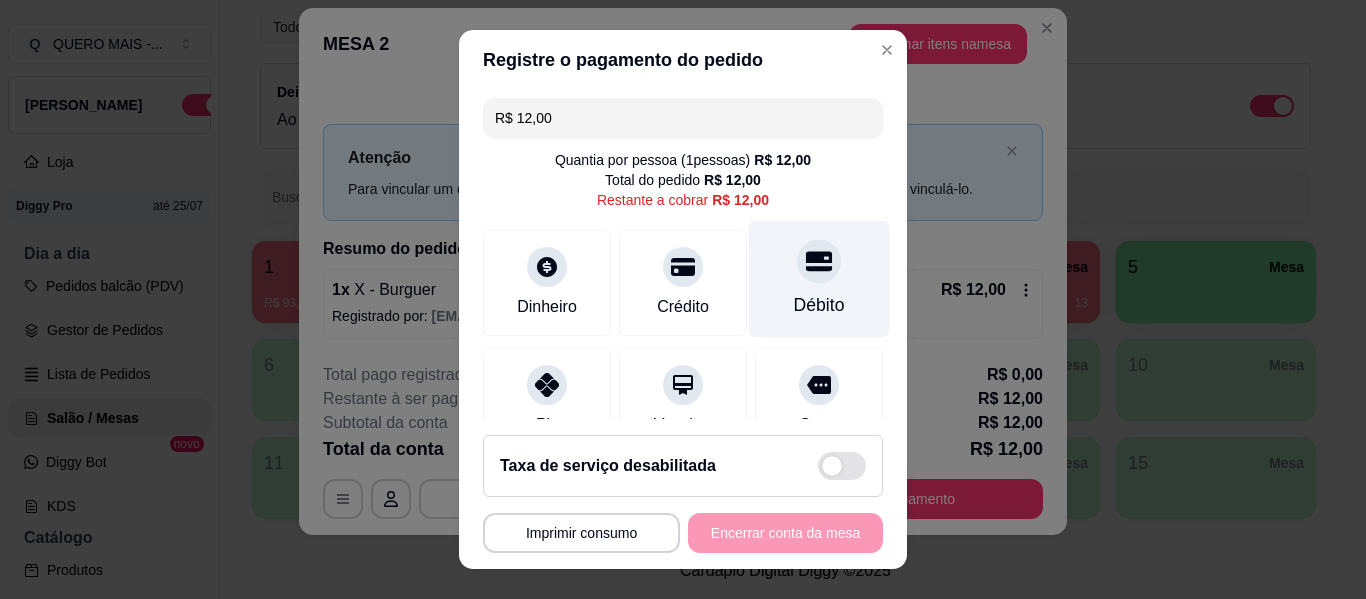 click at bounding box center [819, 261] 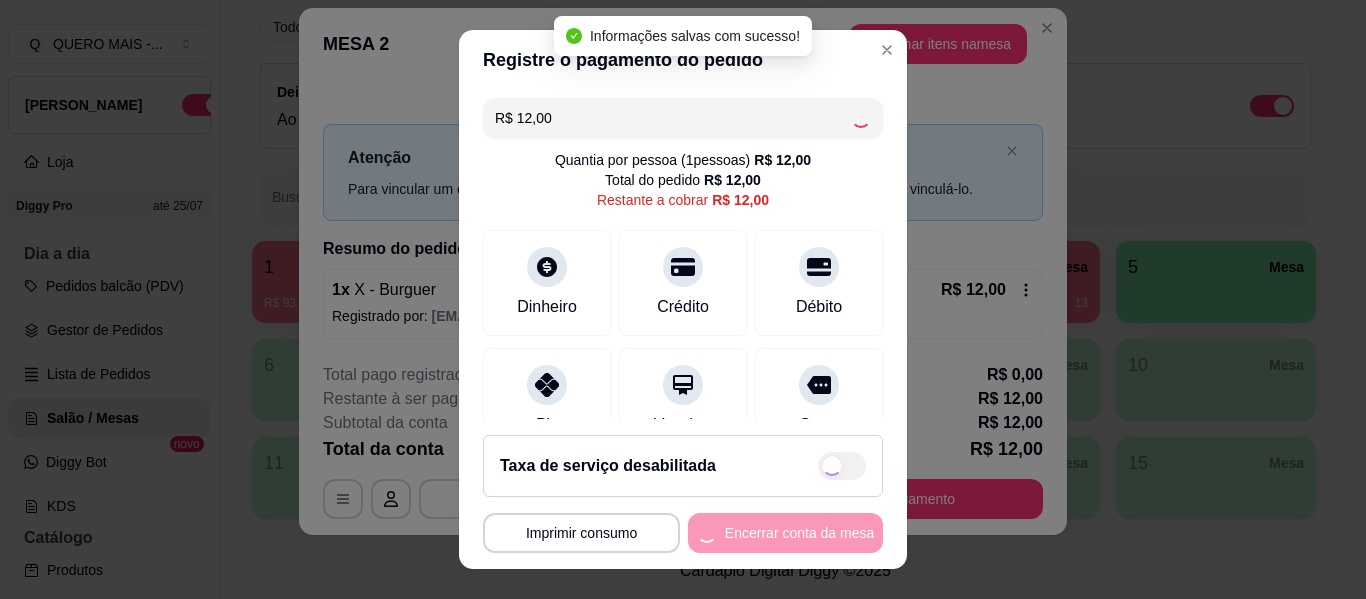 type on "R$ 0,00" 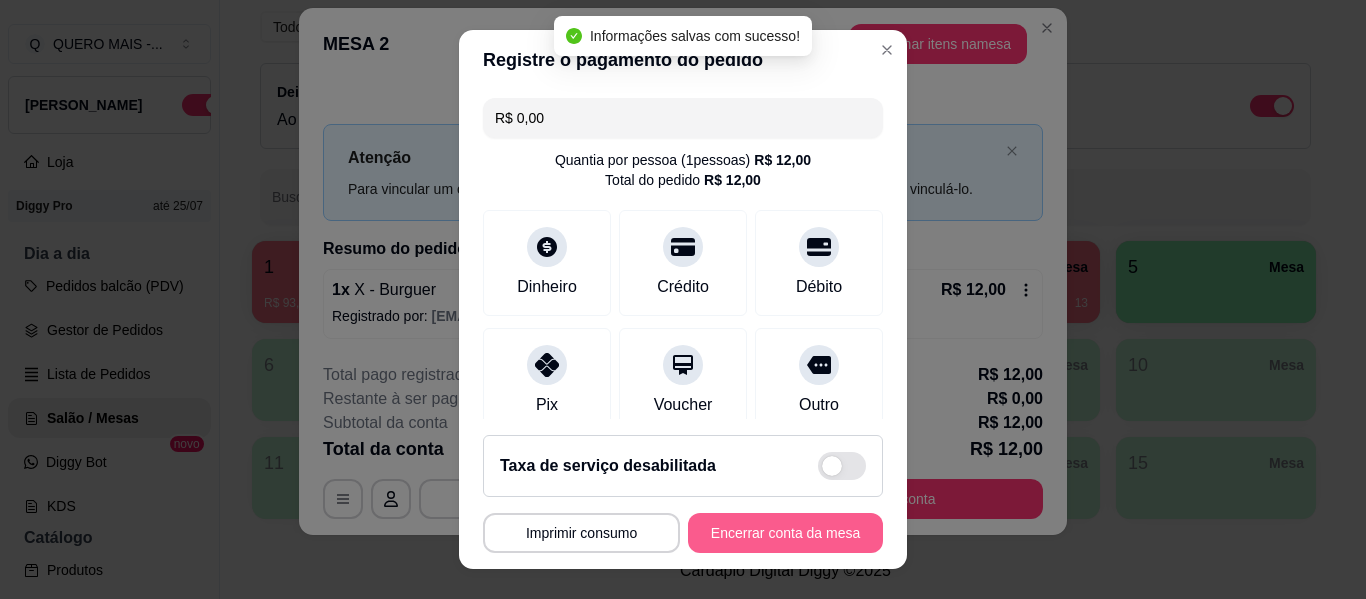click on "Encerrar conta da mesa" at bounding box center [785, 533] 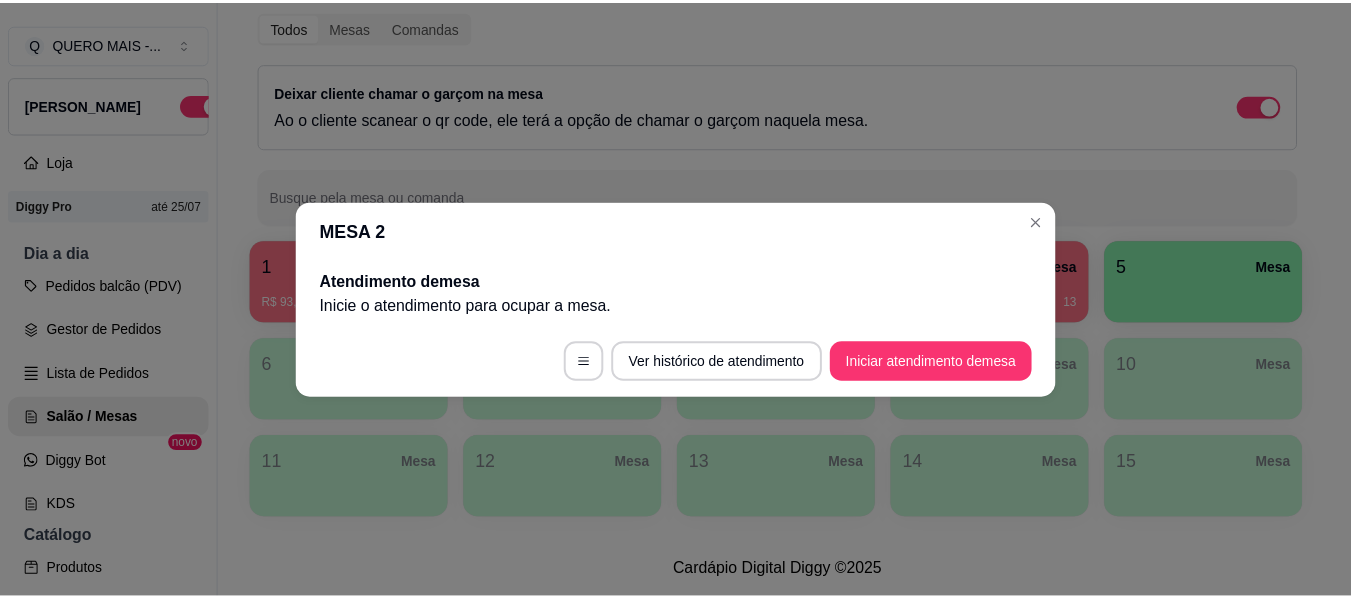 scroll, scrollTop: 0, scrollLeft: 0, axis: both 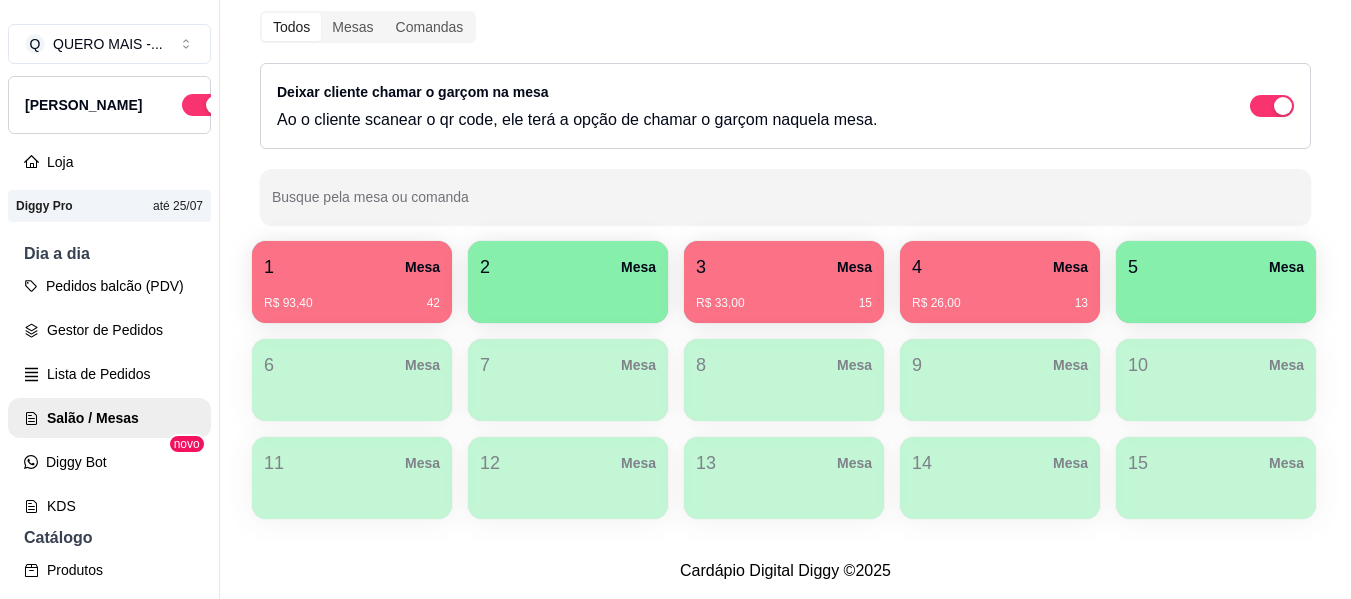 click on "R$ 93,40 42" at bounding box center (352, 296) 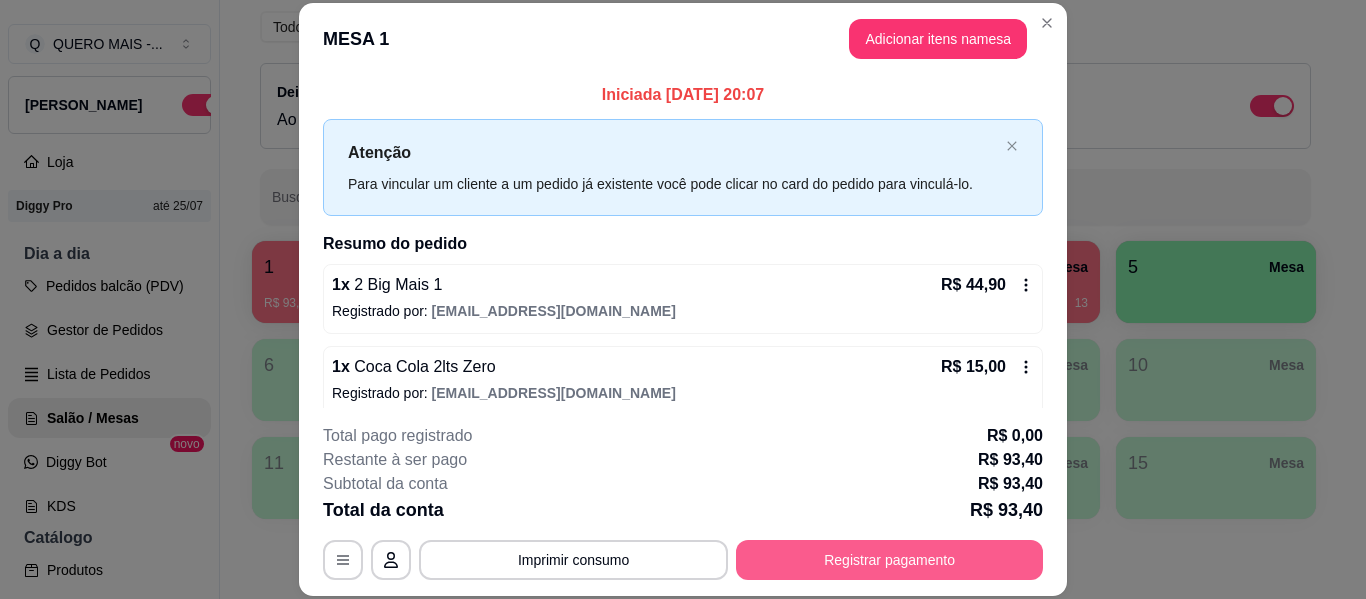 click on "Registrar pagamento" at bounding box center [889, 560] 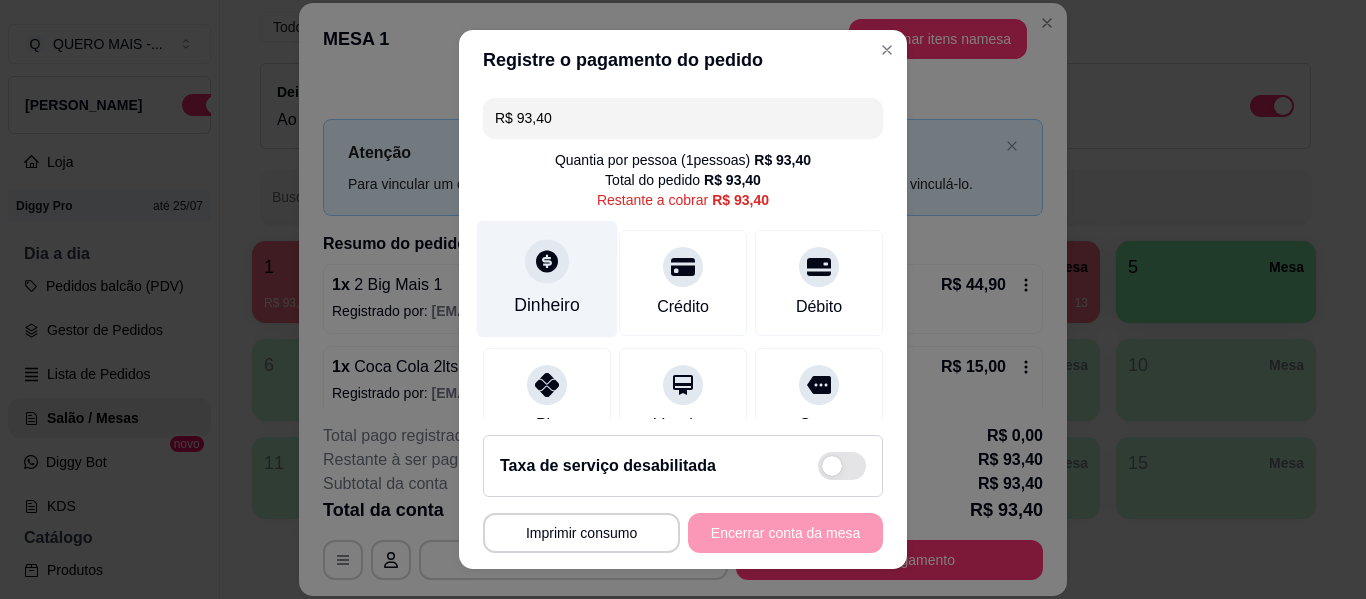 click 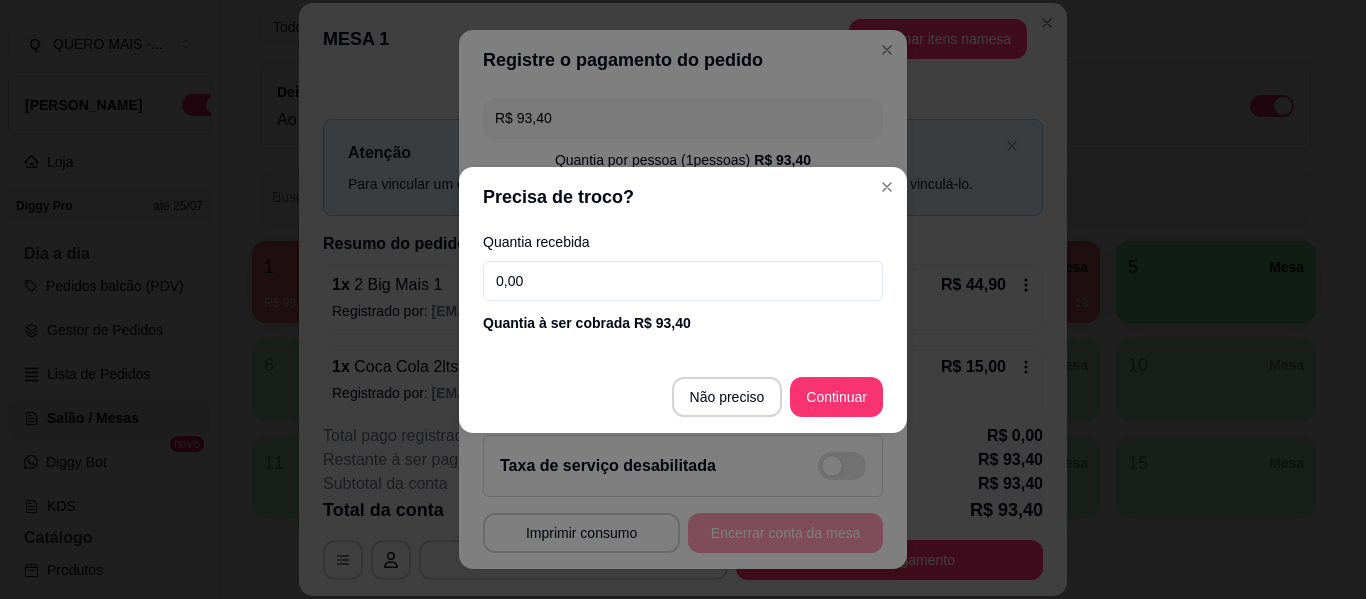 click on "0,00" at bounding box center (683, 281) 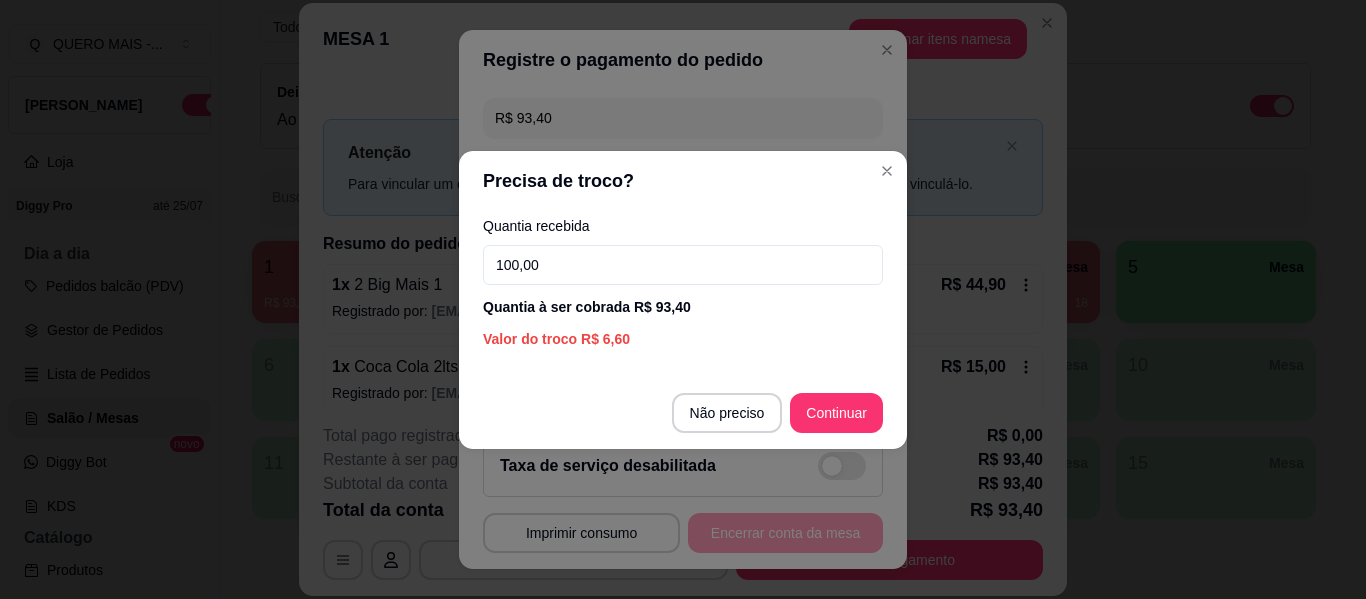 type on "100,00" 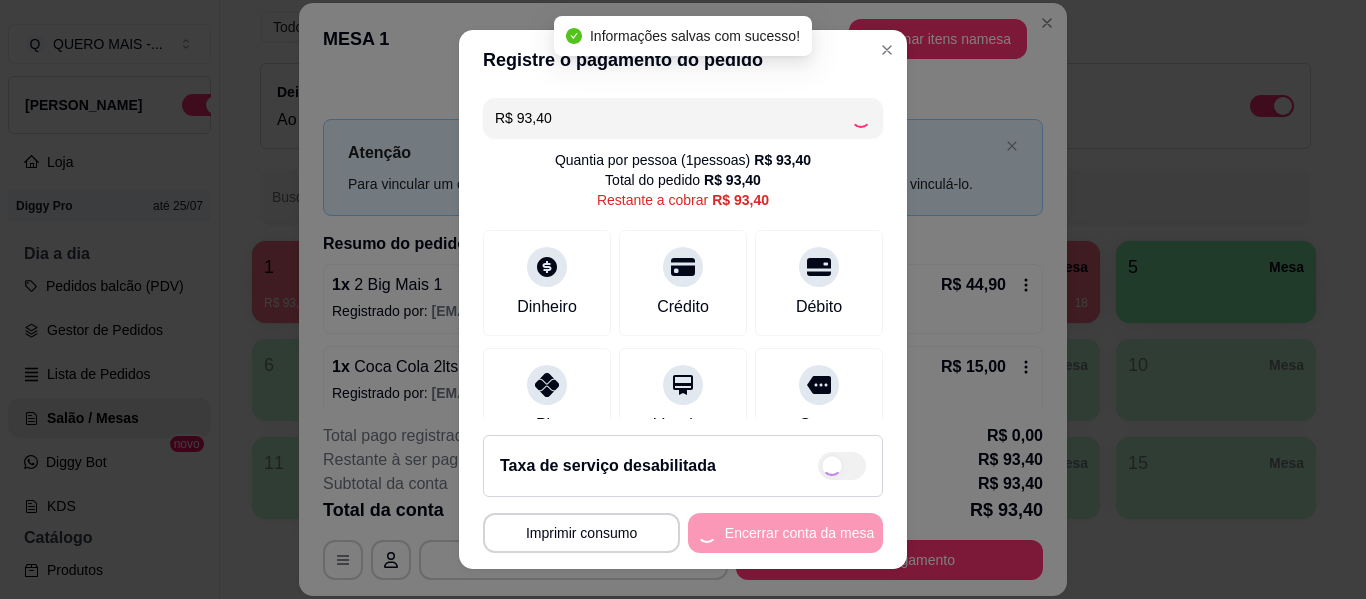 type on "R$ 0,00" 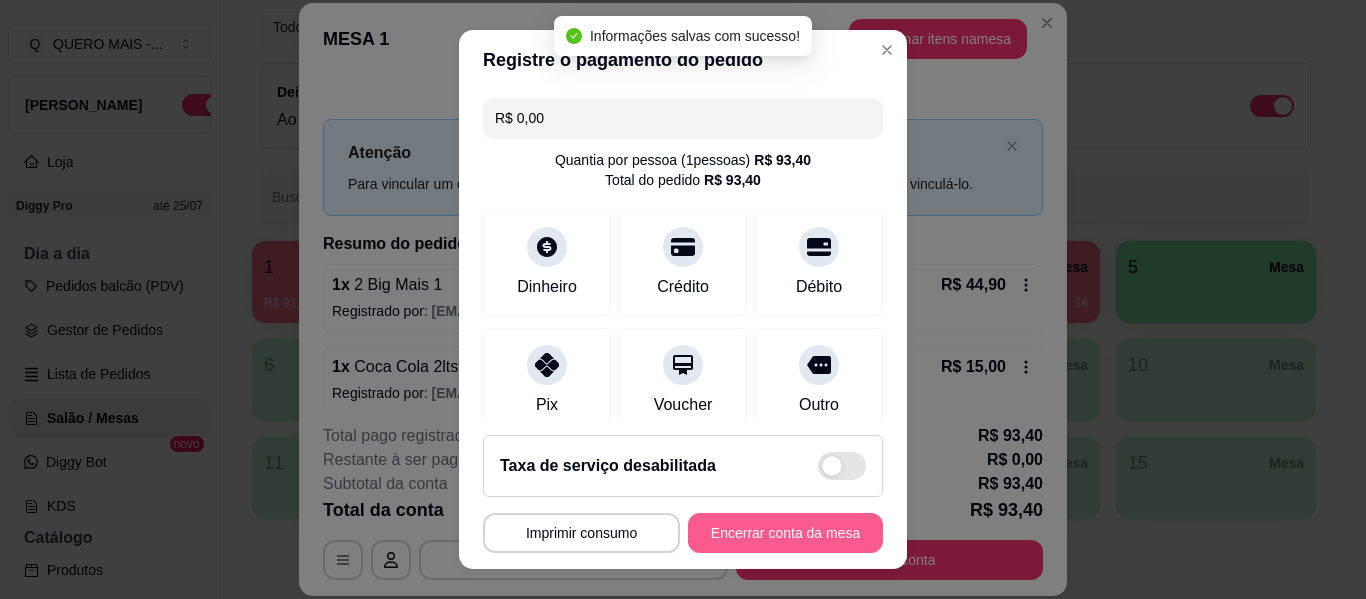 click on "Encerrar conta da mesa" at bounding box center [785, 533] 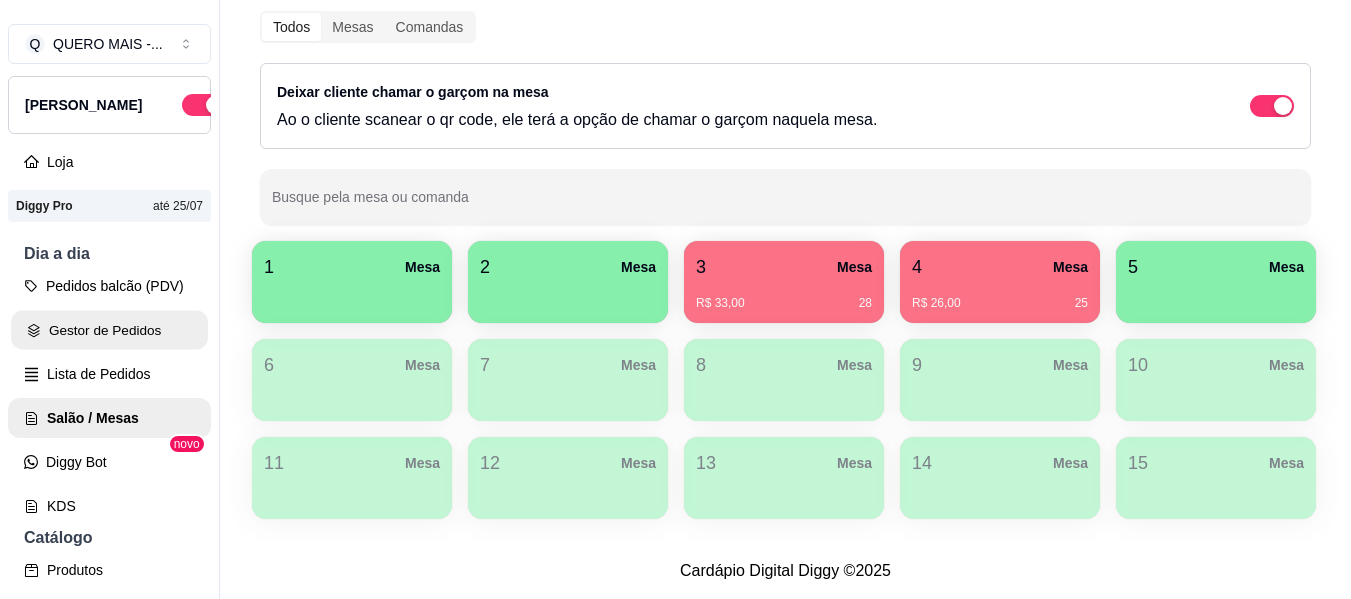 click on "Gestor de Pedidos" at bounding box center (109, 330) 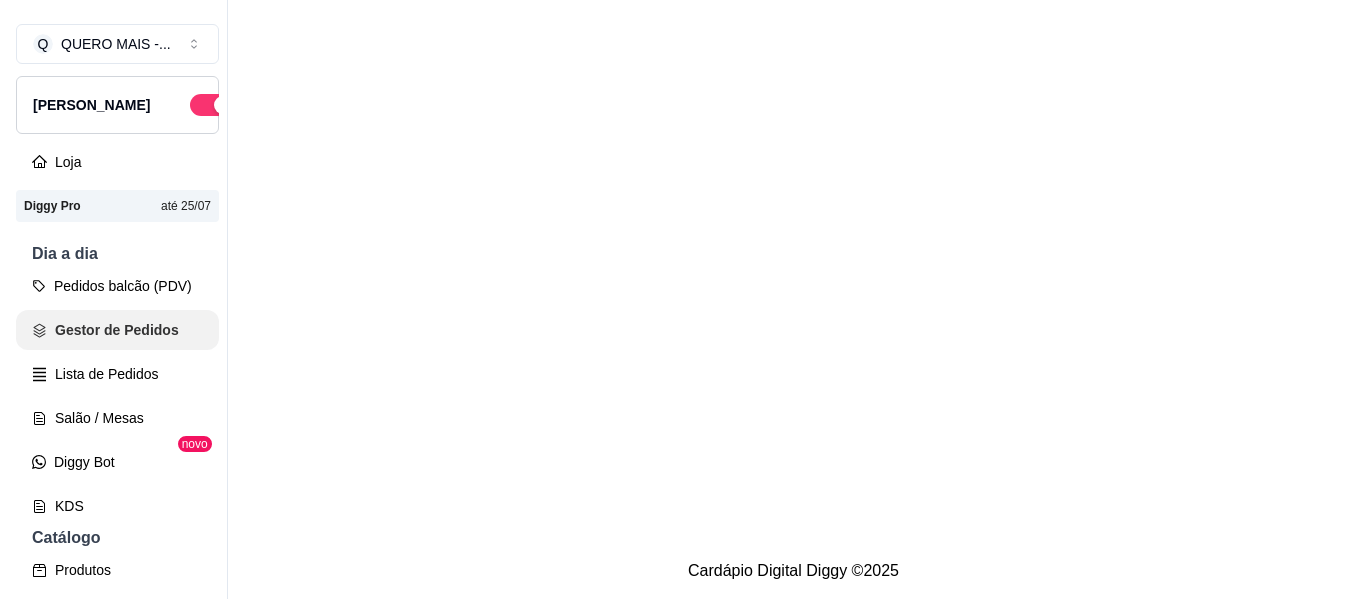 scroll, scrollTop: 0, scrollLeft: 0, axis: both 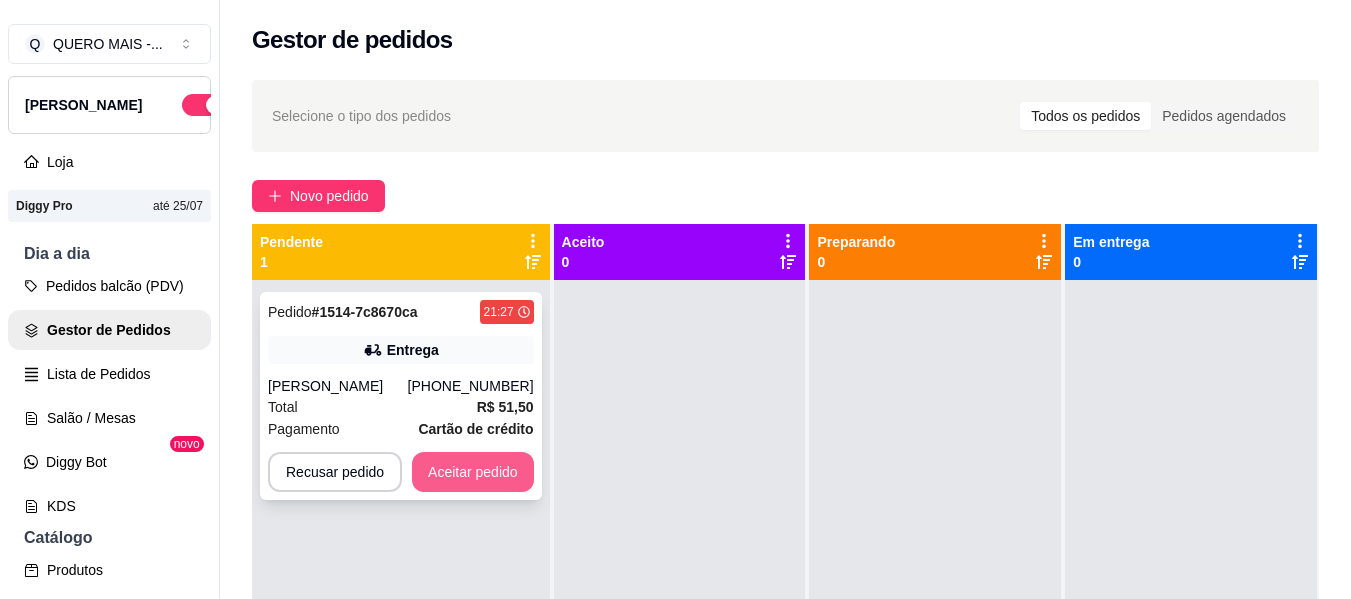 click on "Aceitar pedido" at bounding box center [473, 472] 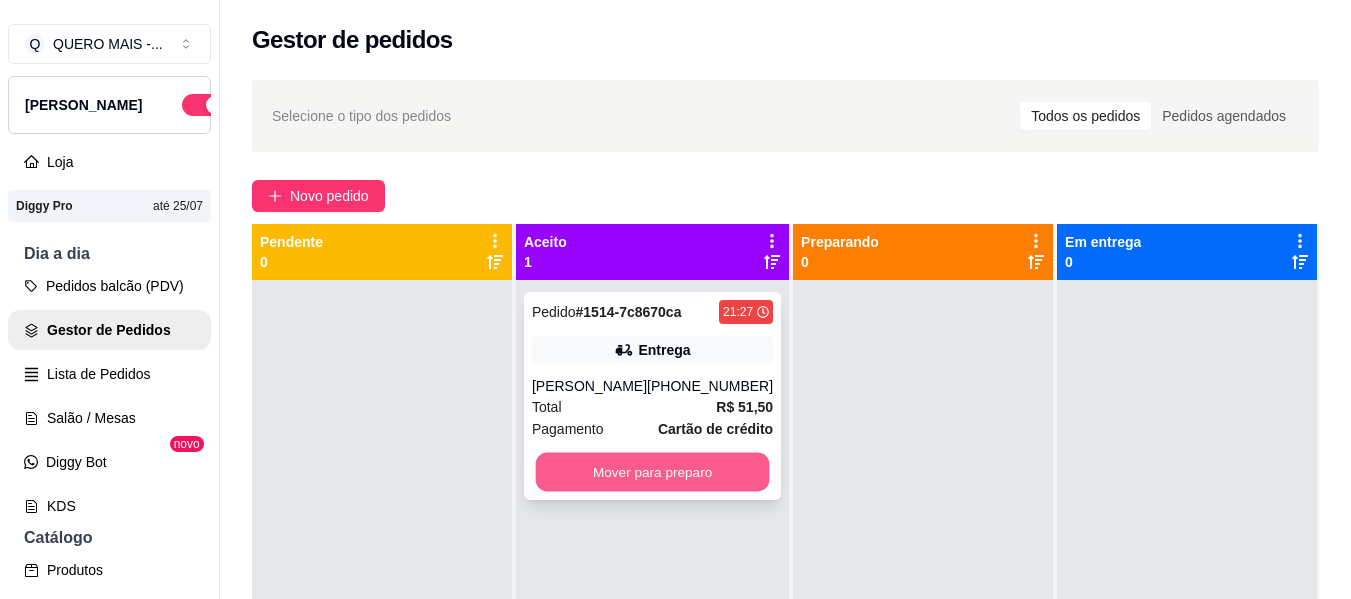 click on "Mover para preparo" at bounding box center [653, 472] 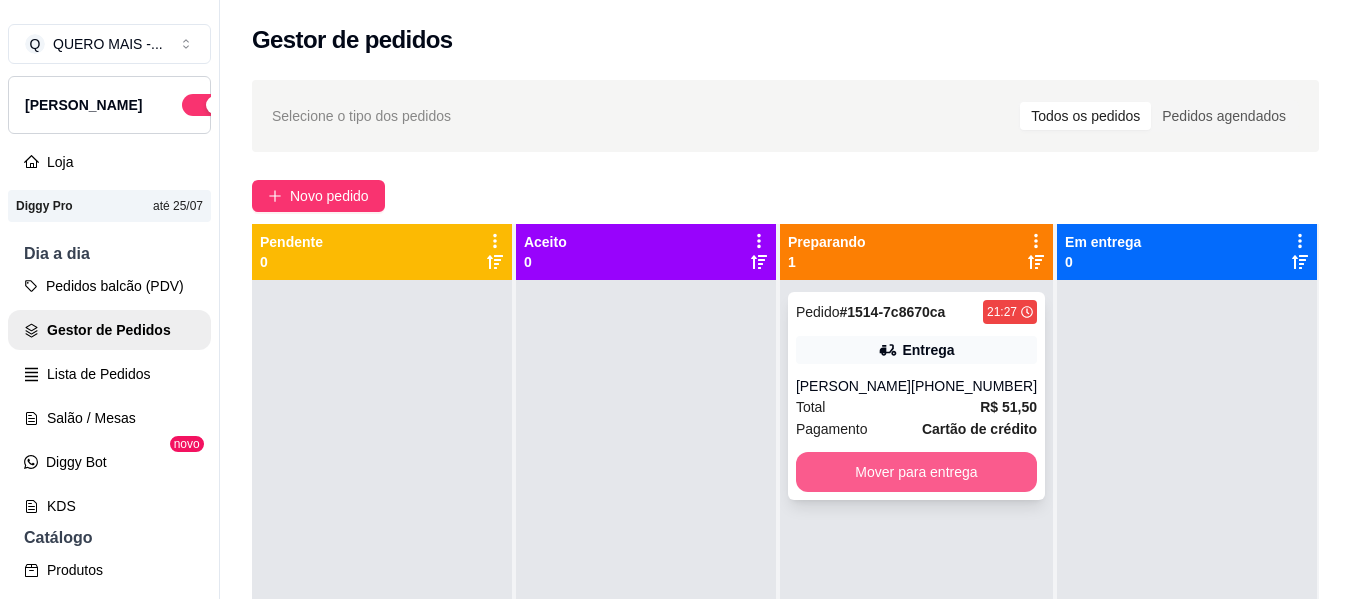 click on "Mover para entrega" at bounding box center [916, 472] 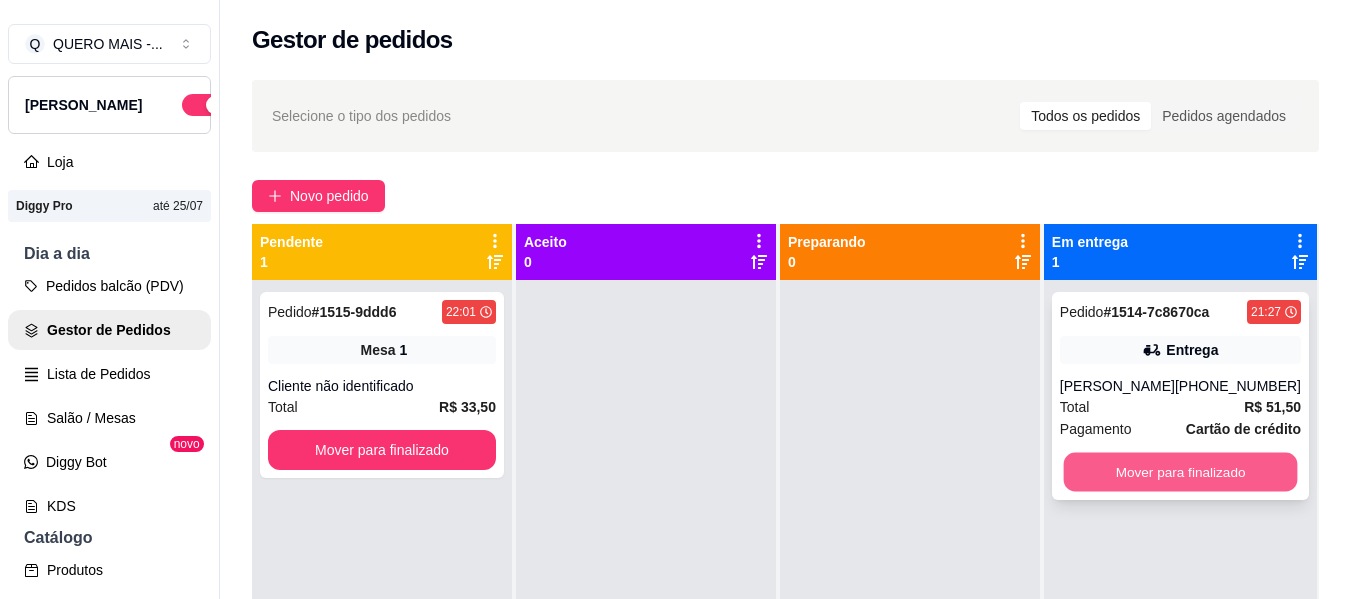 click on "Mover para finalizado" at bounding box center [1180, 472] 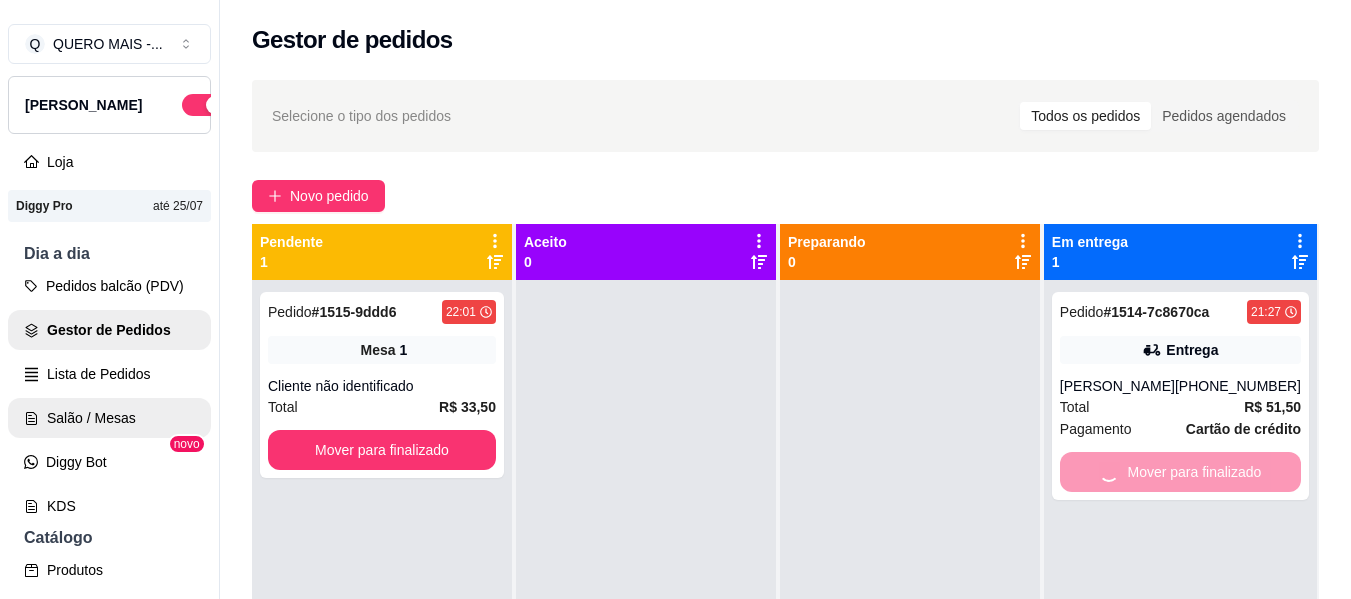 click on "Salão / Mesas" at bounding box center [109, 418] 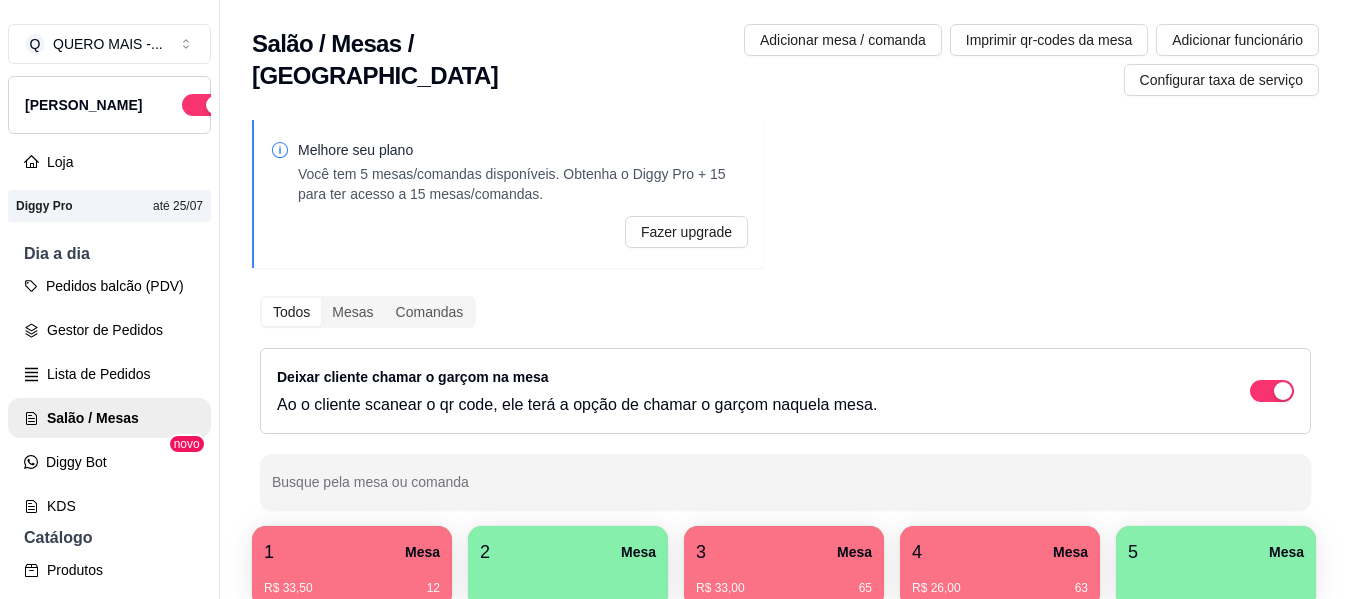 click on "1 Mesa" at bounding box center (352, 552) 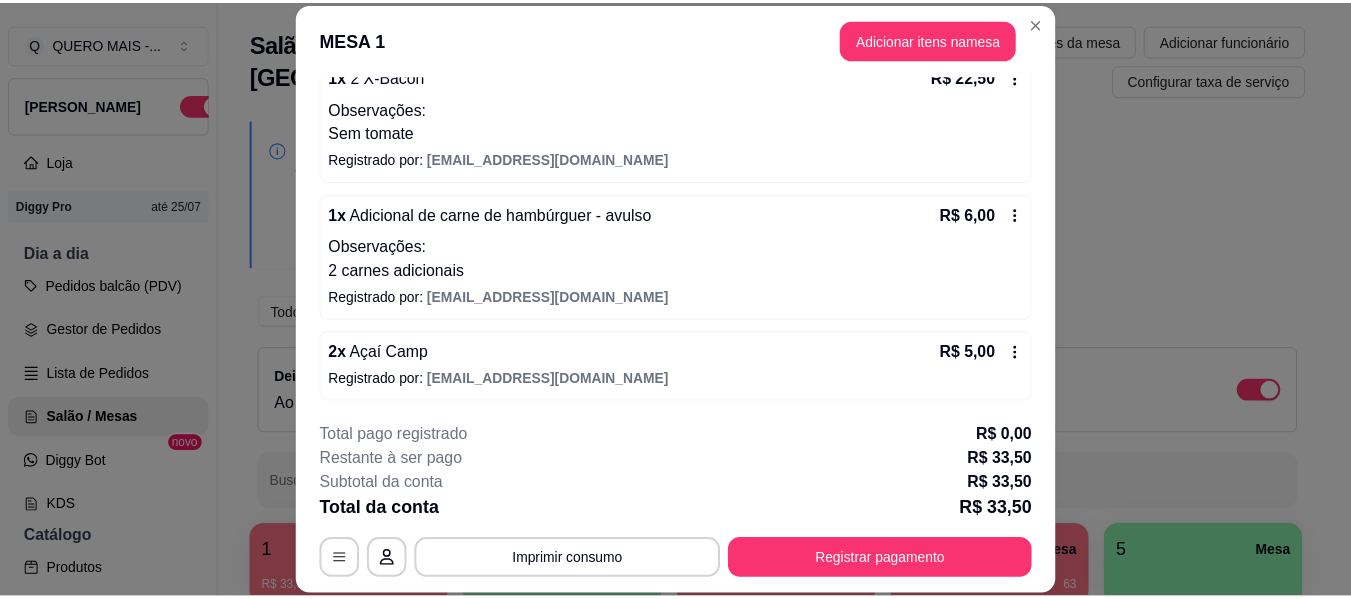 scroll, scrollTop: 210, scrollLeft: 0, axis: vertical 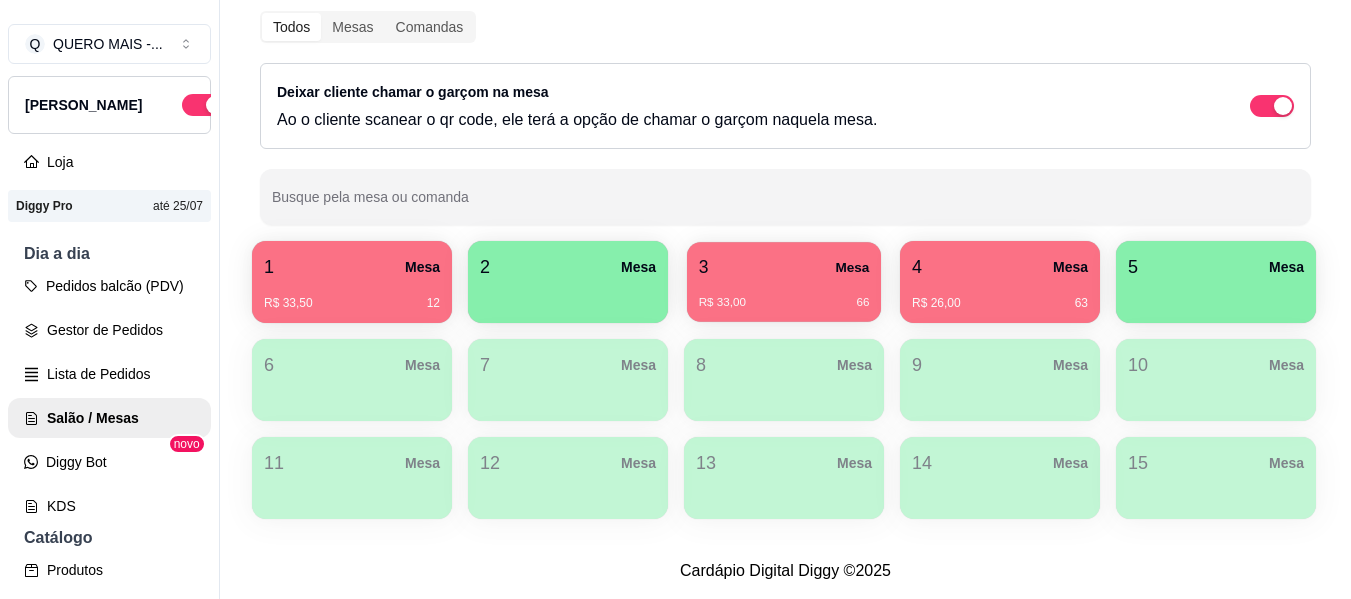 click on "R$ 33,00 66" at bounding box center (784, 303) 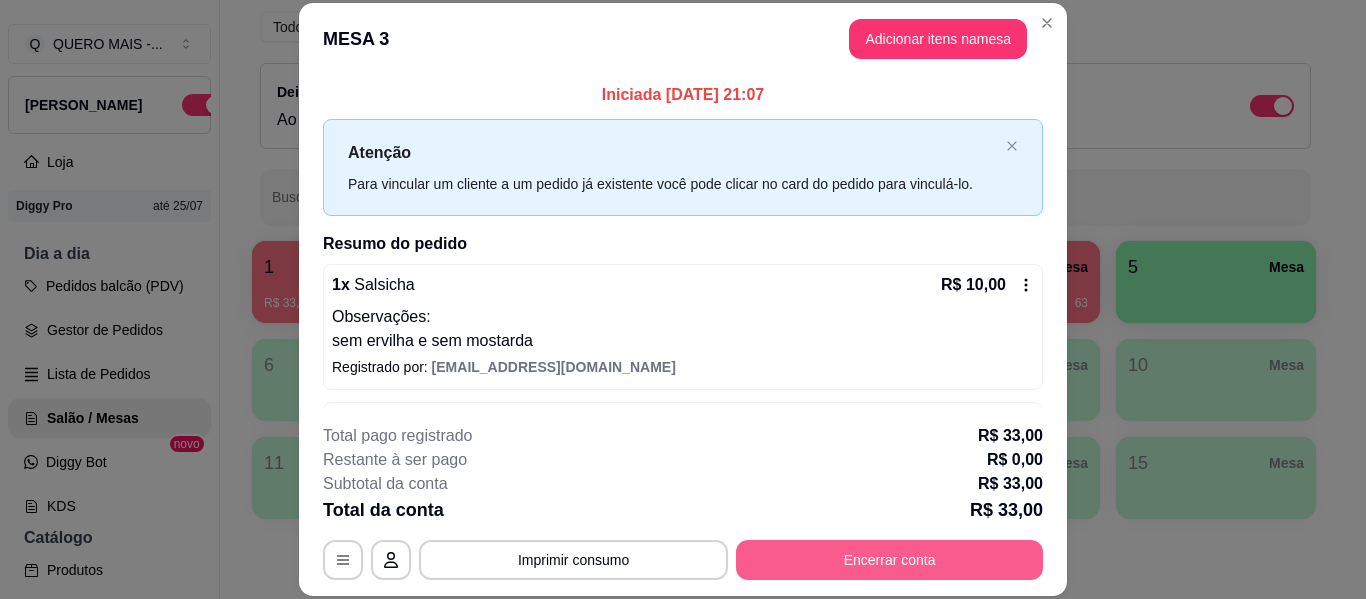 click on "Encerrar conta" at bounding box center (889, 560) 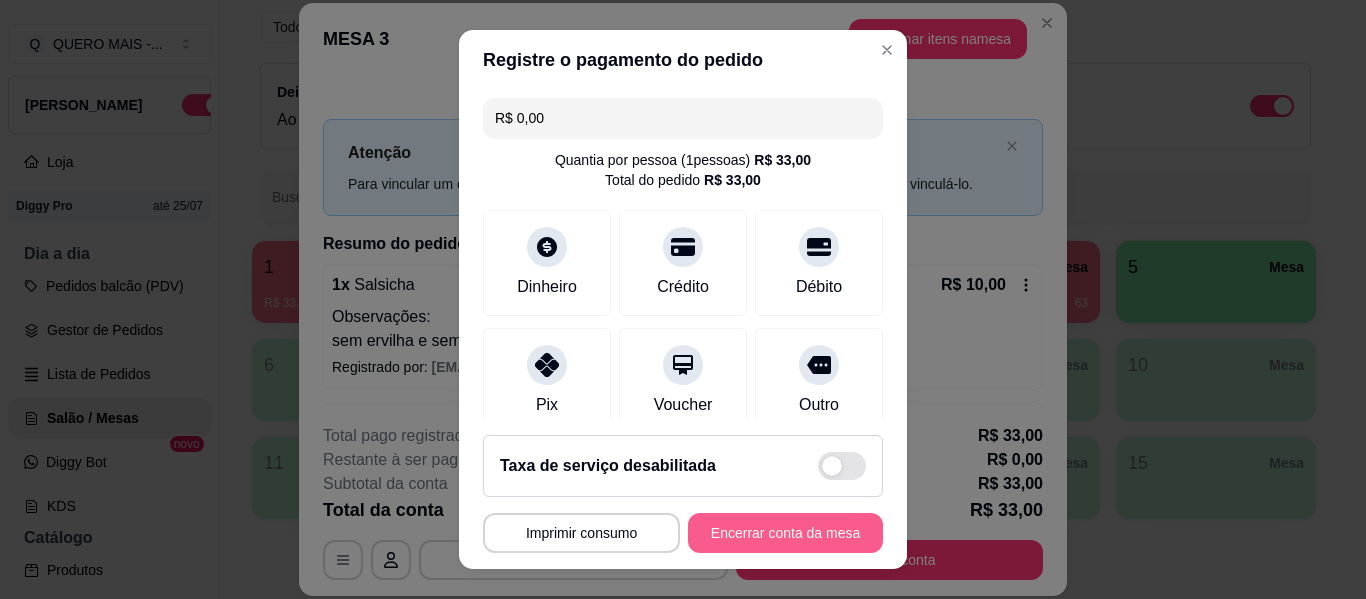 click on "Encerrar conta da mesa" at bounding box center (785, 533) 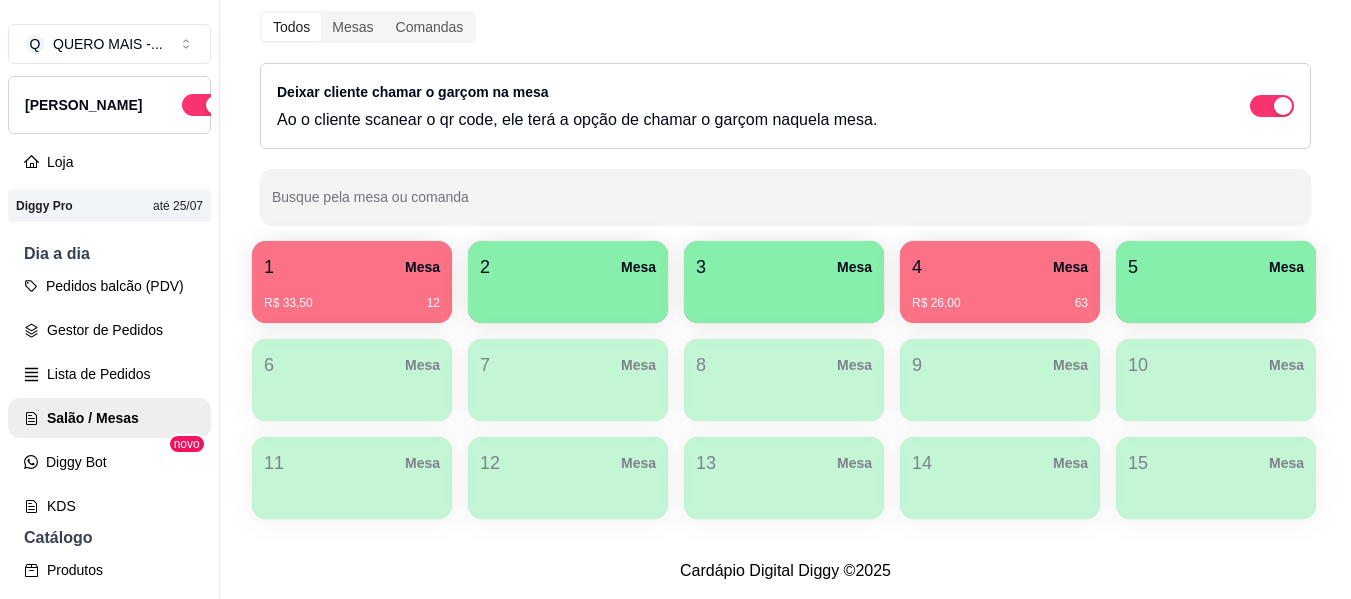 click on "4 Mesa R$ 26,00 63" at bounding box center (1000, 282) 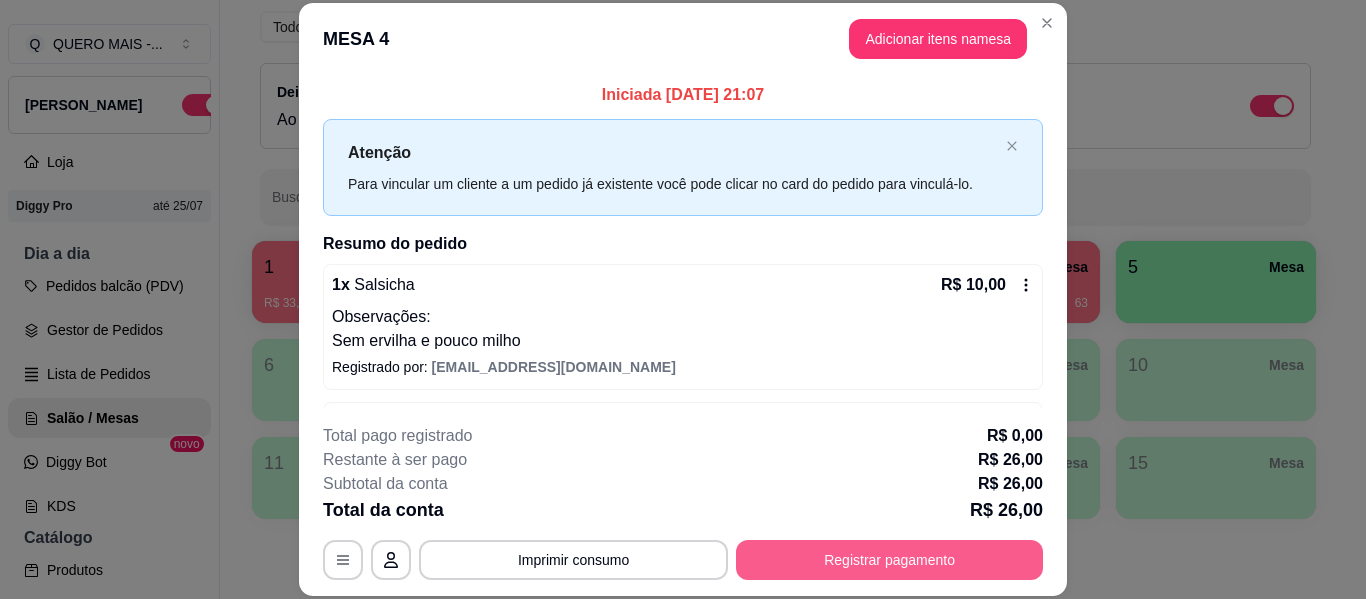 click on "Registrar pagamento" at bounding box center [889, 560] 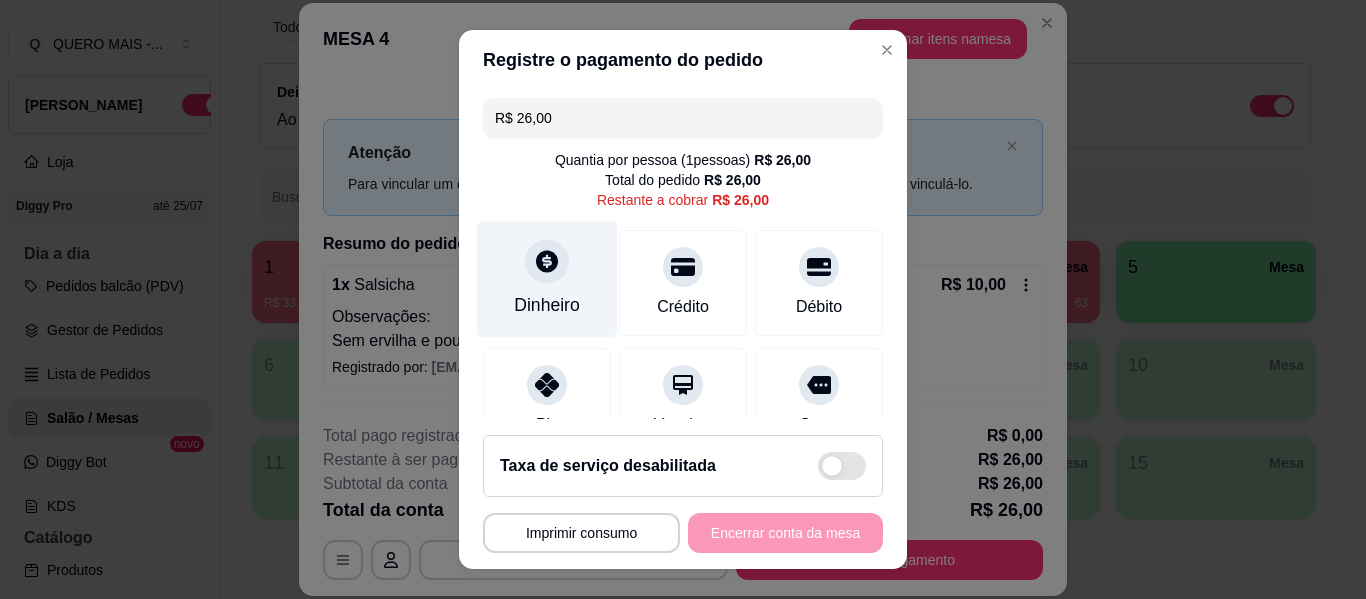 click at bounding box center (547, 261) 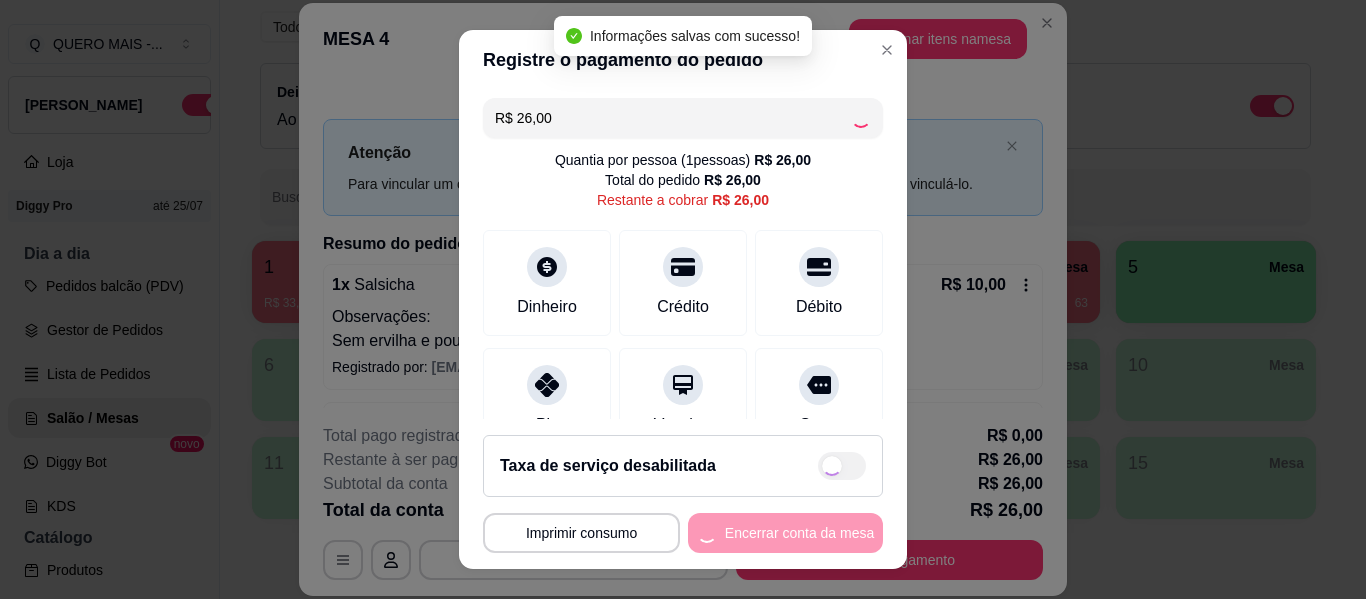 type on "R$ 0,00" 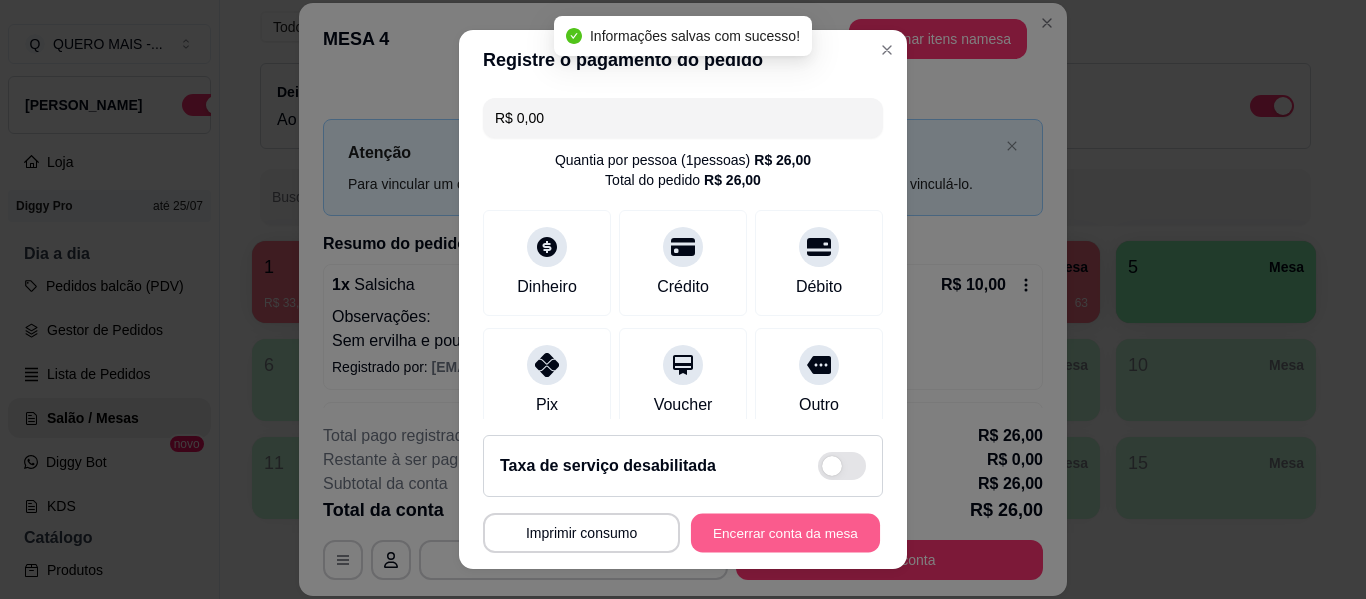 click on "Encerrar conta da mesa" at bounding box center (785, 533) 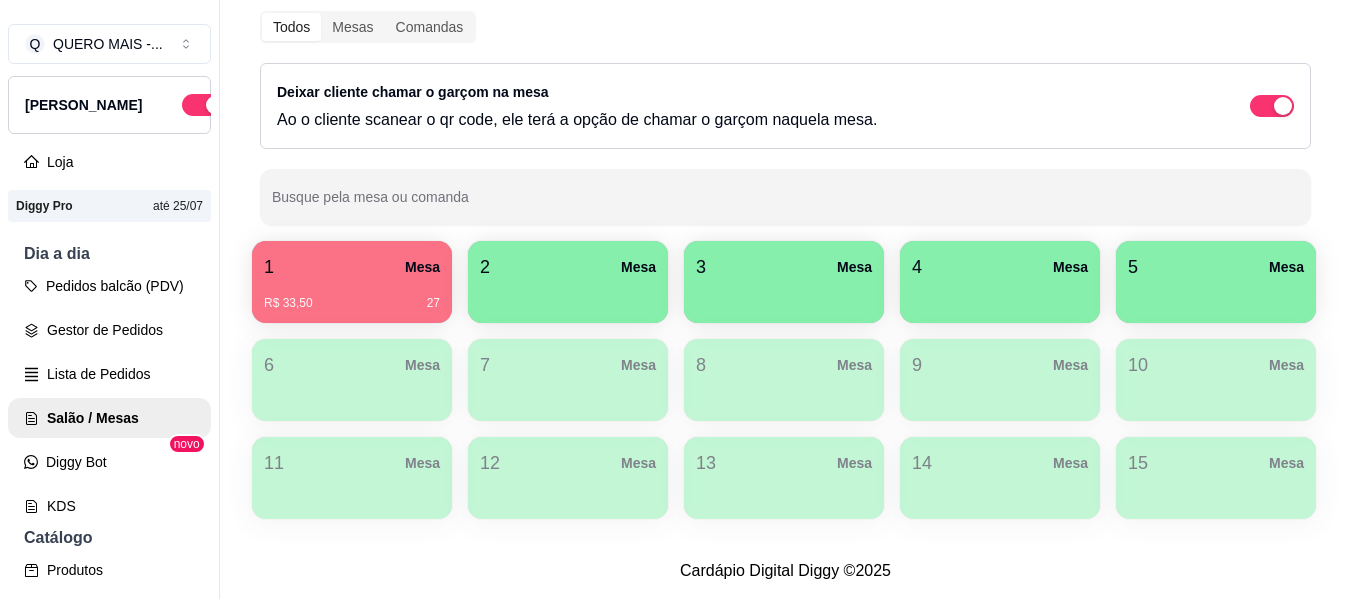 click on "1 Mesa" at bounding box center [352, 267] 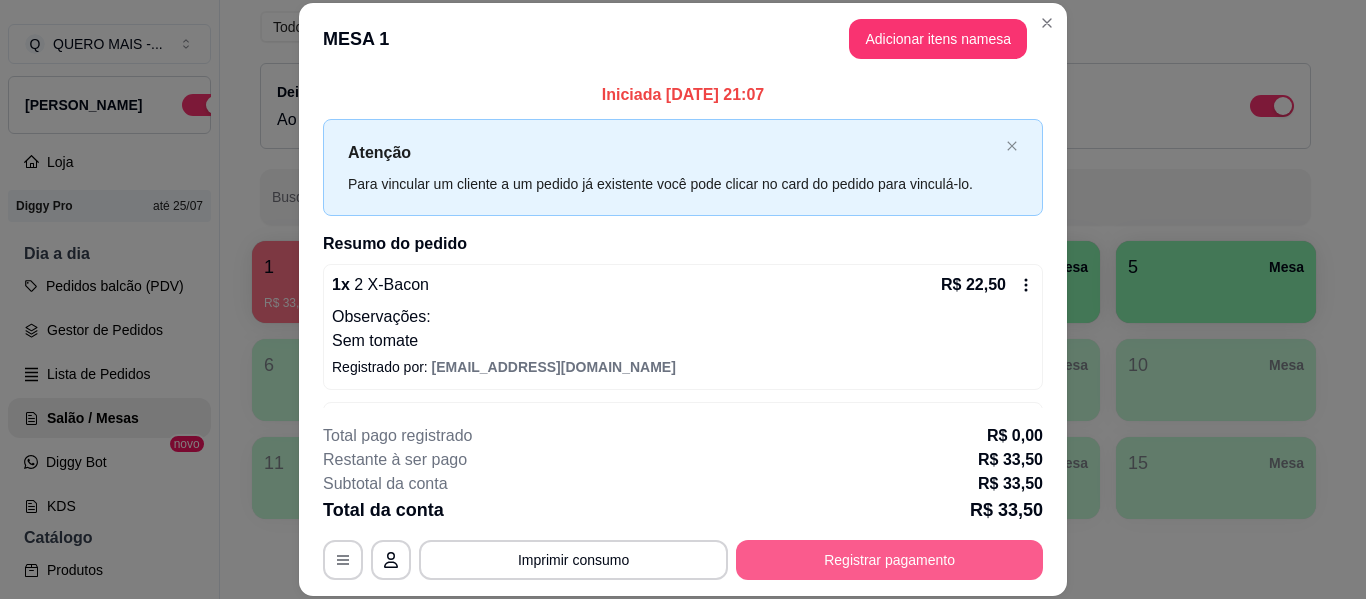 click on "Registrar pagamento" at bounding box center [889, 560] 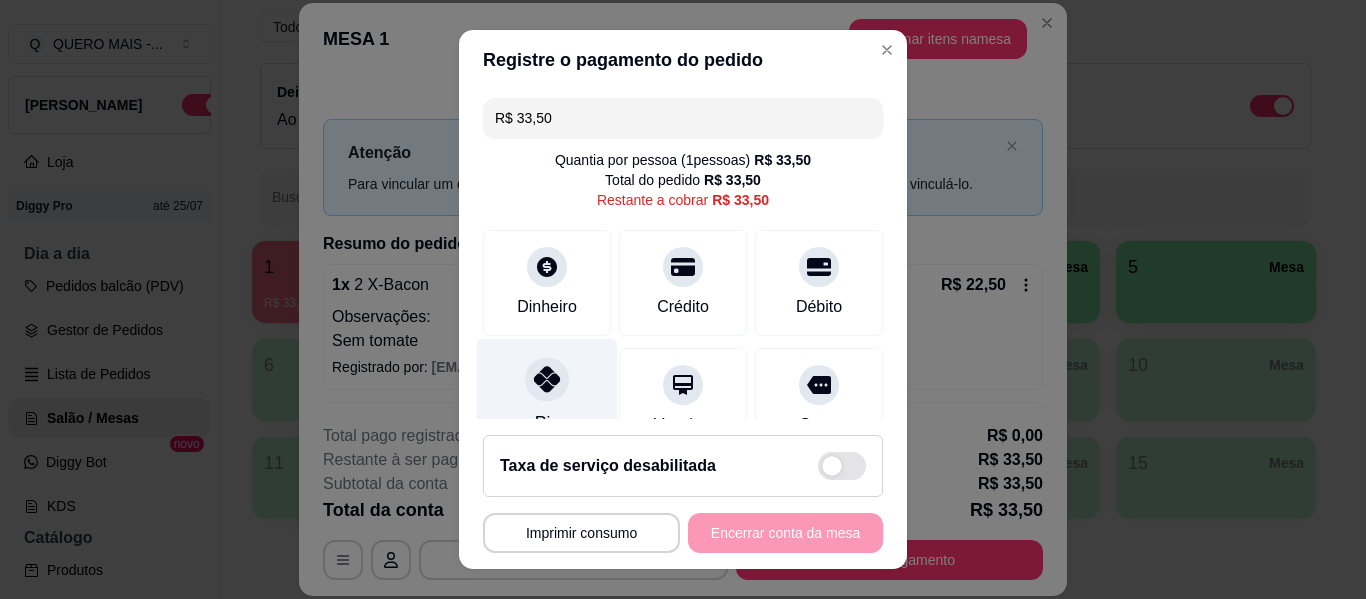 click 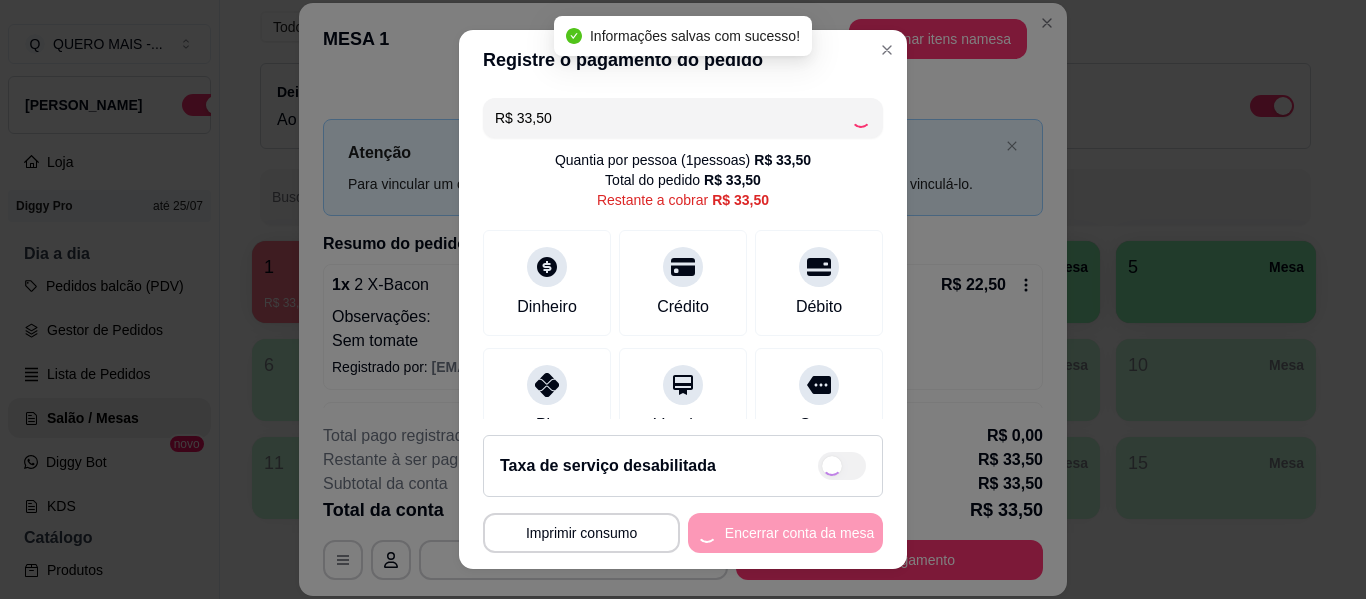type on "R$ 0,00" 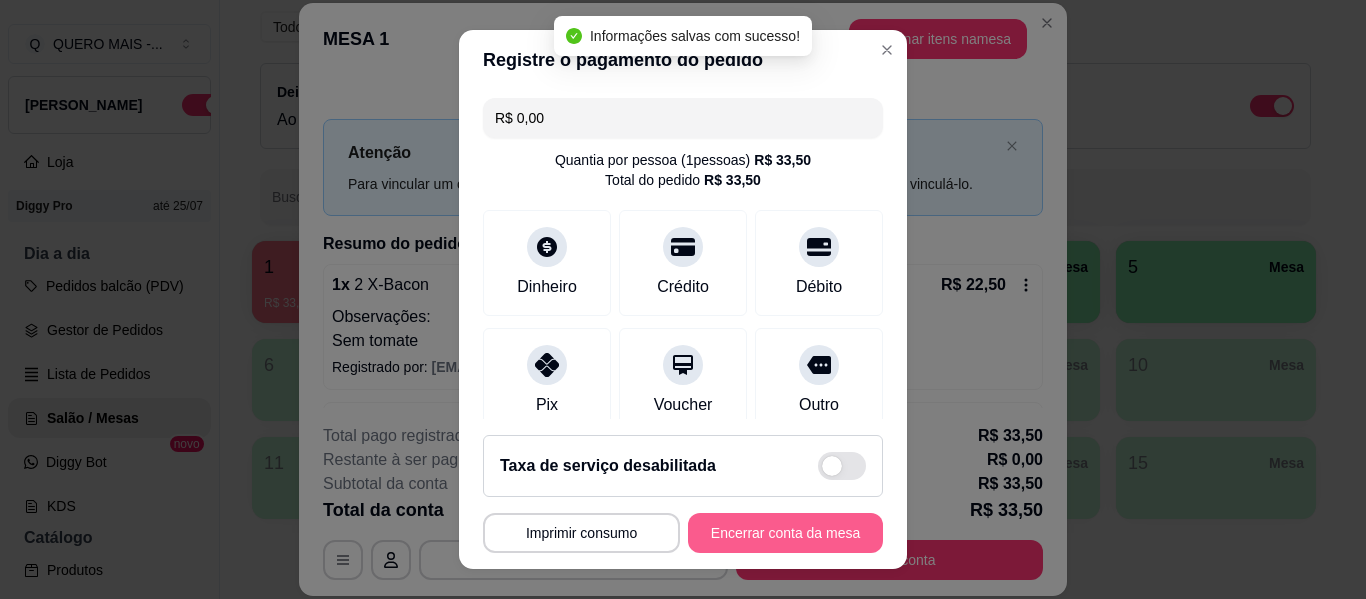 click on "Encerrar conta da mesa" at bounding box center [785, 533] 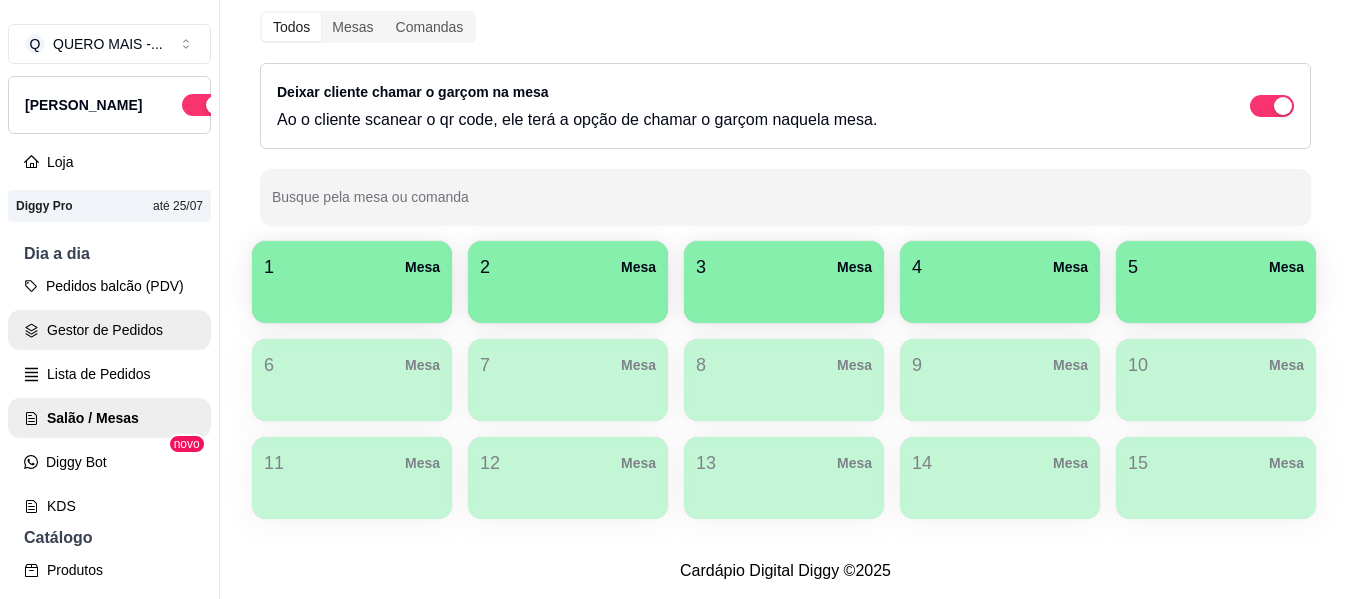 click on "Gestor de Pedidos" at bounding box center (109, 330) 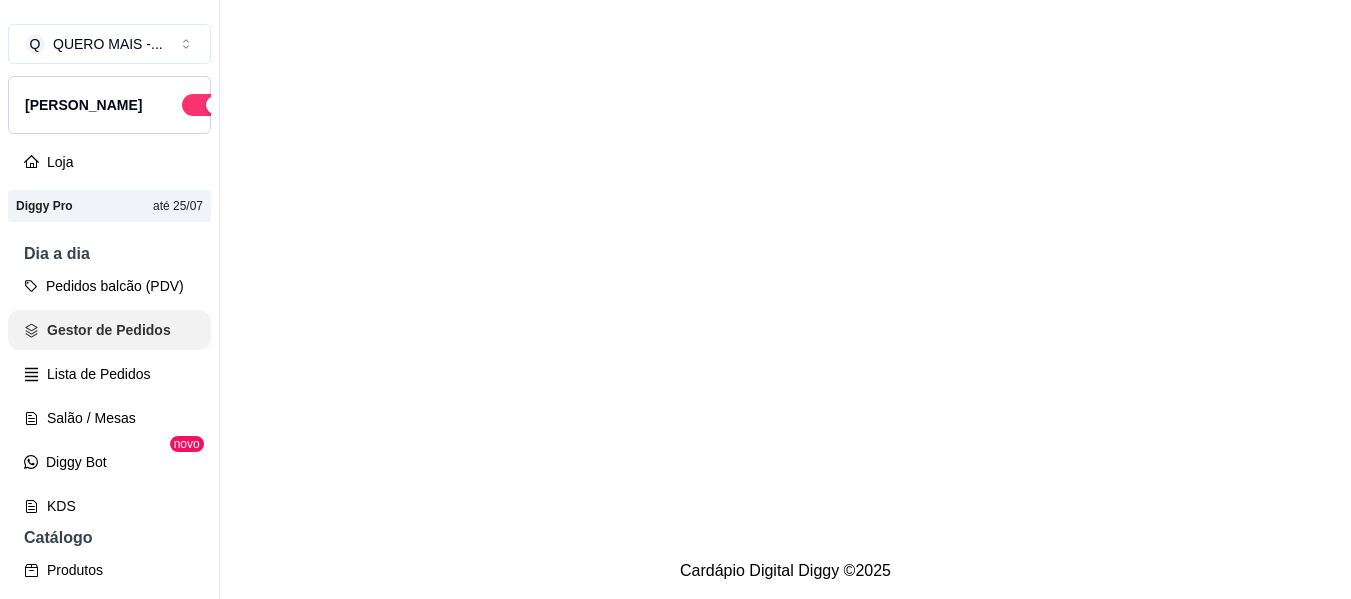 scroll, scrollTop: 0, scrollLeft: 0, axis: both 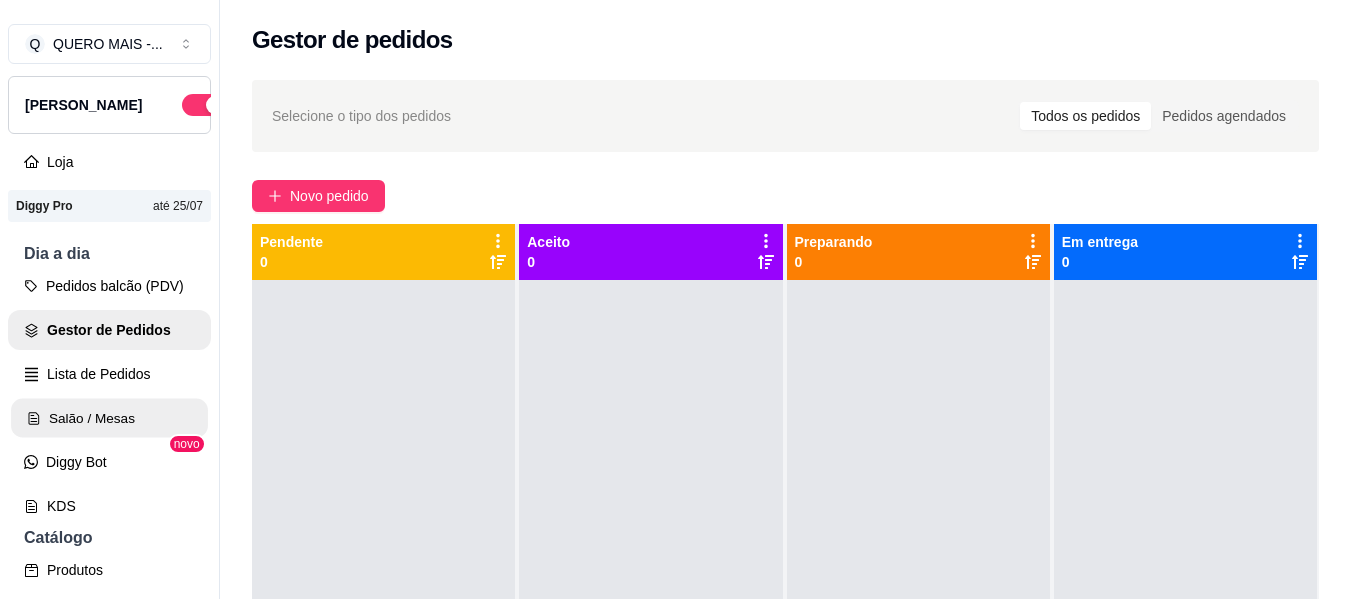 click on "Salão / Mesas" at bounding box center [109, 418] 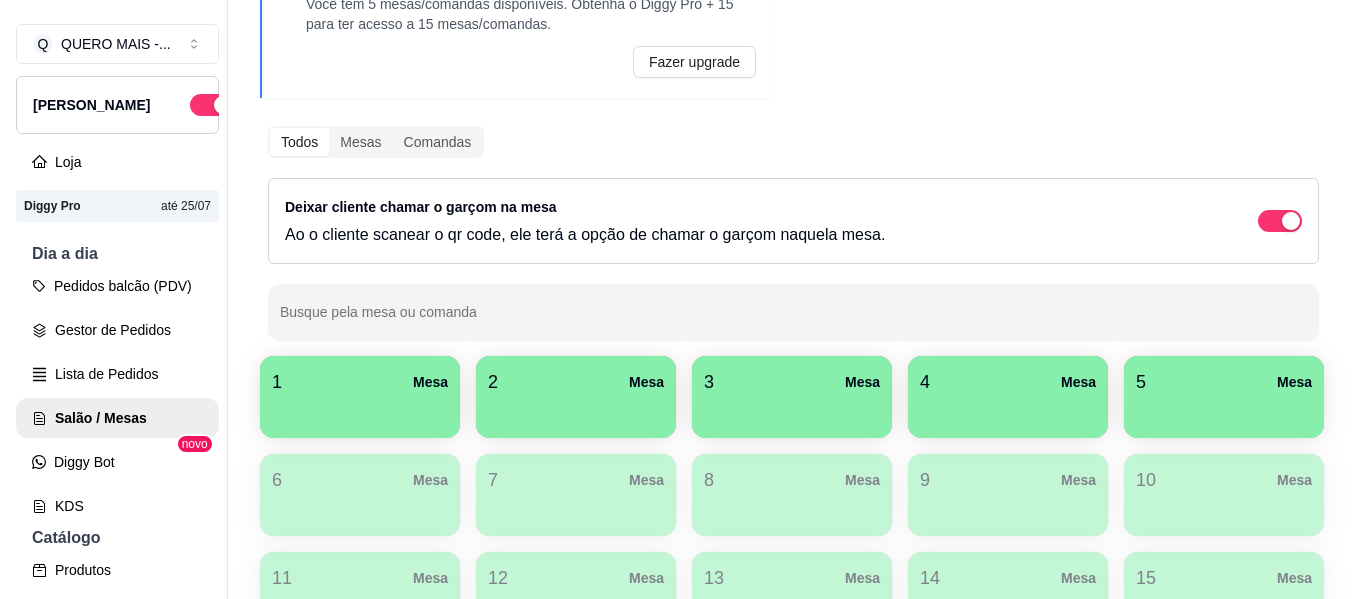 scroll, scrollTop: 200, scrollLeft: 0, axis: vertical 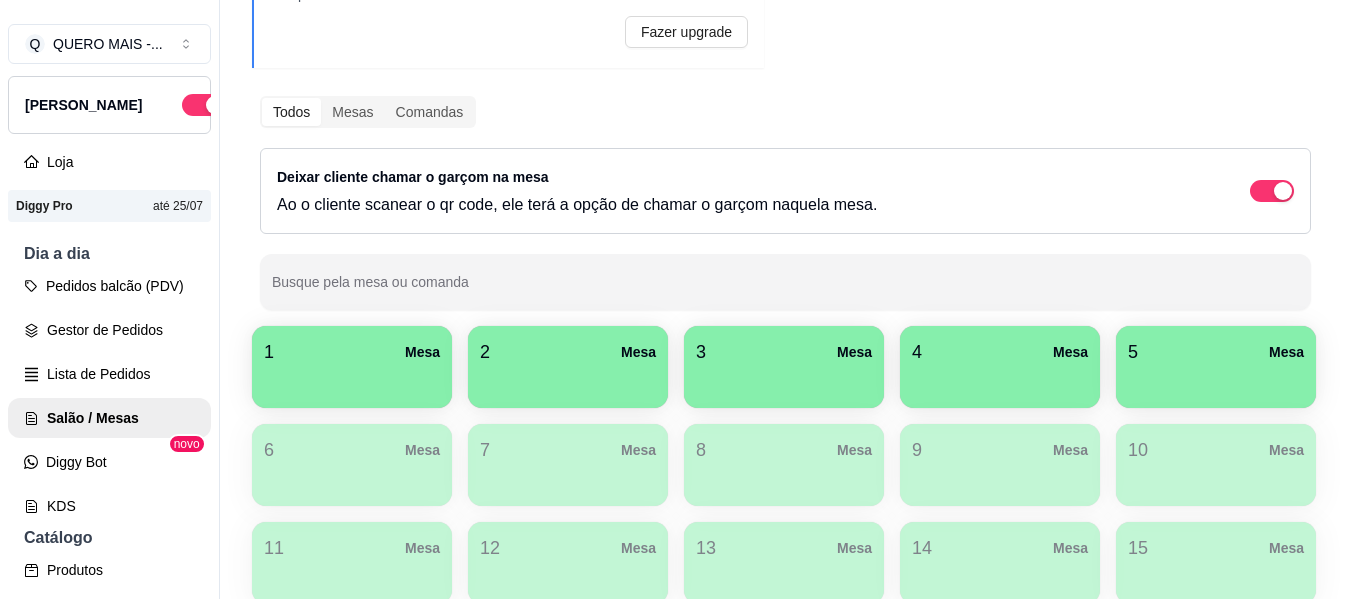 click at bounding box center (352, 381) 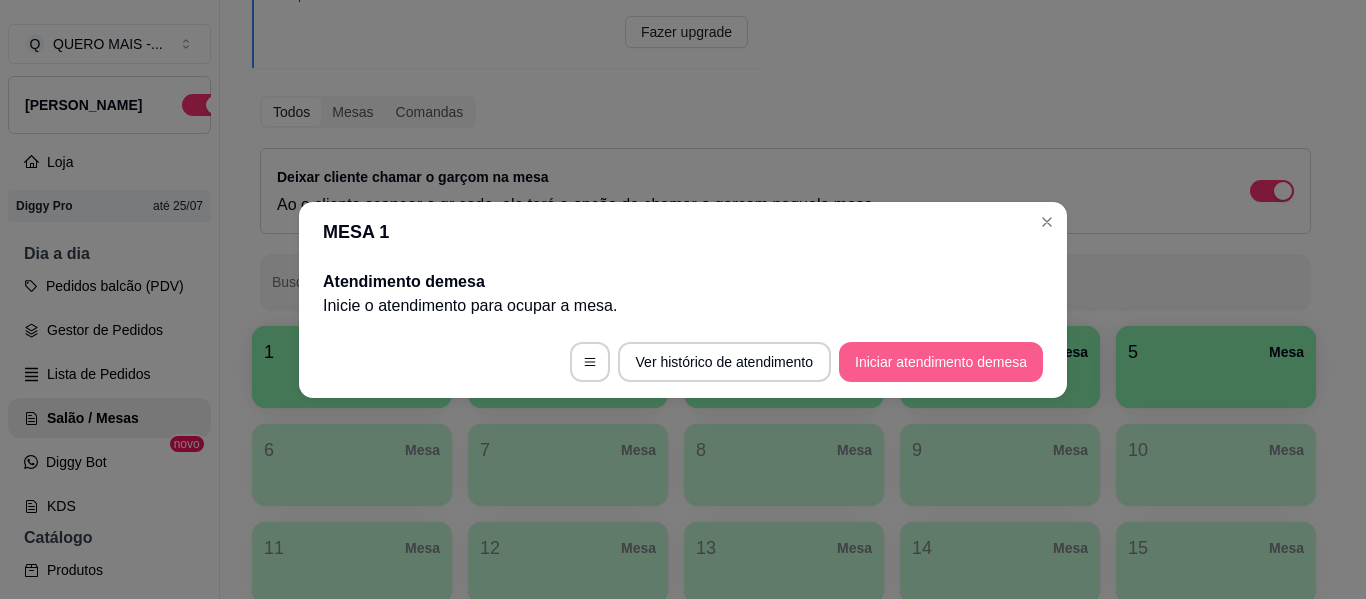 click on "Iniciar atendimento de  mesa" at bounding box center (941, 362) 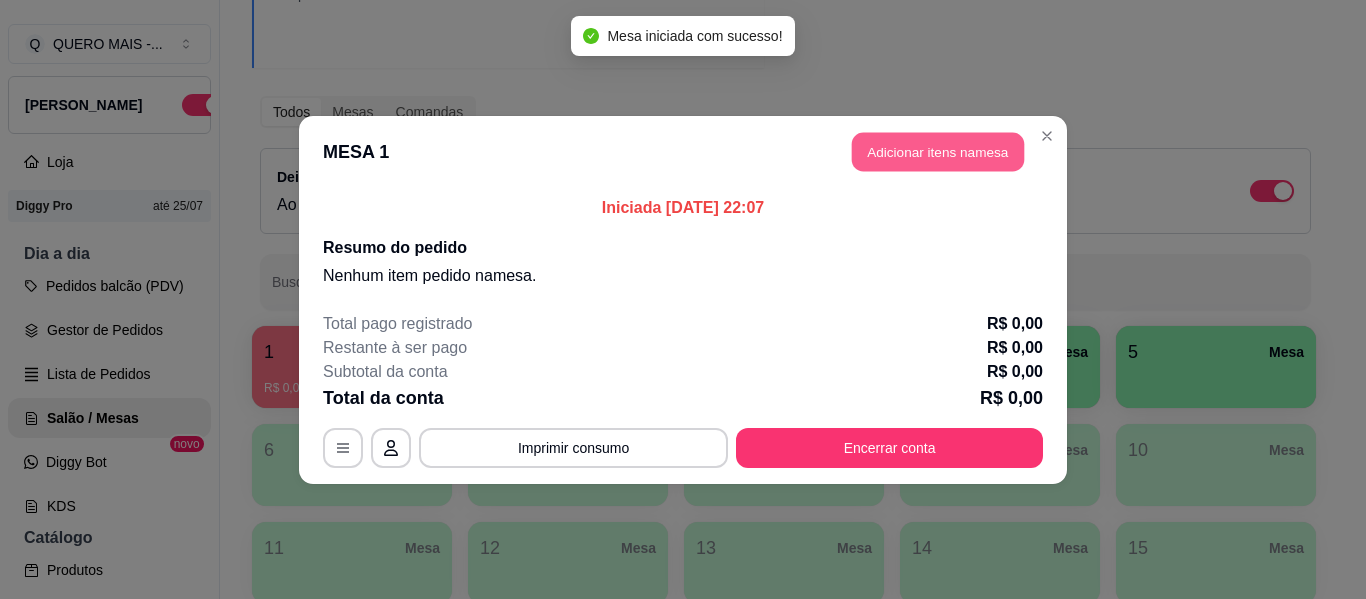 click on "Adicionar itens na  mesa" at bounding box center (938, 151) 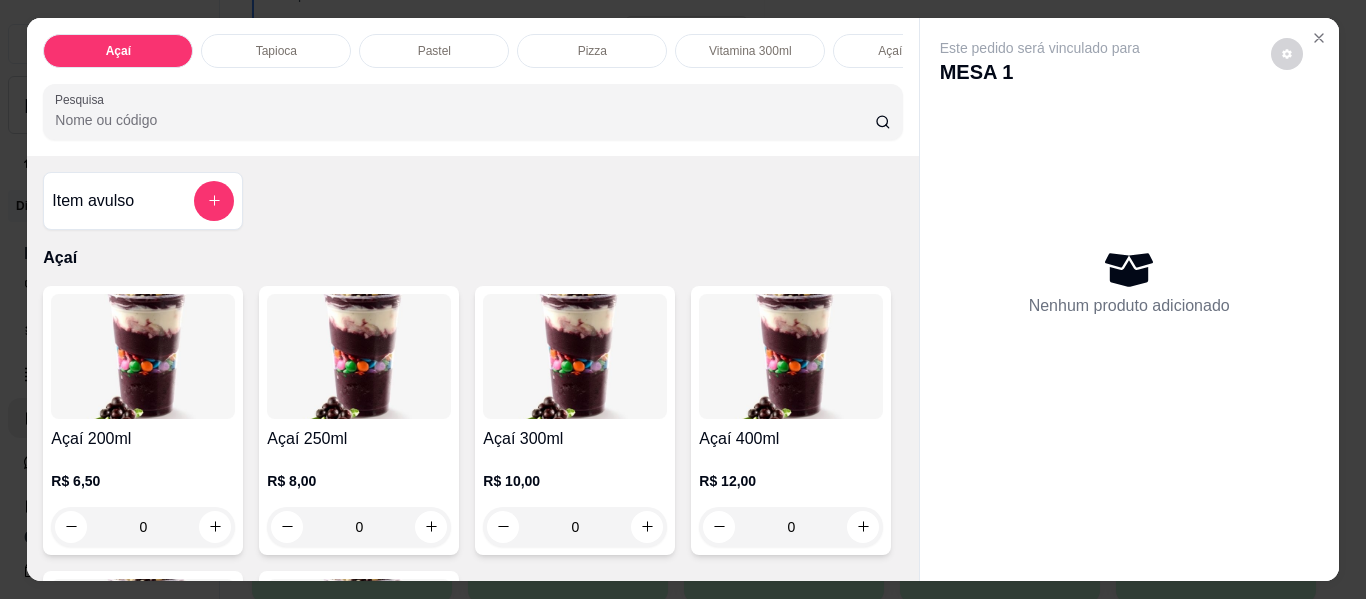 scroll, scrollTop: 0, scrollLeft: 1187, axis: horizontal 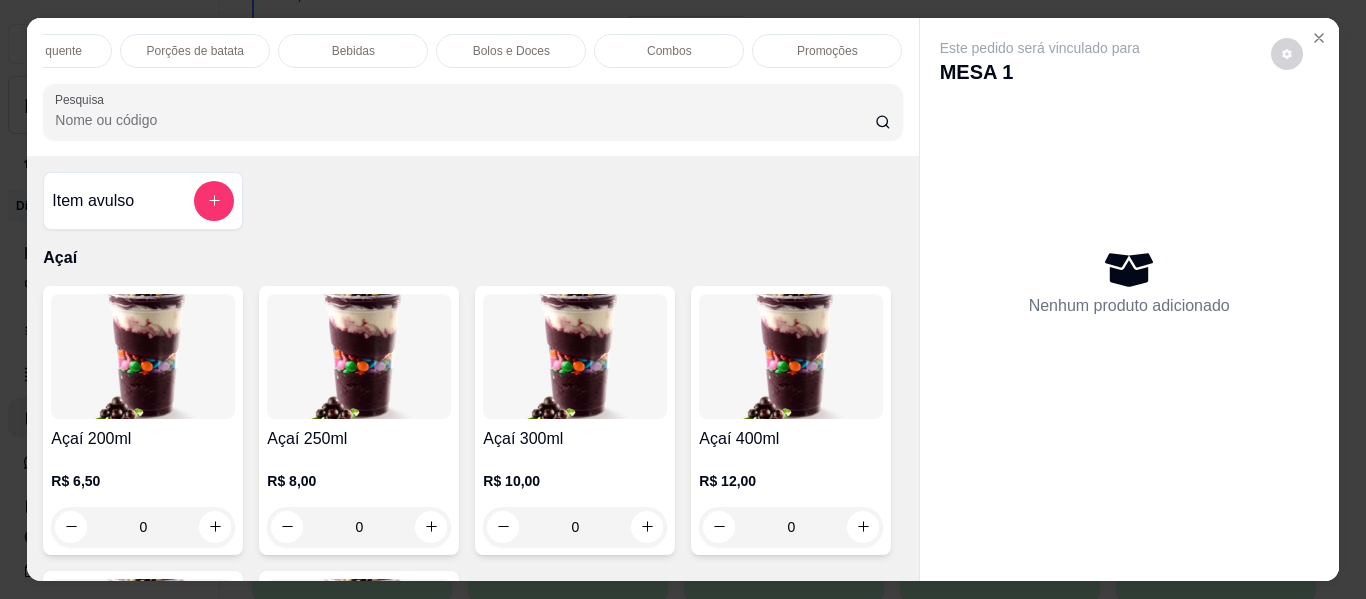 click on "Promoções" at bounding box center (827, 51) 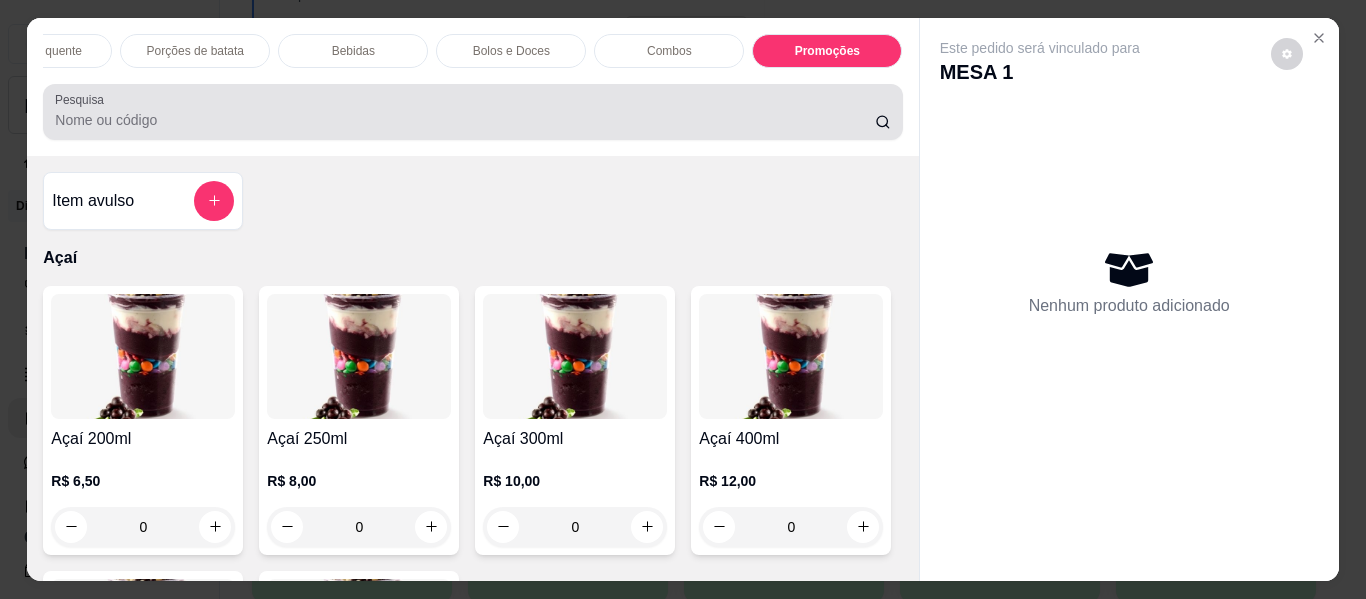 scroll, scrollTop: 7879, scrollLeft: 0, axis: vertical 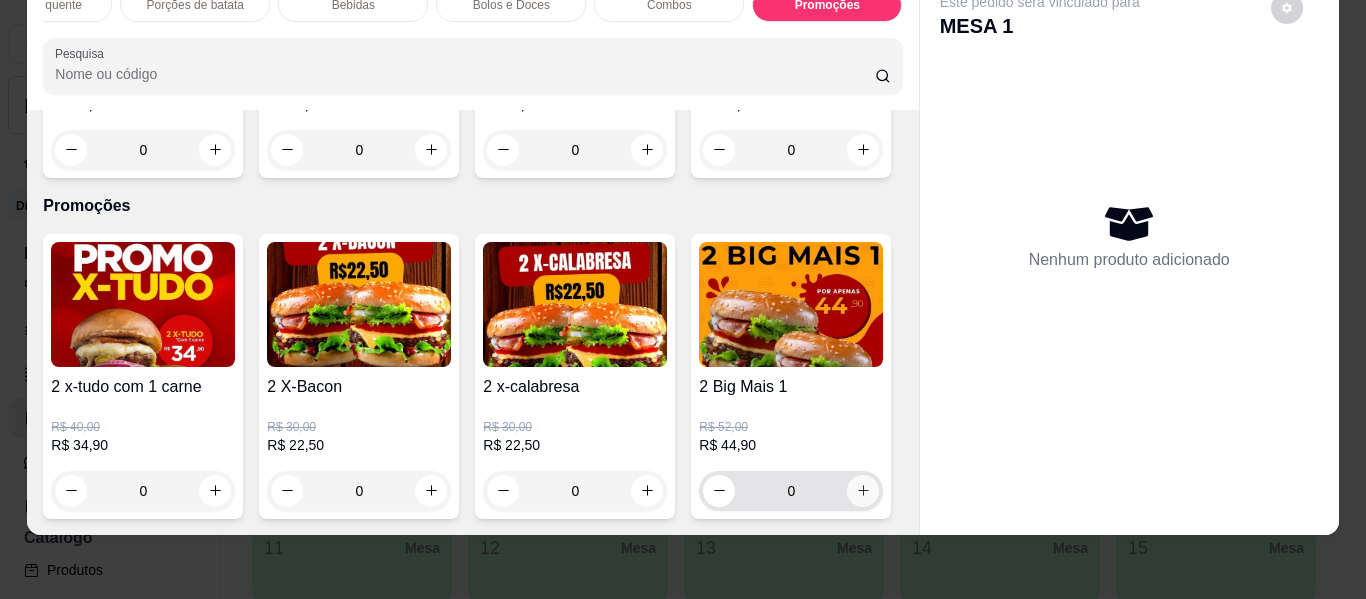 click 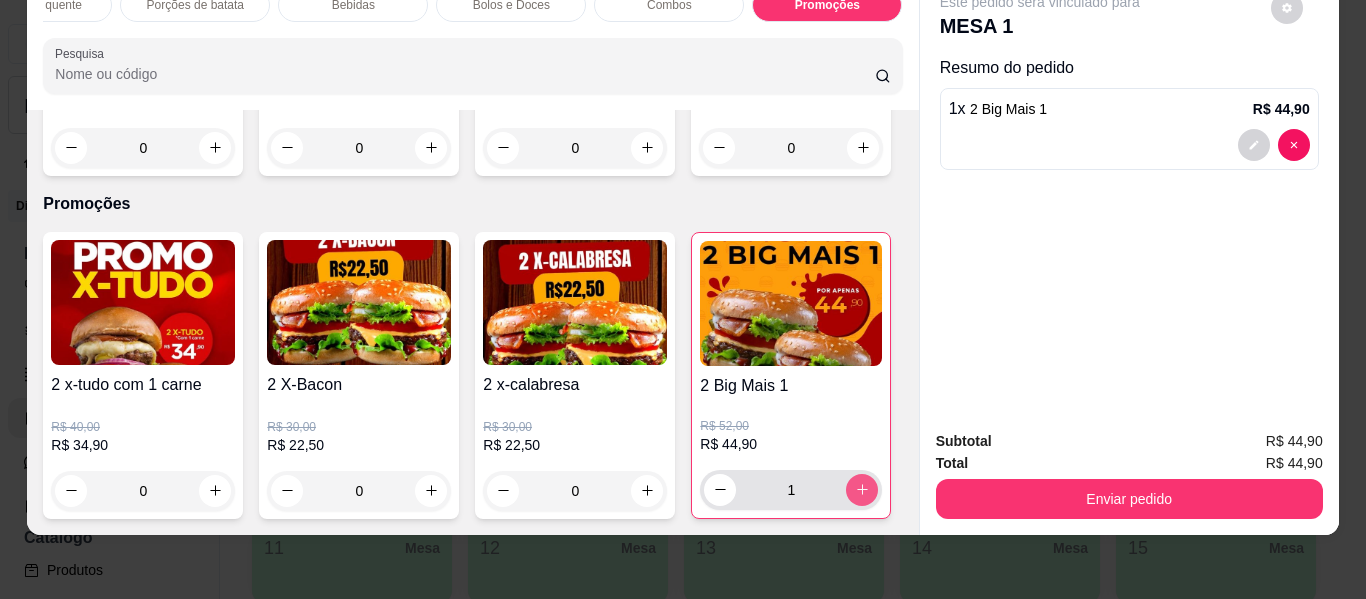 click 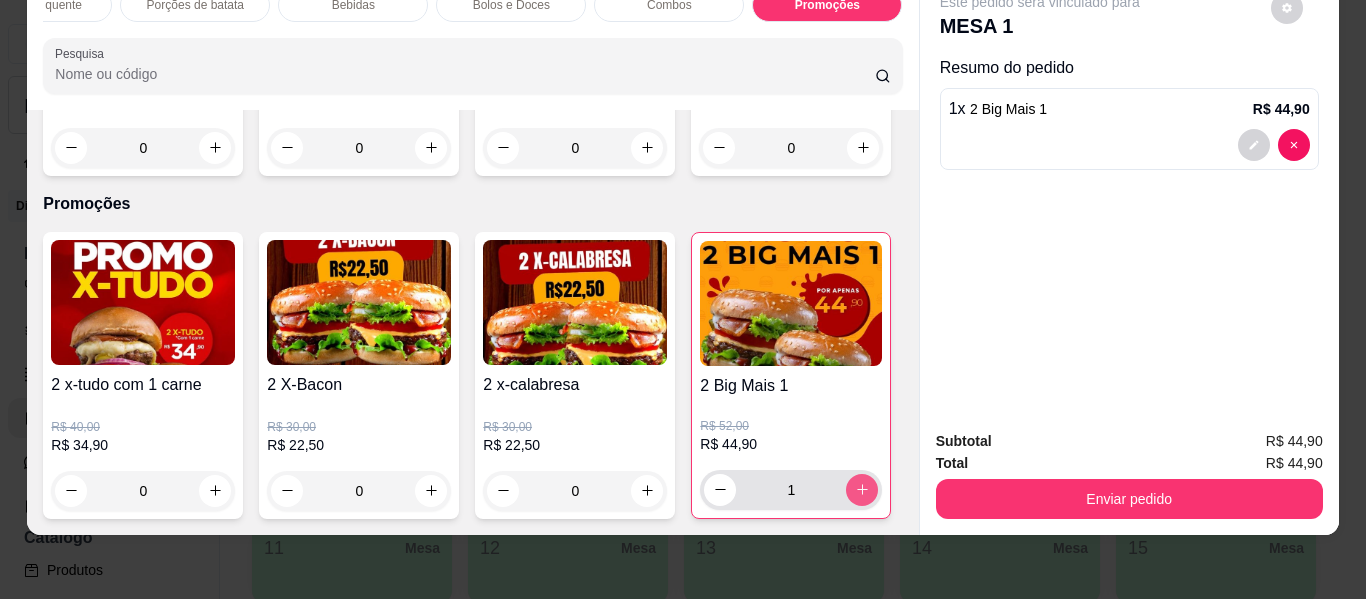type on "2" 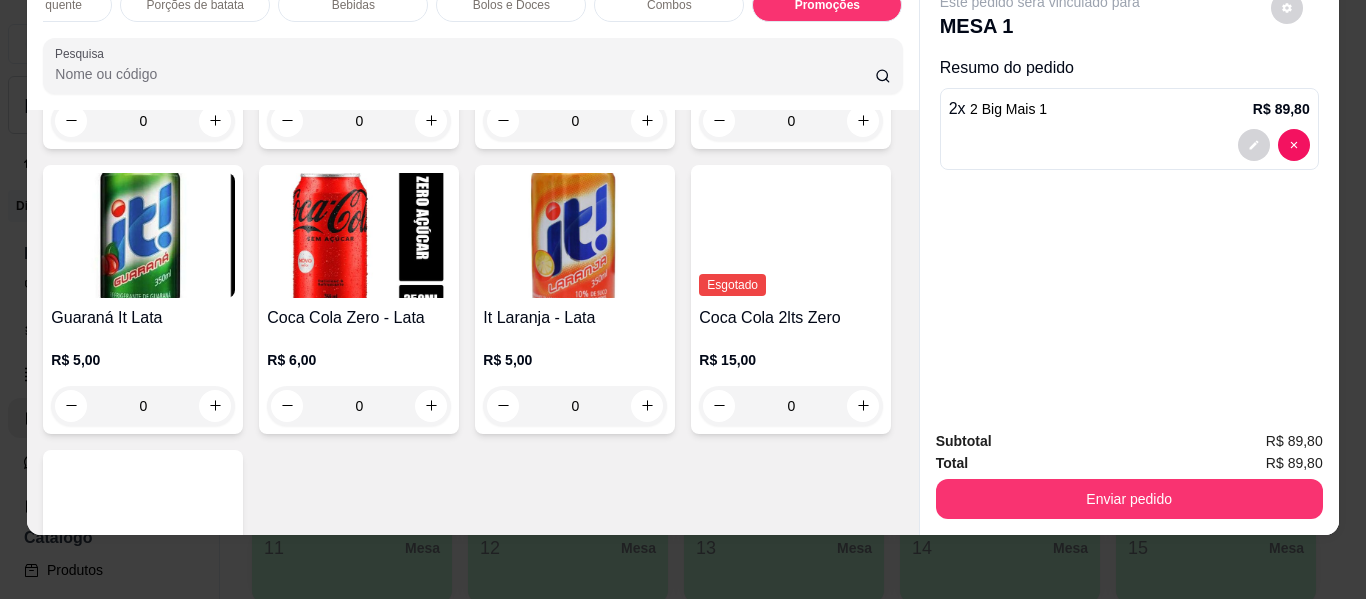 scroll, scrollTop: 5410, scrollLeft: 0, axis: vertical 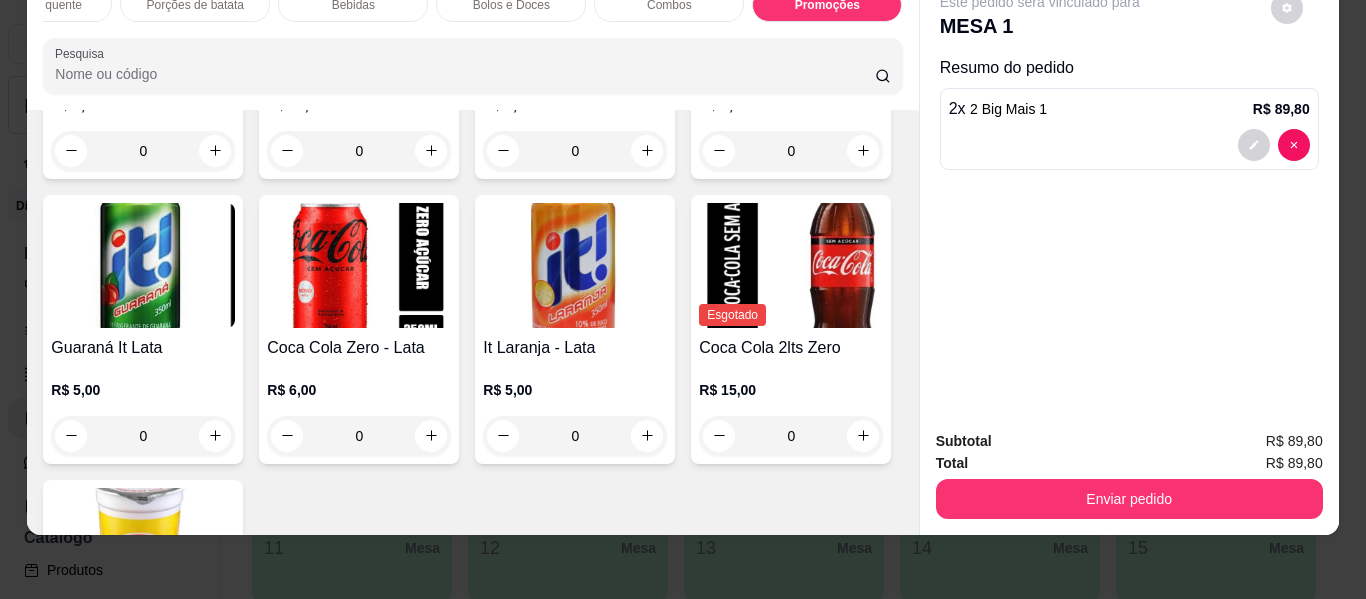 click 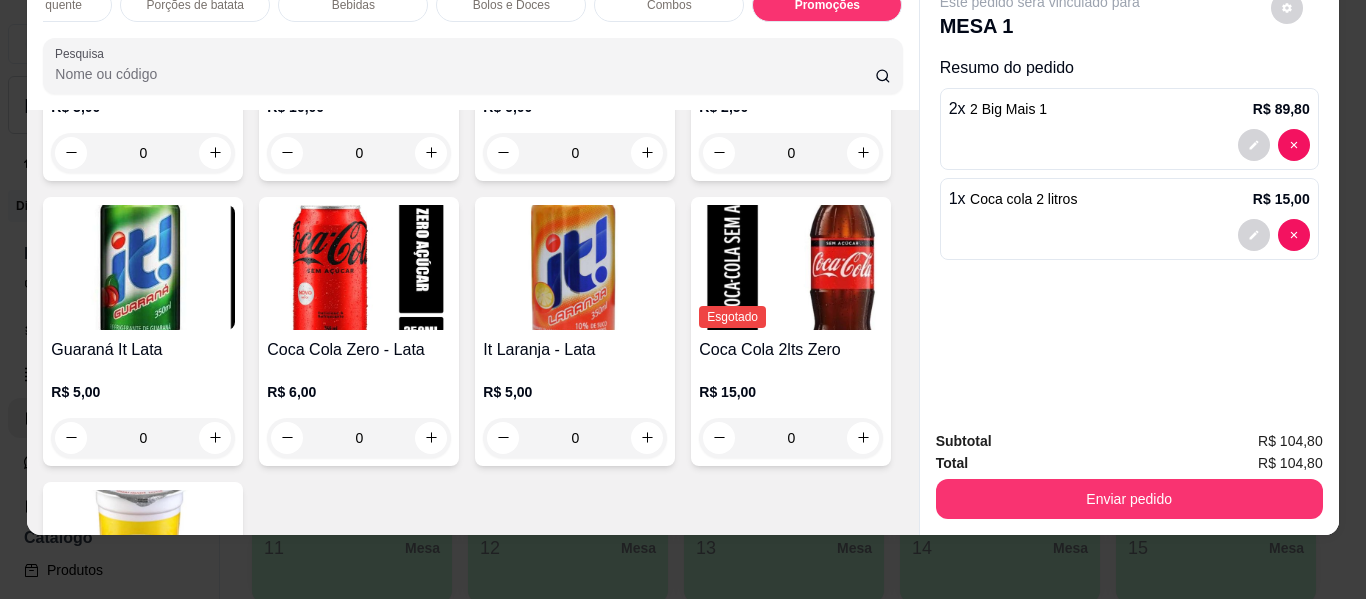 scroll, scrollTop: 0, scrollLeft: 0, axis: both 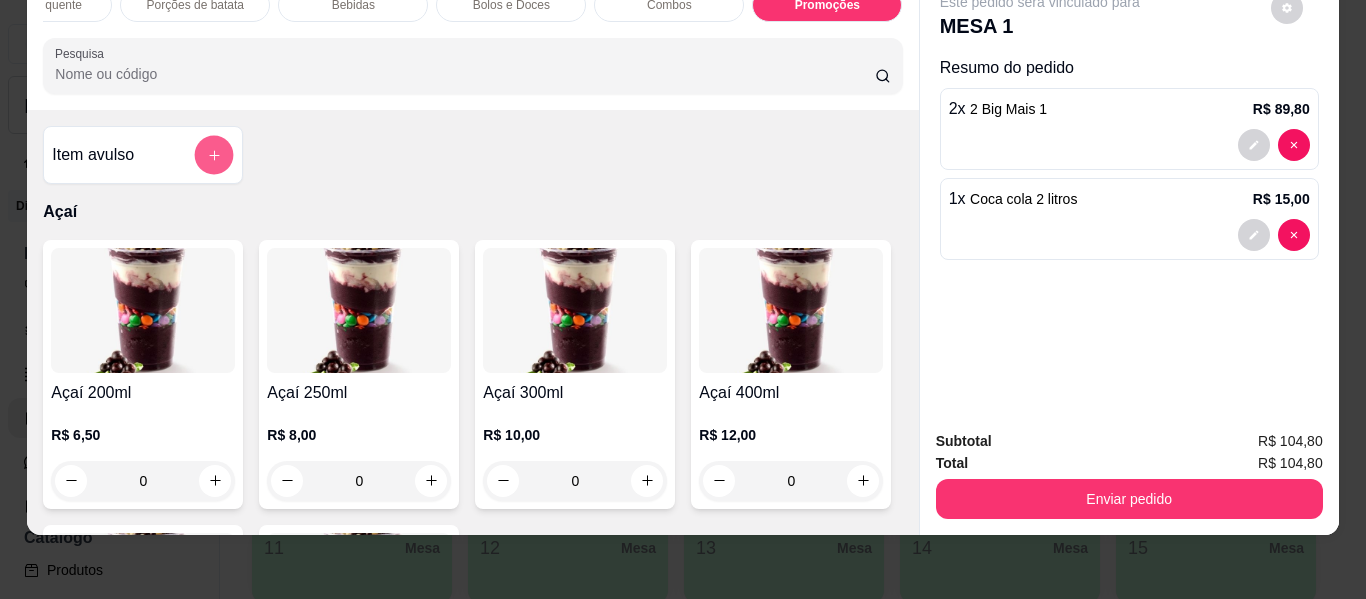 click 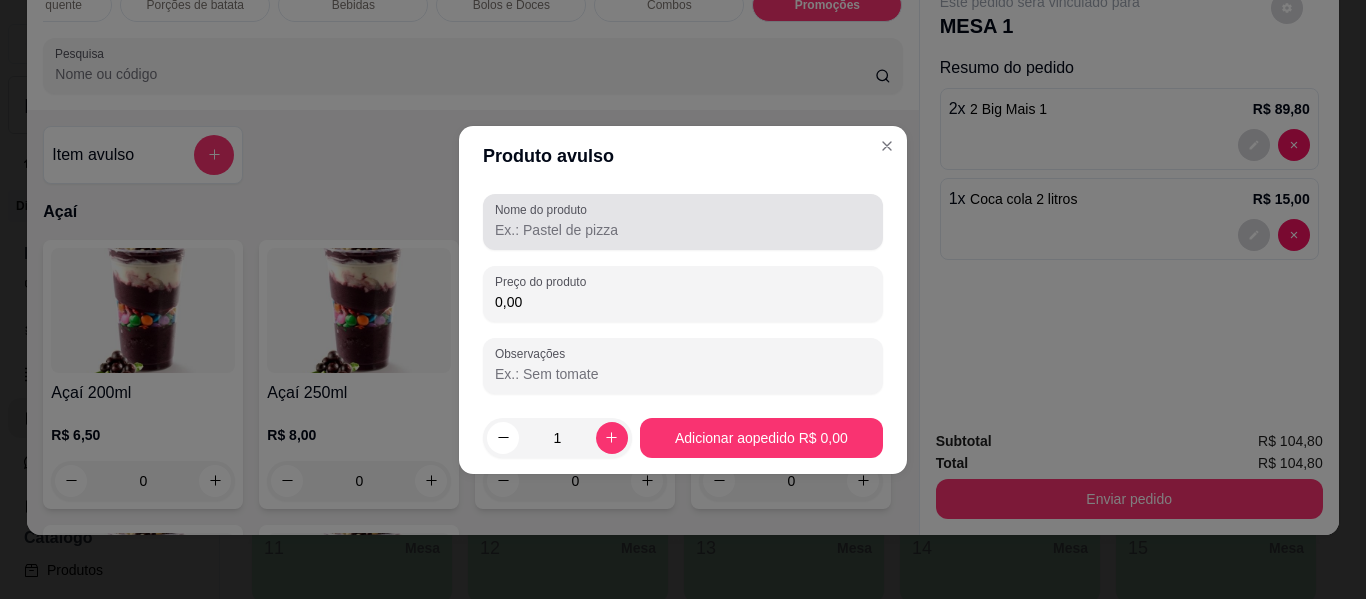 click on "Nome do produto" at bounding box center [683, 230] 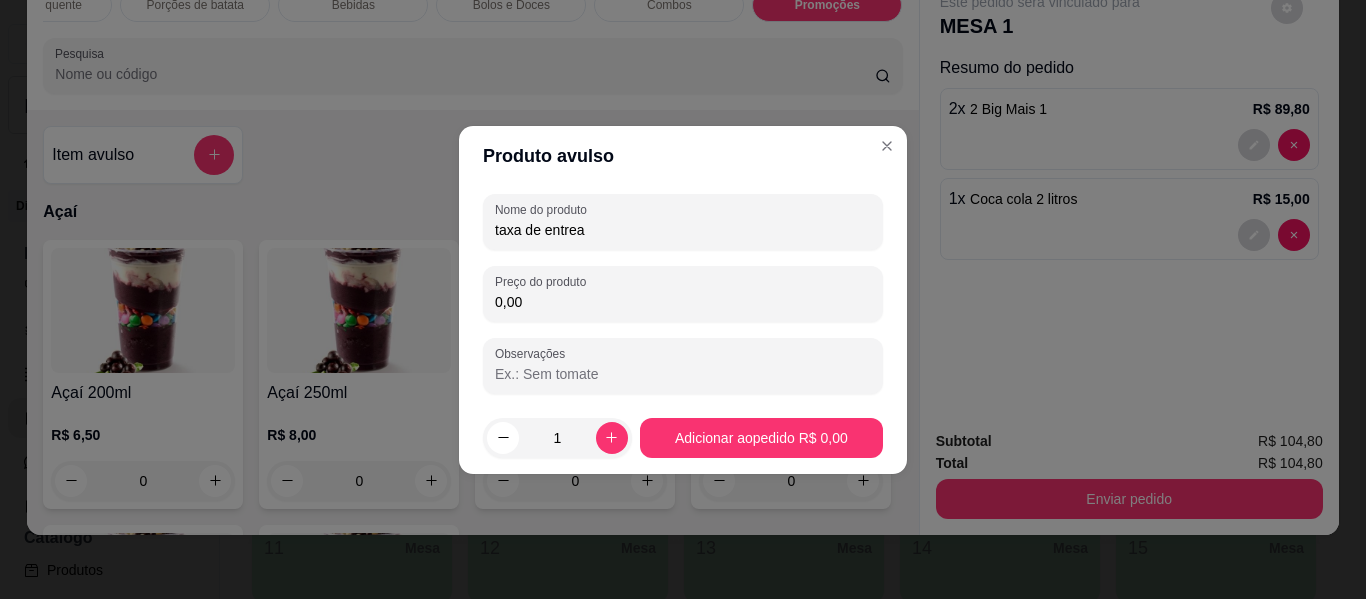 type on "taxa de entrea" 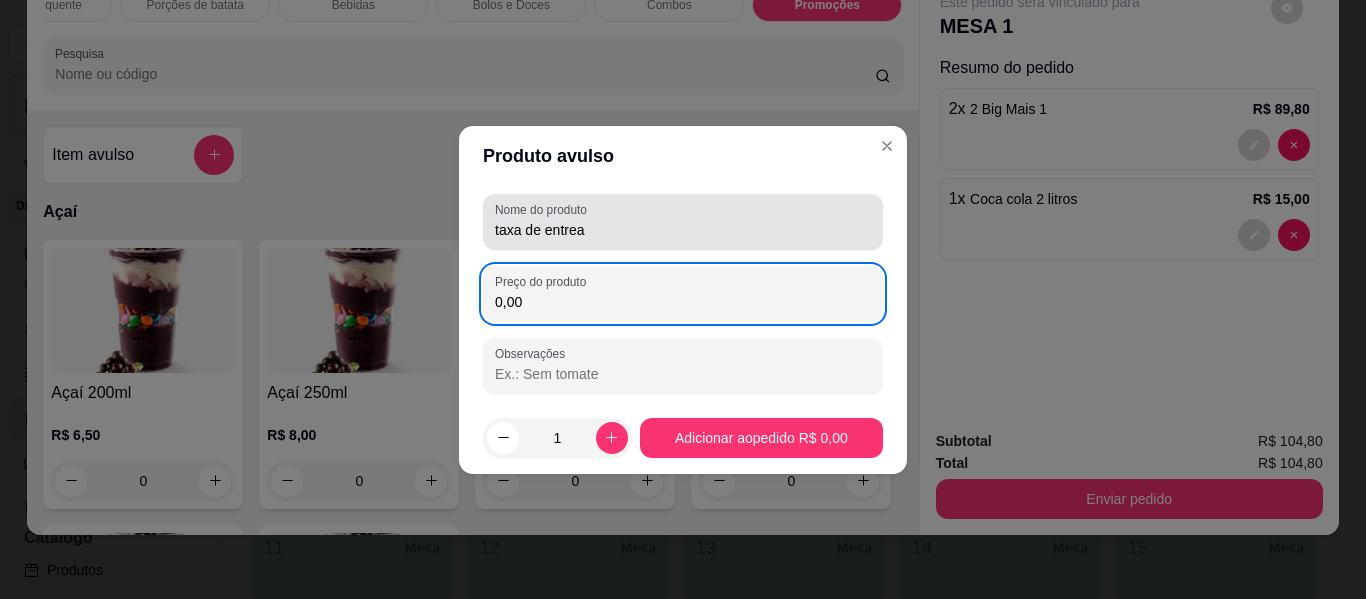 type on "0,00" 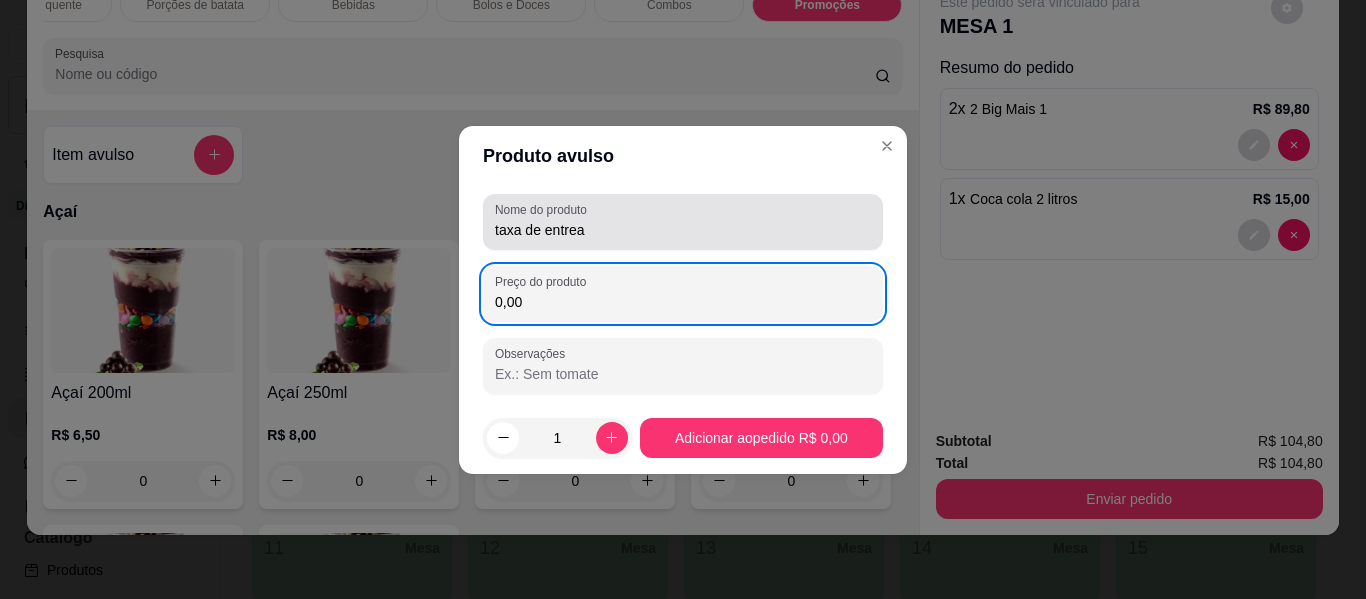 click on "taxa de entrea" at bounding box center (683, 230) 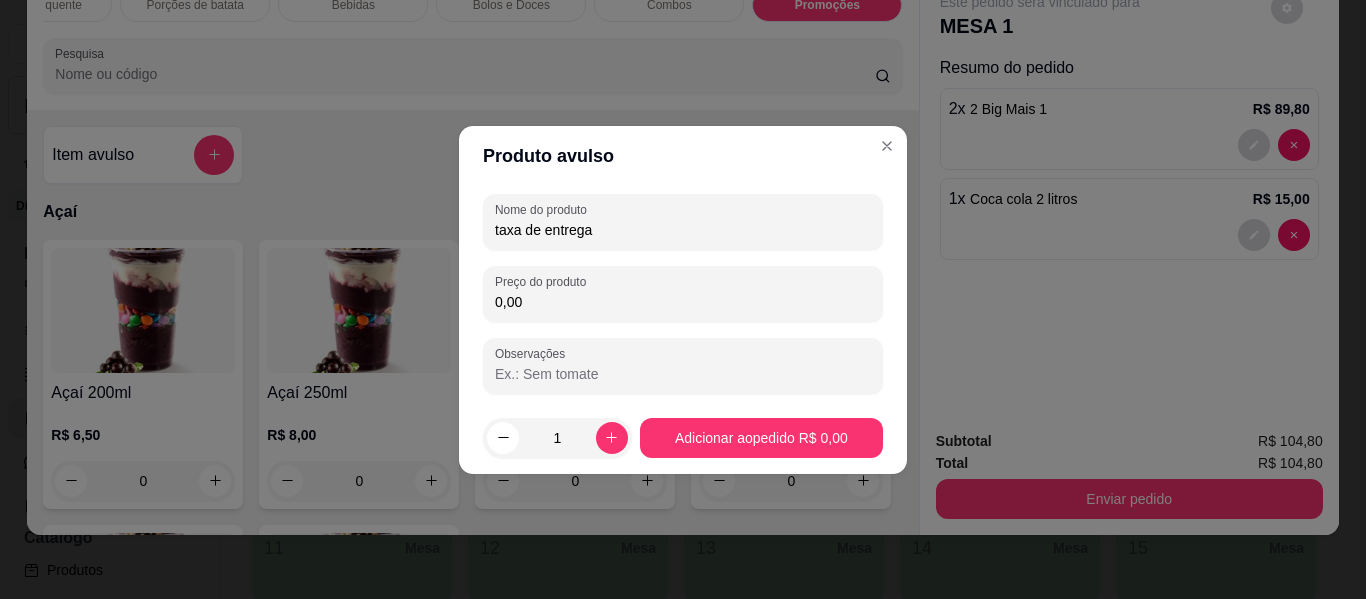 type on "taxa de entrega" 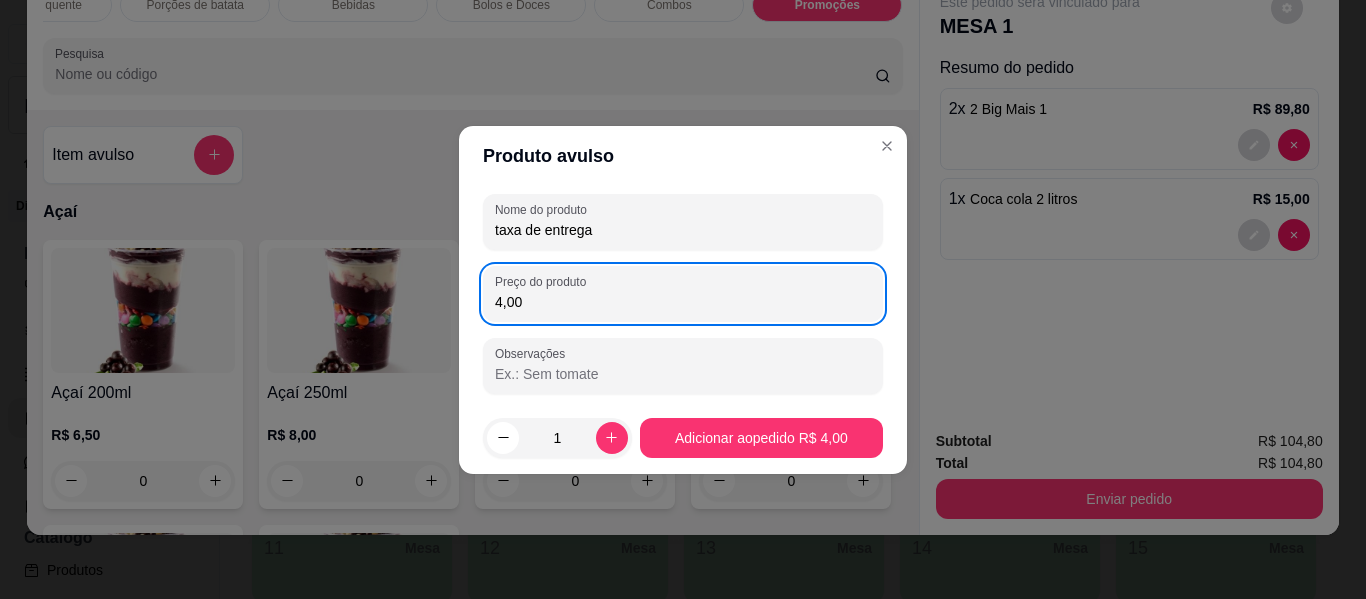 type on "4,00" 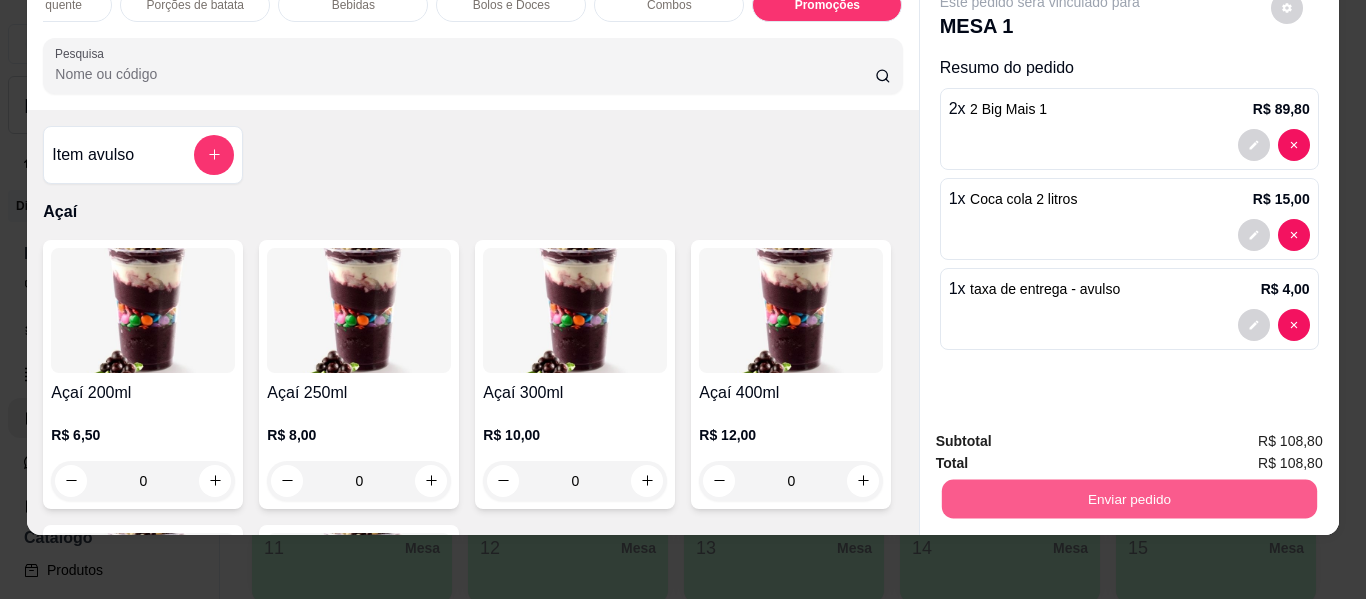 click on "Enviar pedido" at bounding box center [1128, 499] 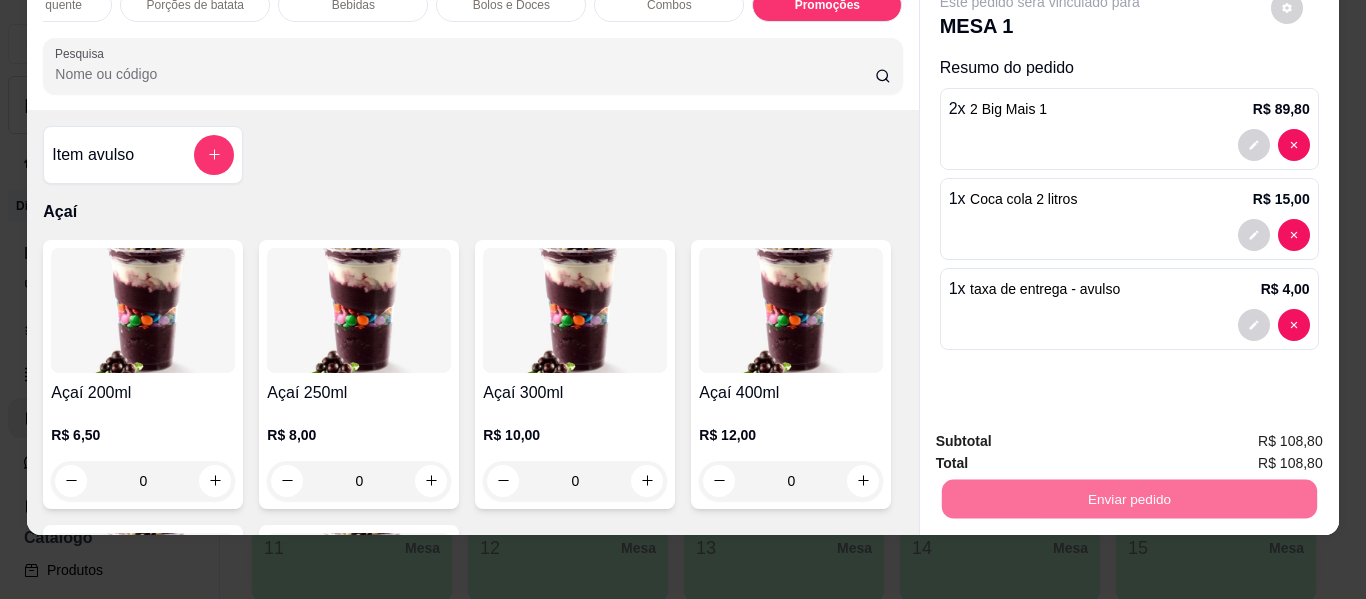 click on "Não registrar e enviar pedido" at bounding box center [1063, 434] 